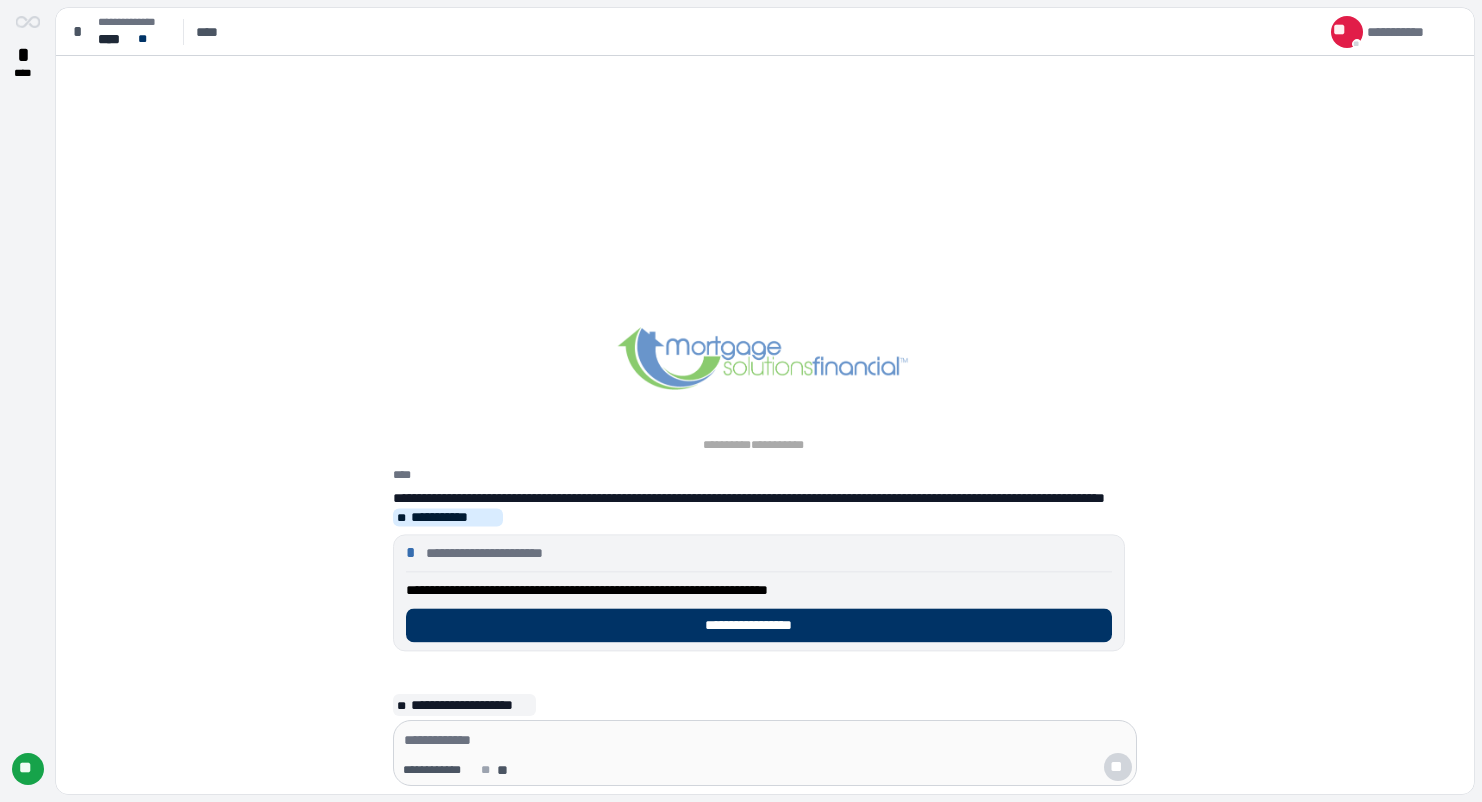 scroll, scrollTop: 0, scrollLeft: 0, axis: both 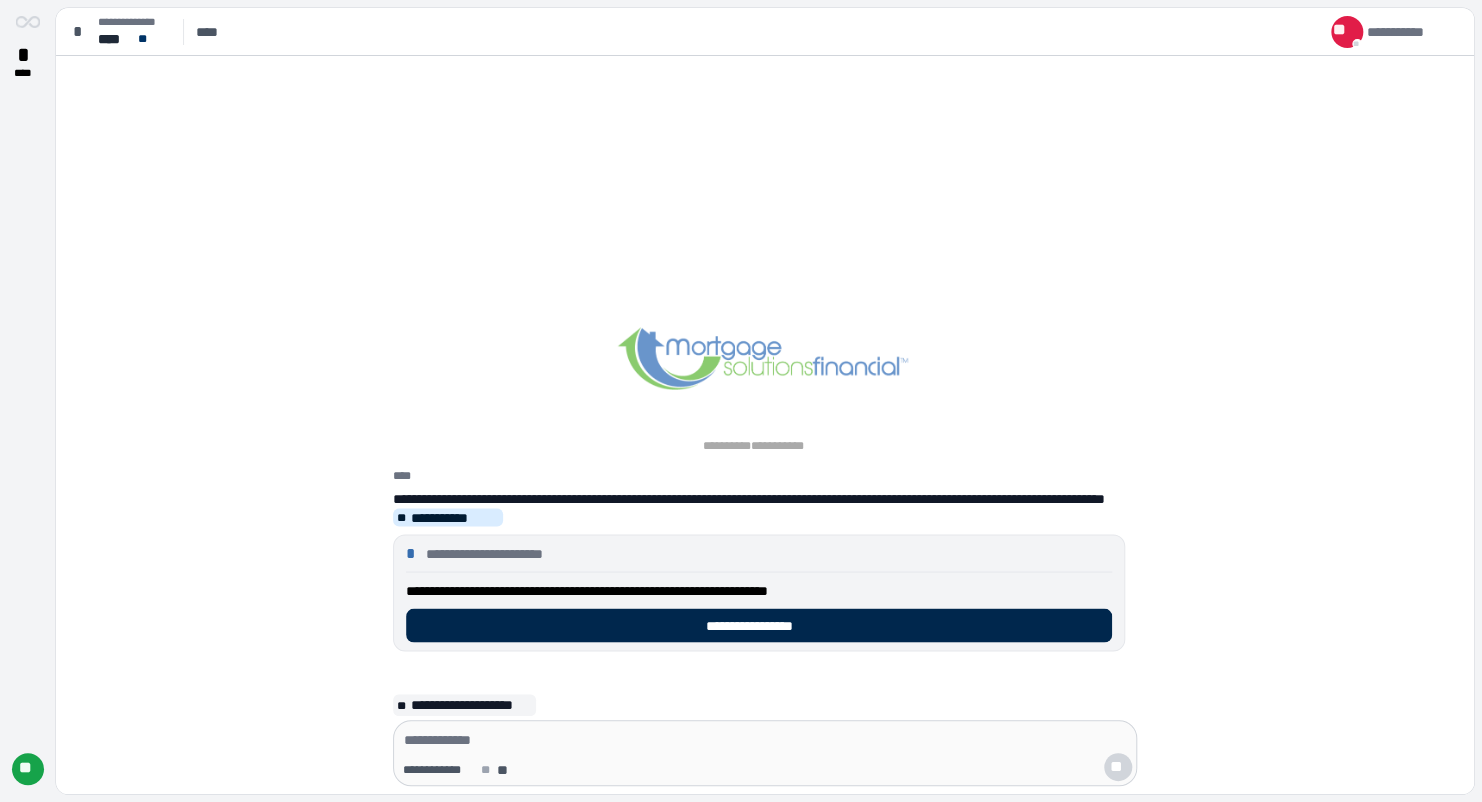 click on "**********" at bounding box center [759, 625] 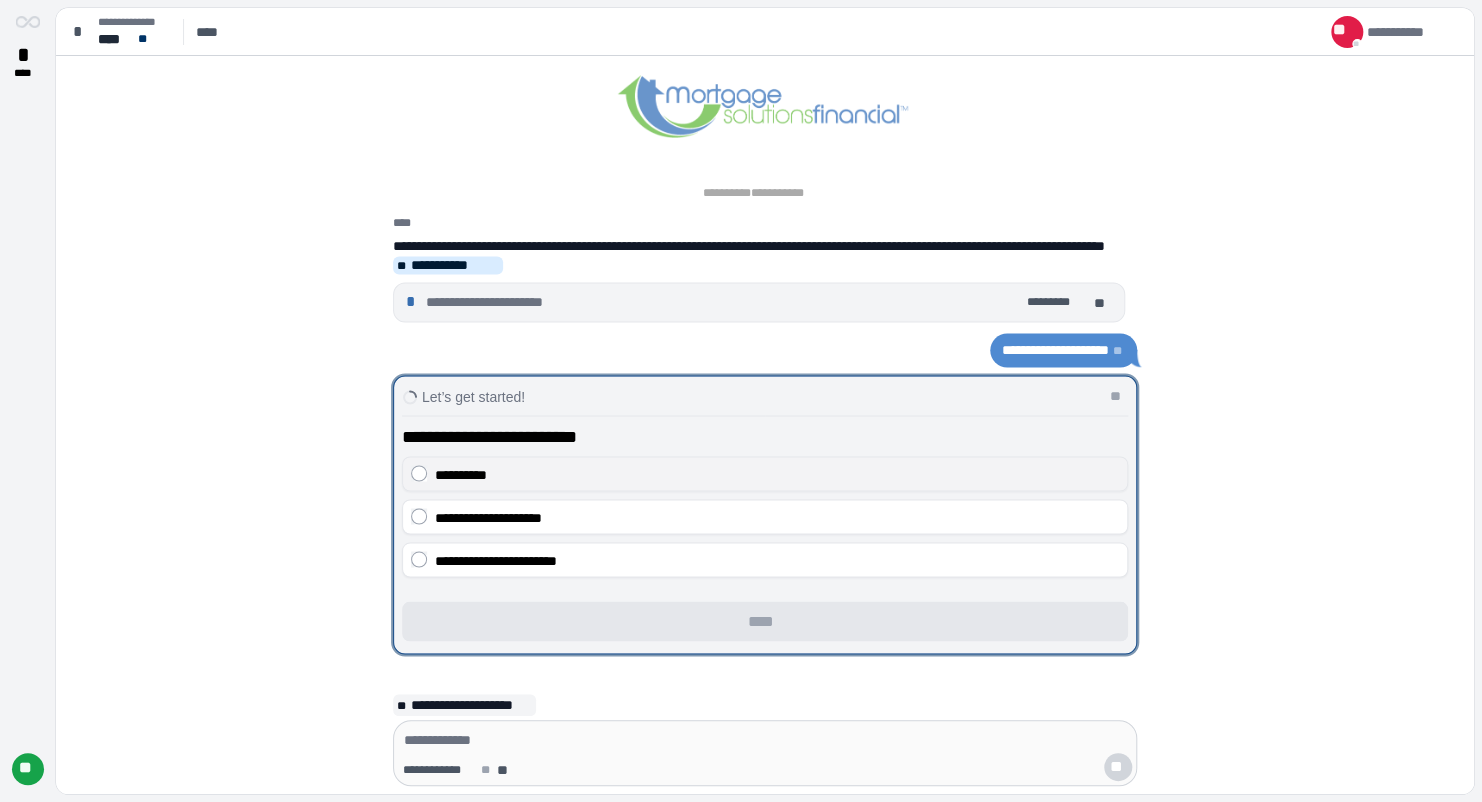 click on "**********" at bounding box center [777, 474] 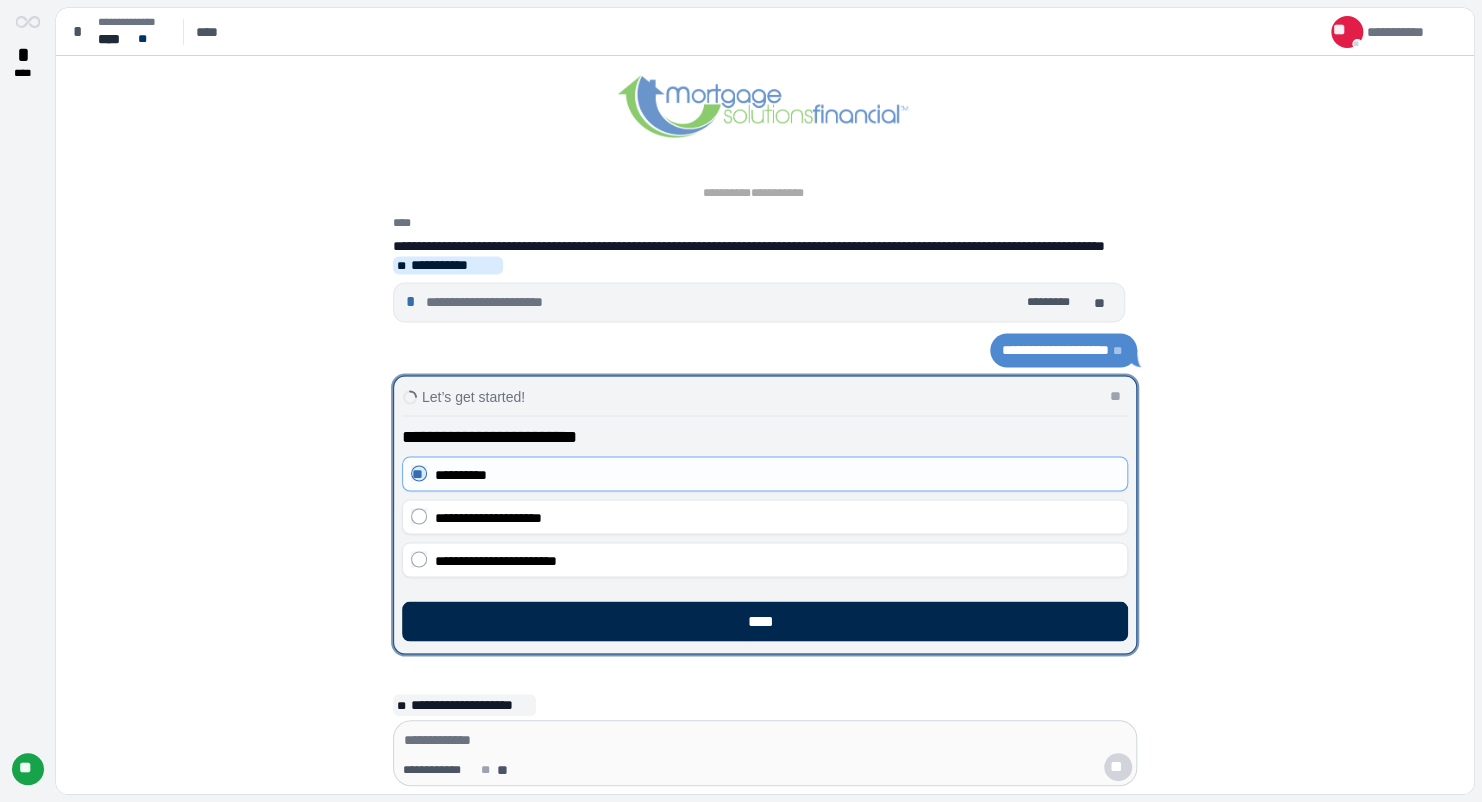 click on "****" at bounding box center [765, 621] 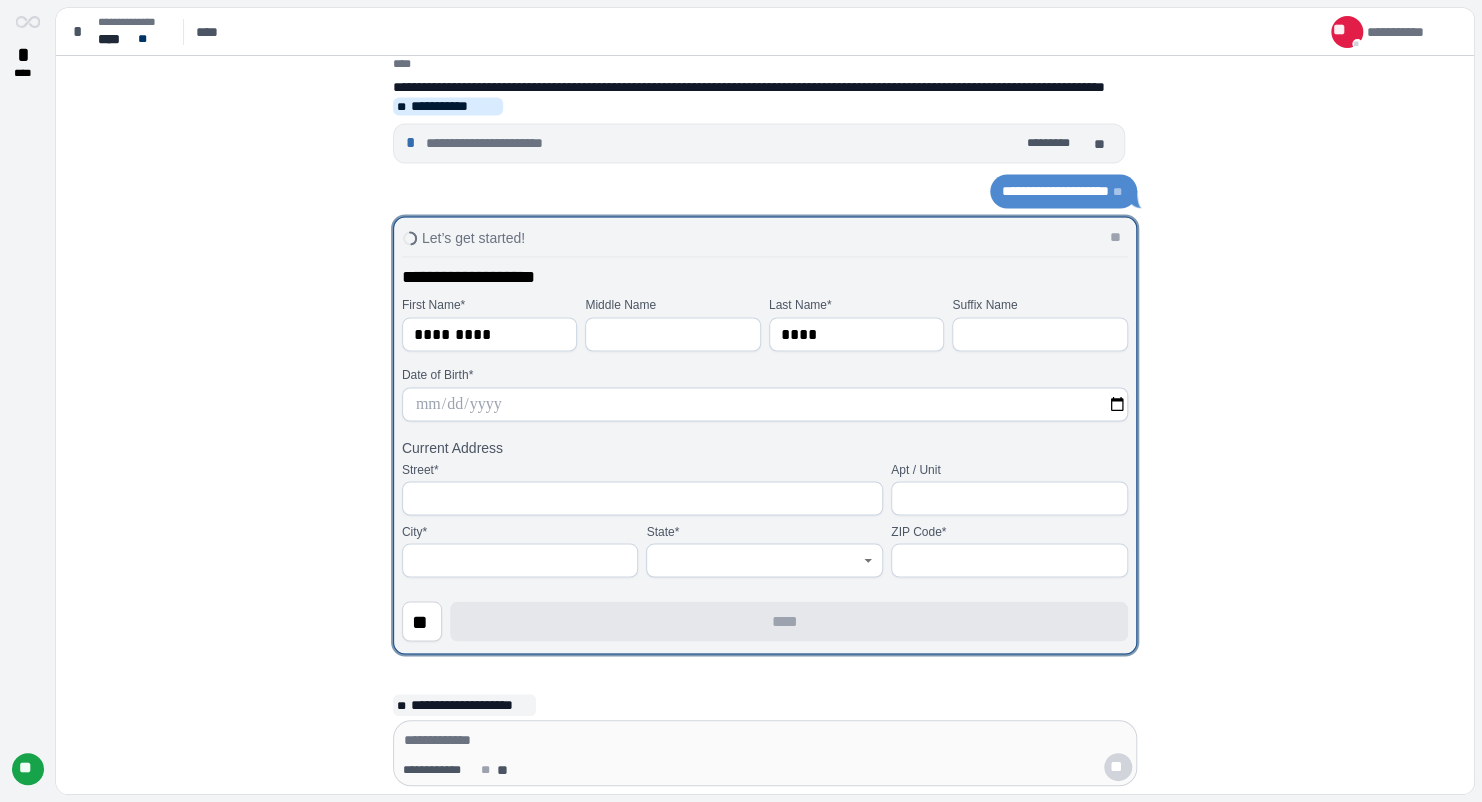 click at bounding box center [765, 404] 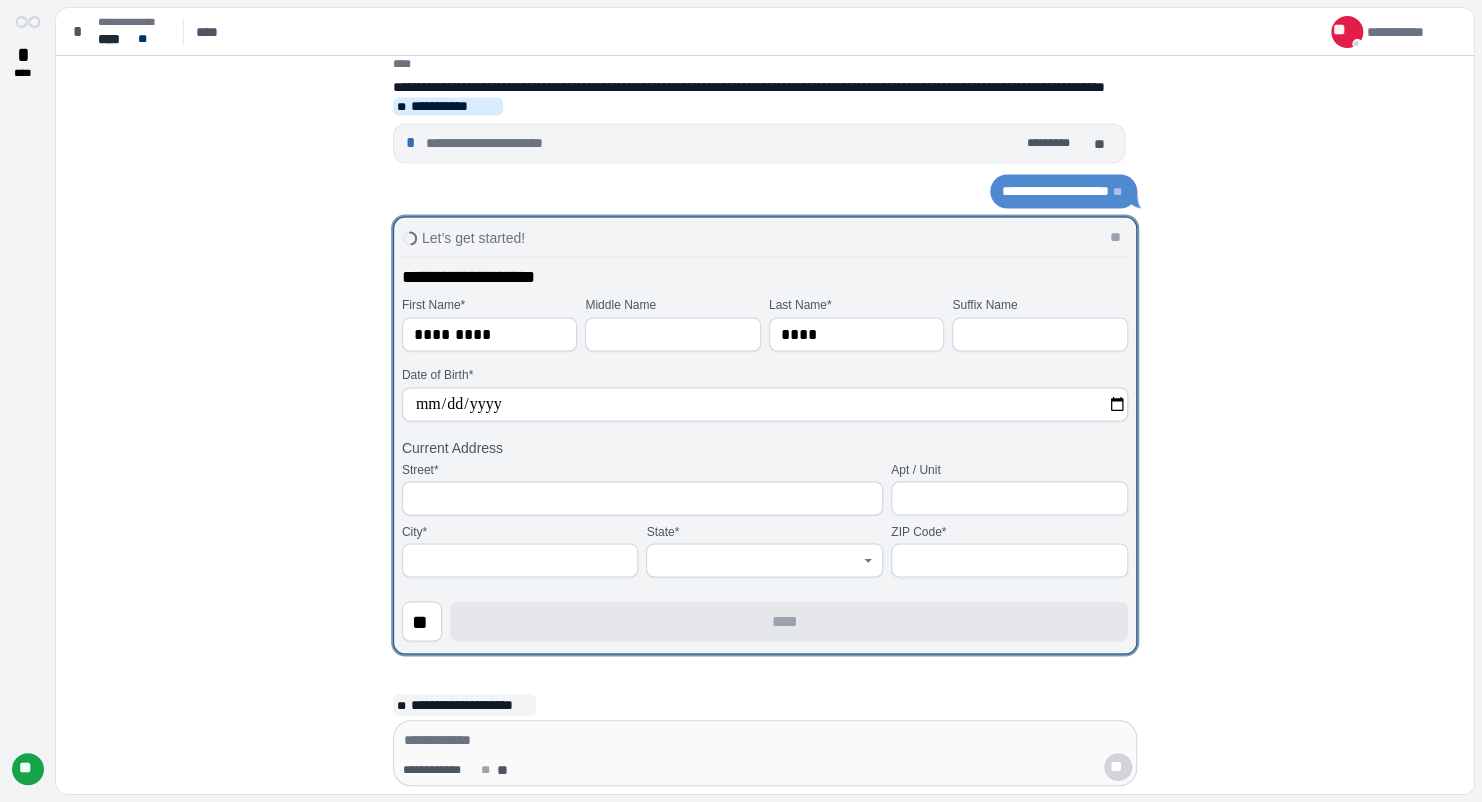 type on "**********" 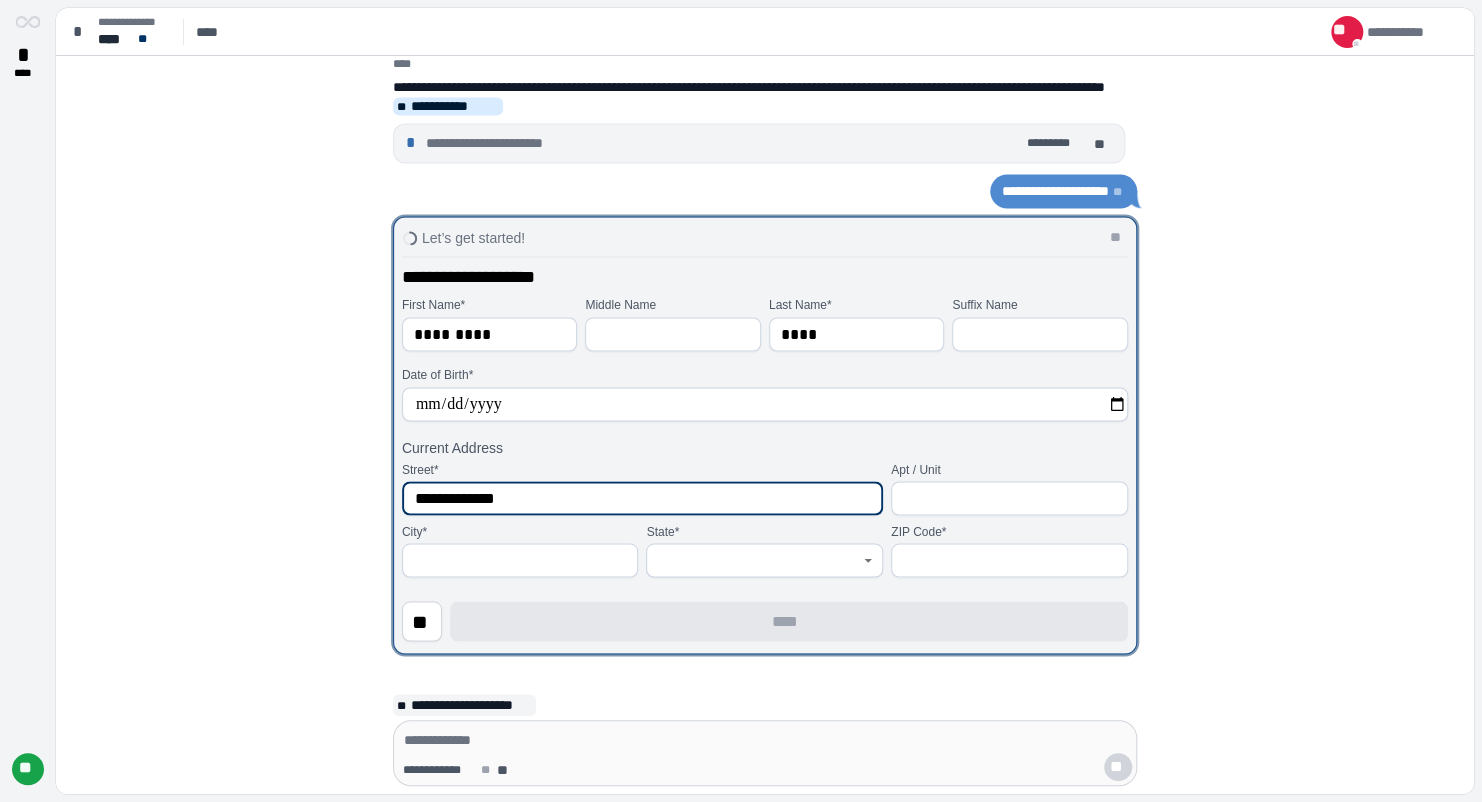 type on "**********" 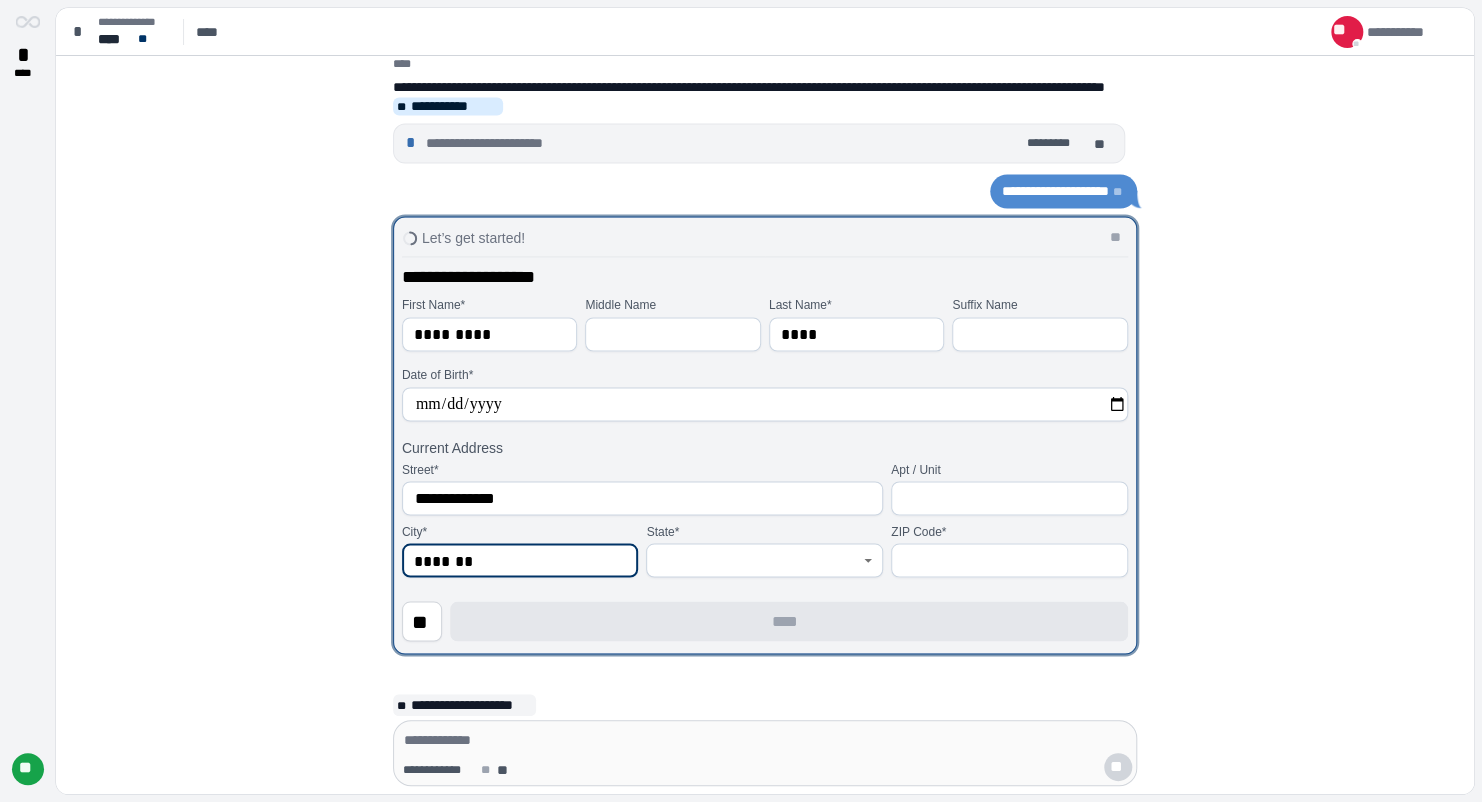 type on "*******" 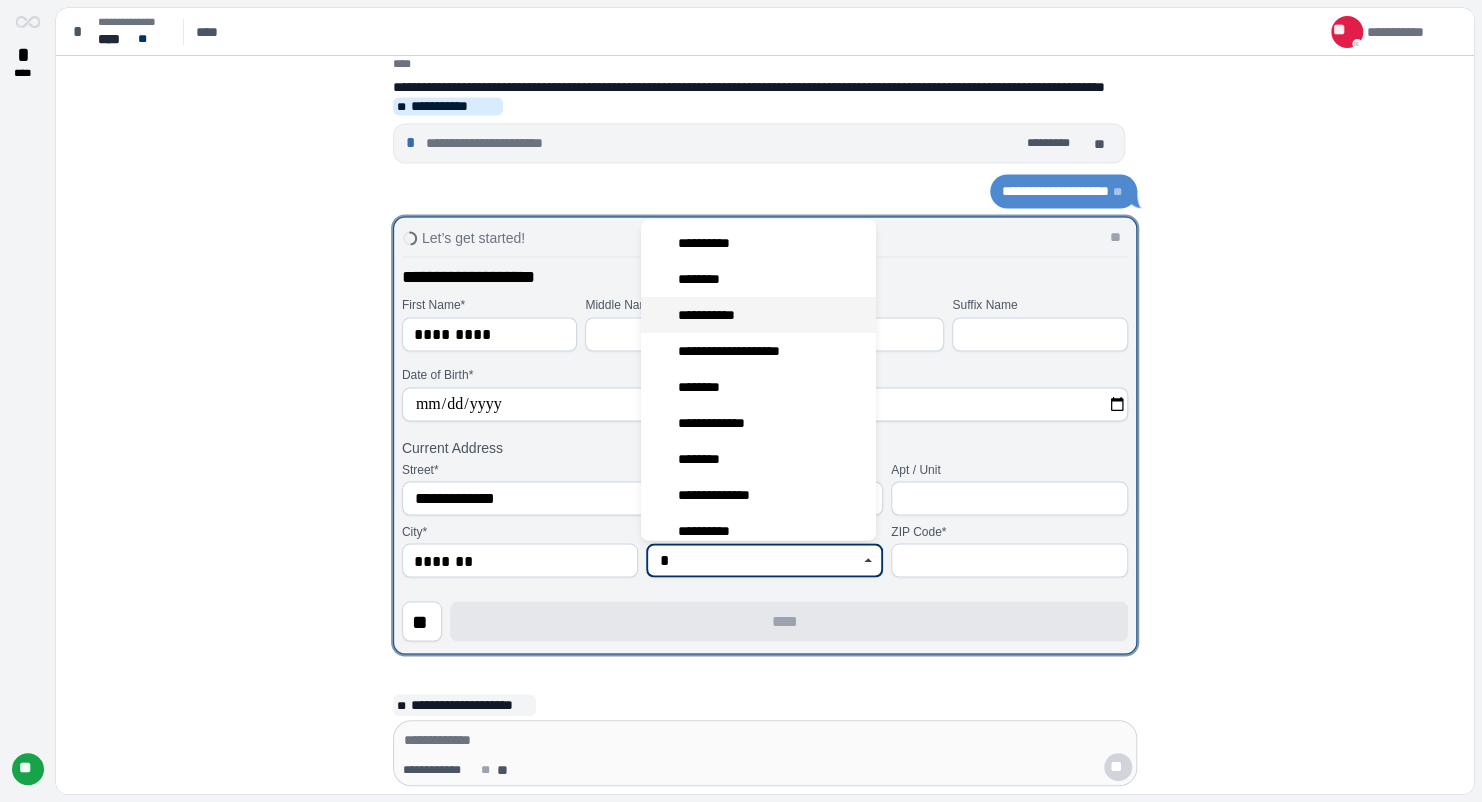 click on "**********" at bounding box center (715, 316) 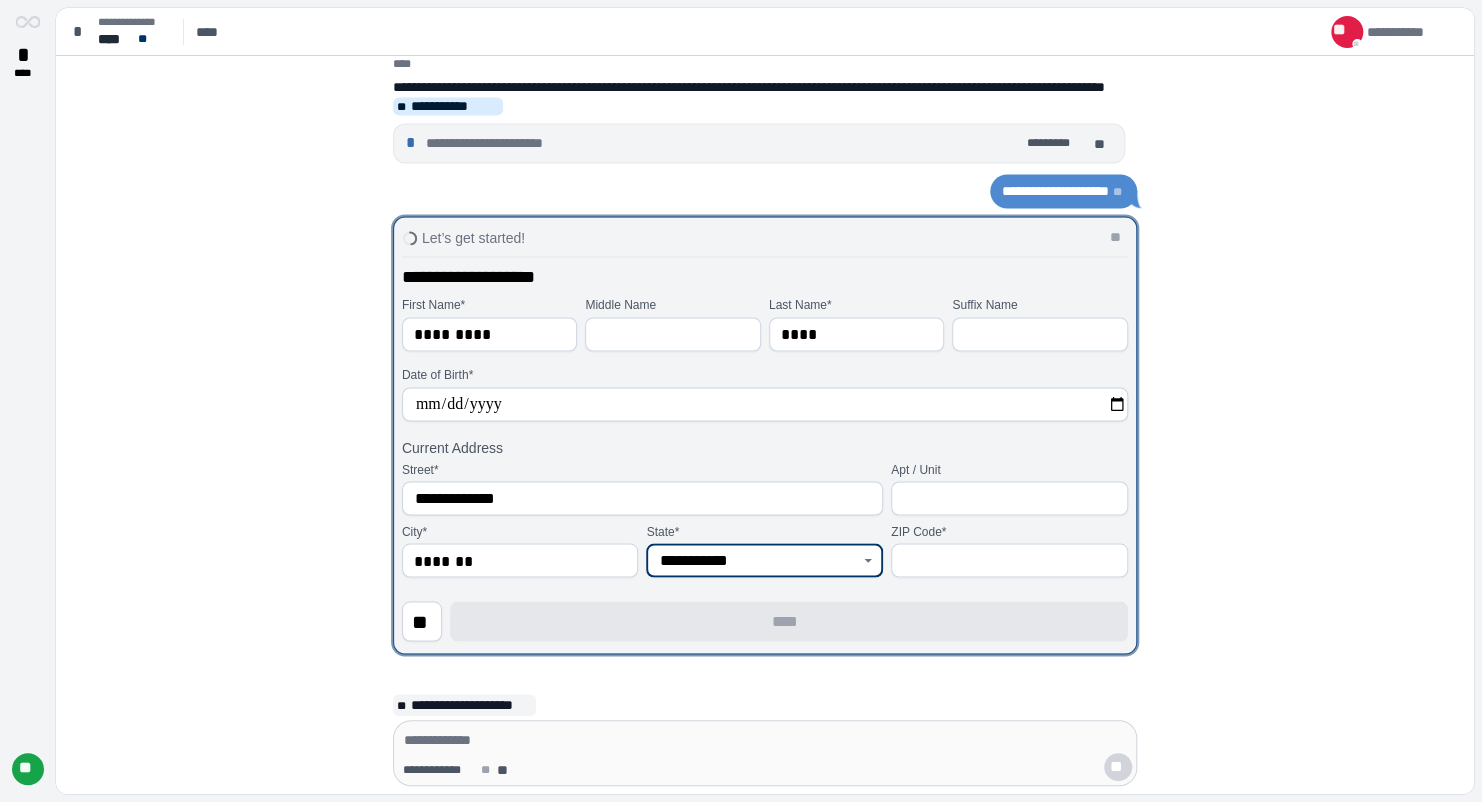 type on "**********" 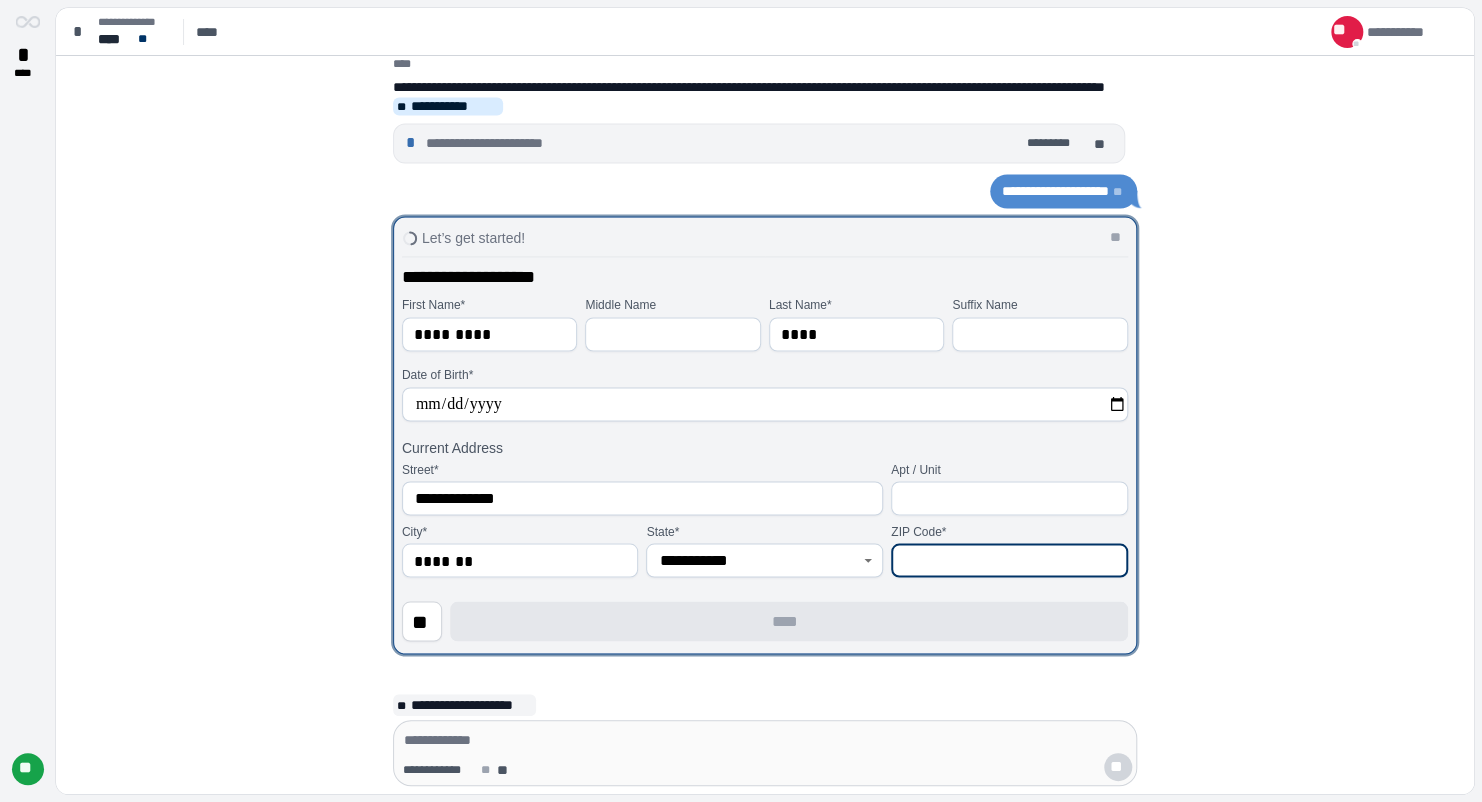 click at bounding box center [1009, 560] 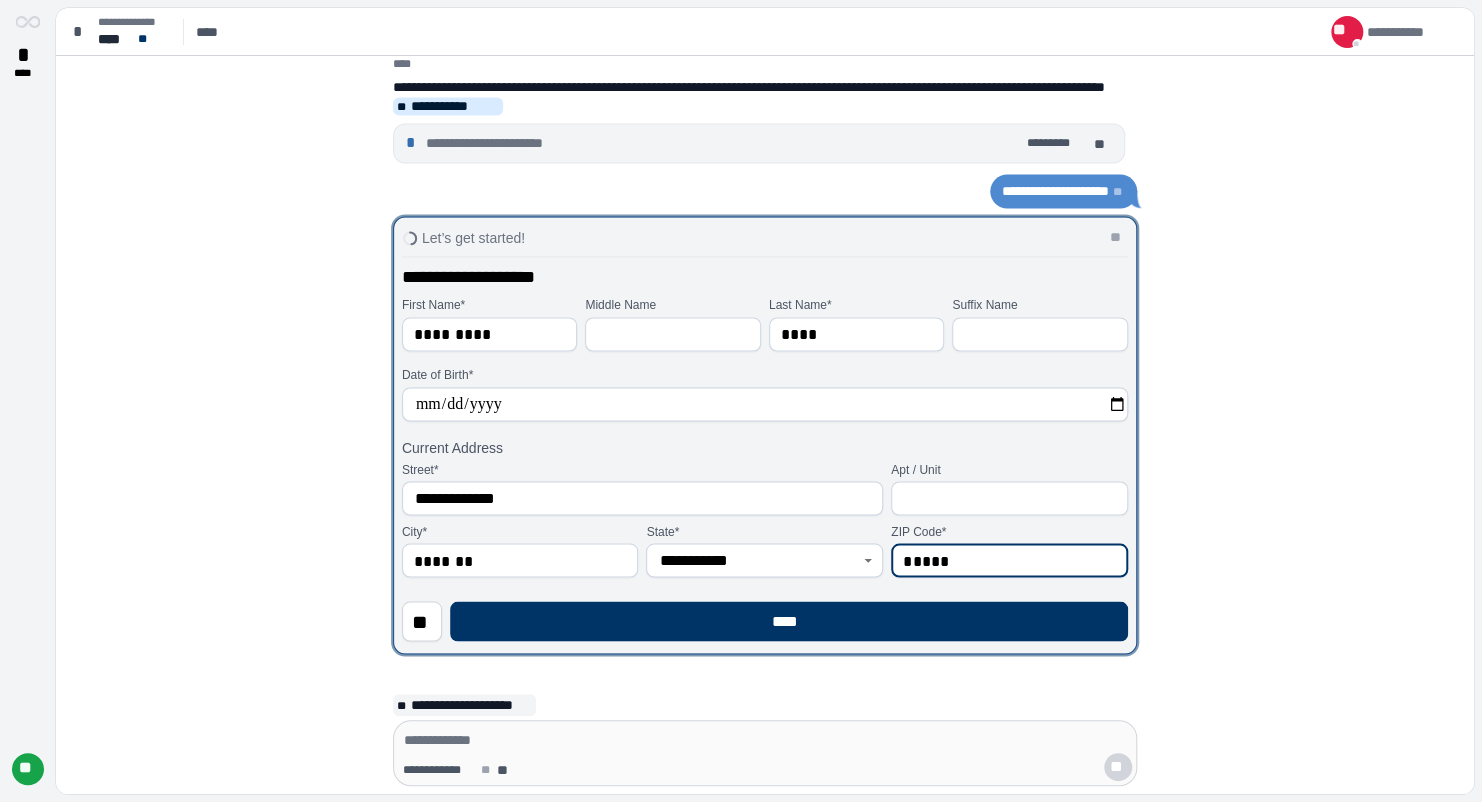 type on "*****" 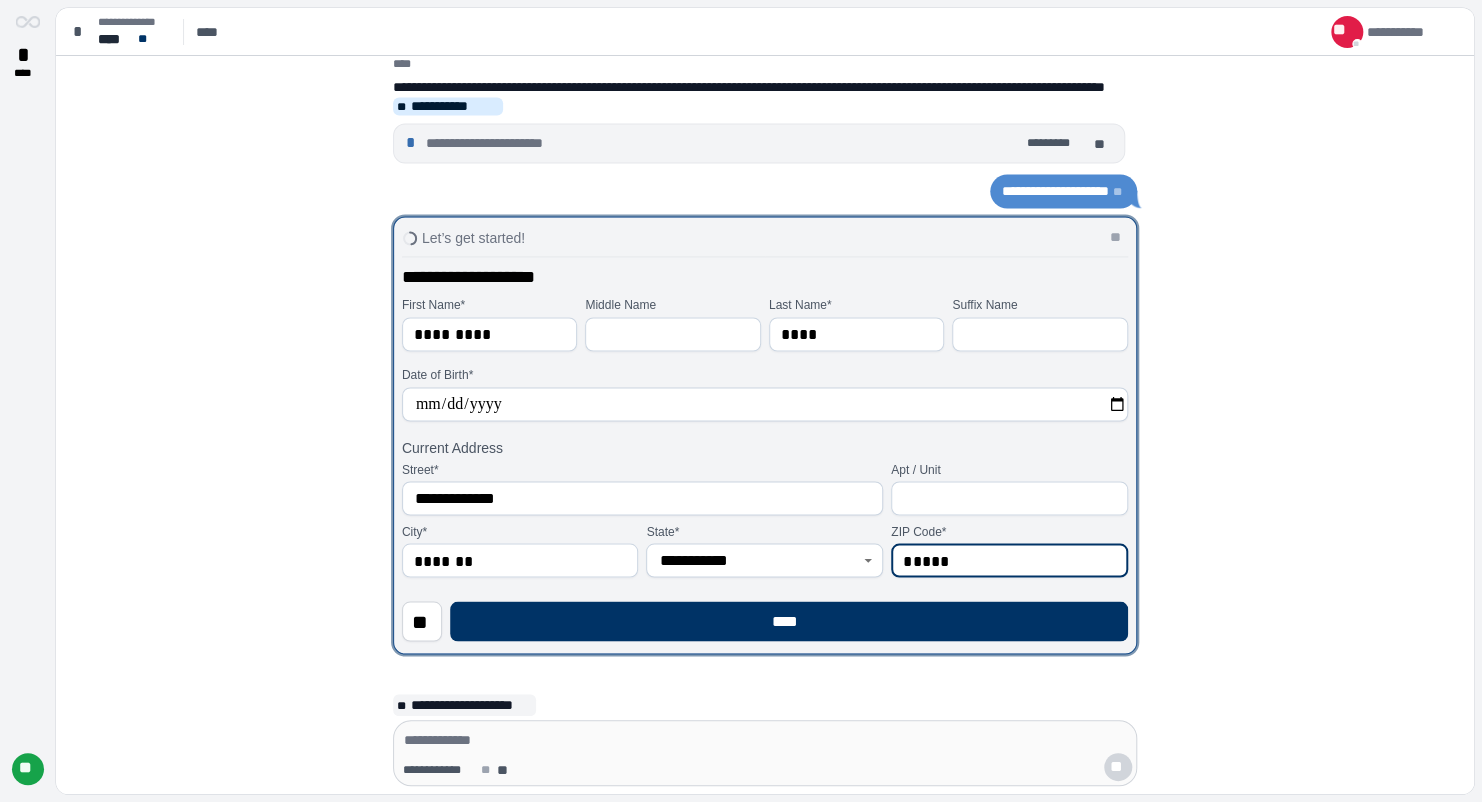 type 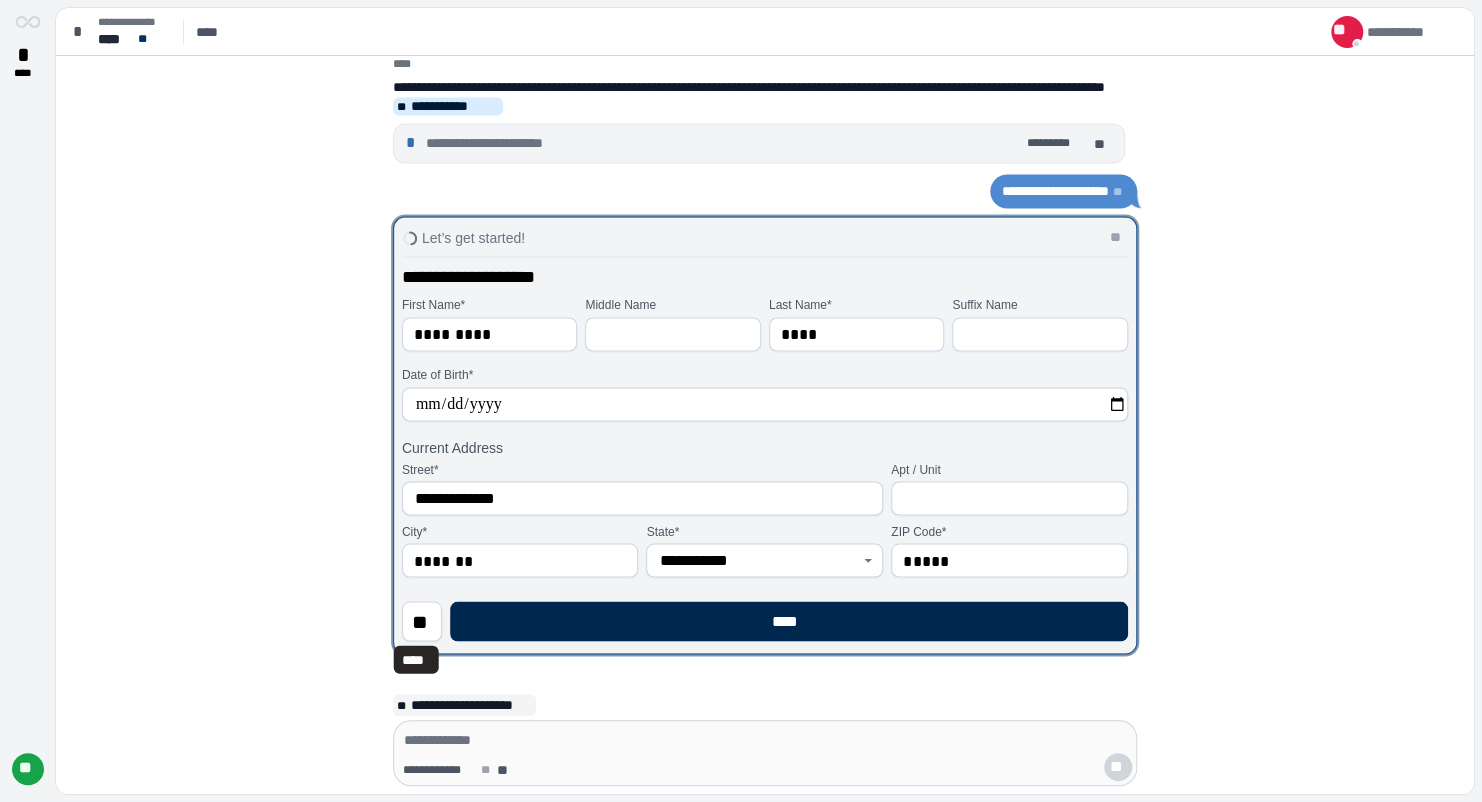 click on "****" at bounding box center [789, 621] 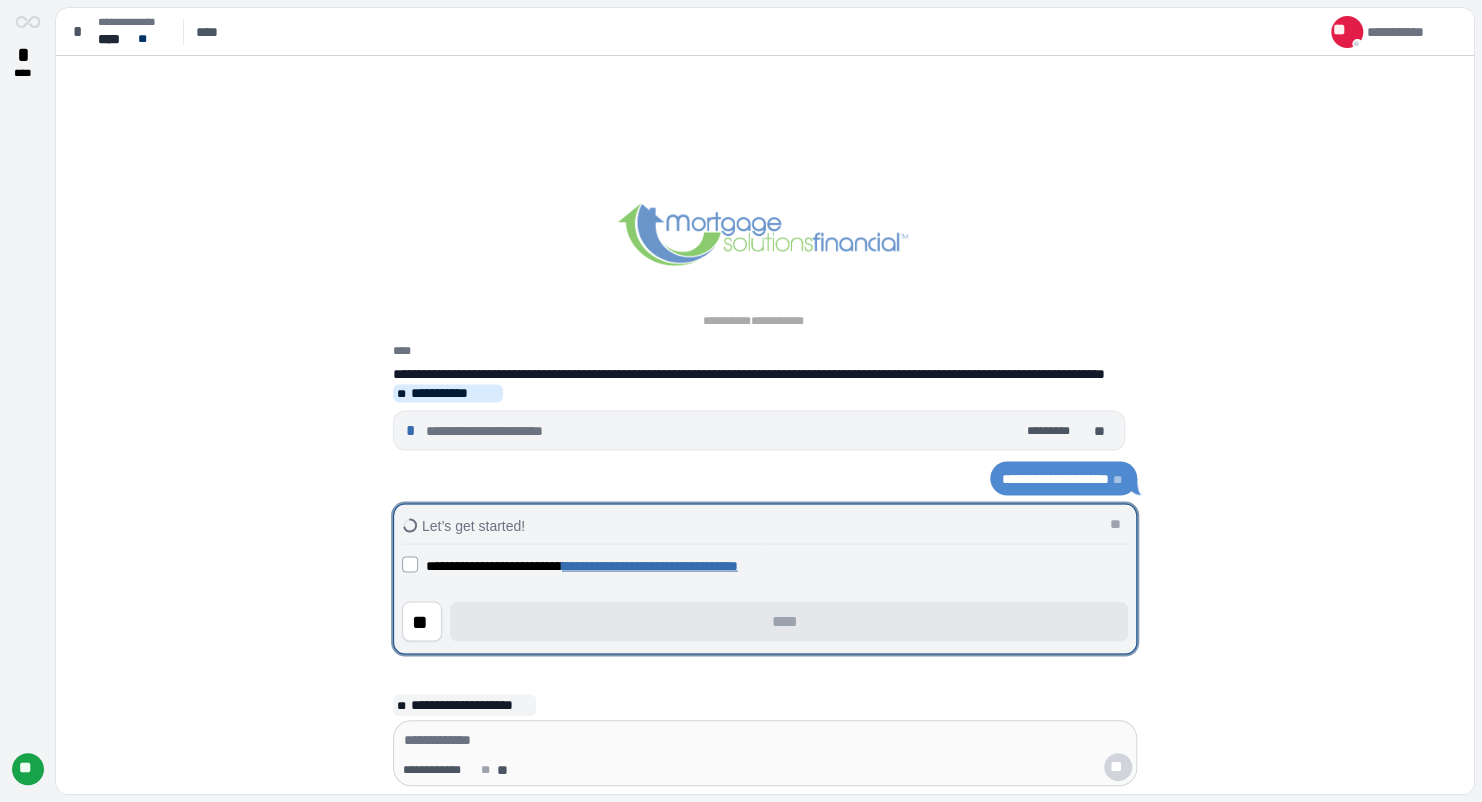 click on "**********" at bounding box center (582, 565) 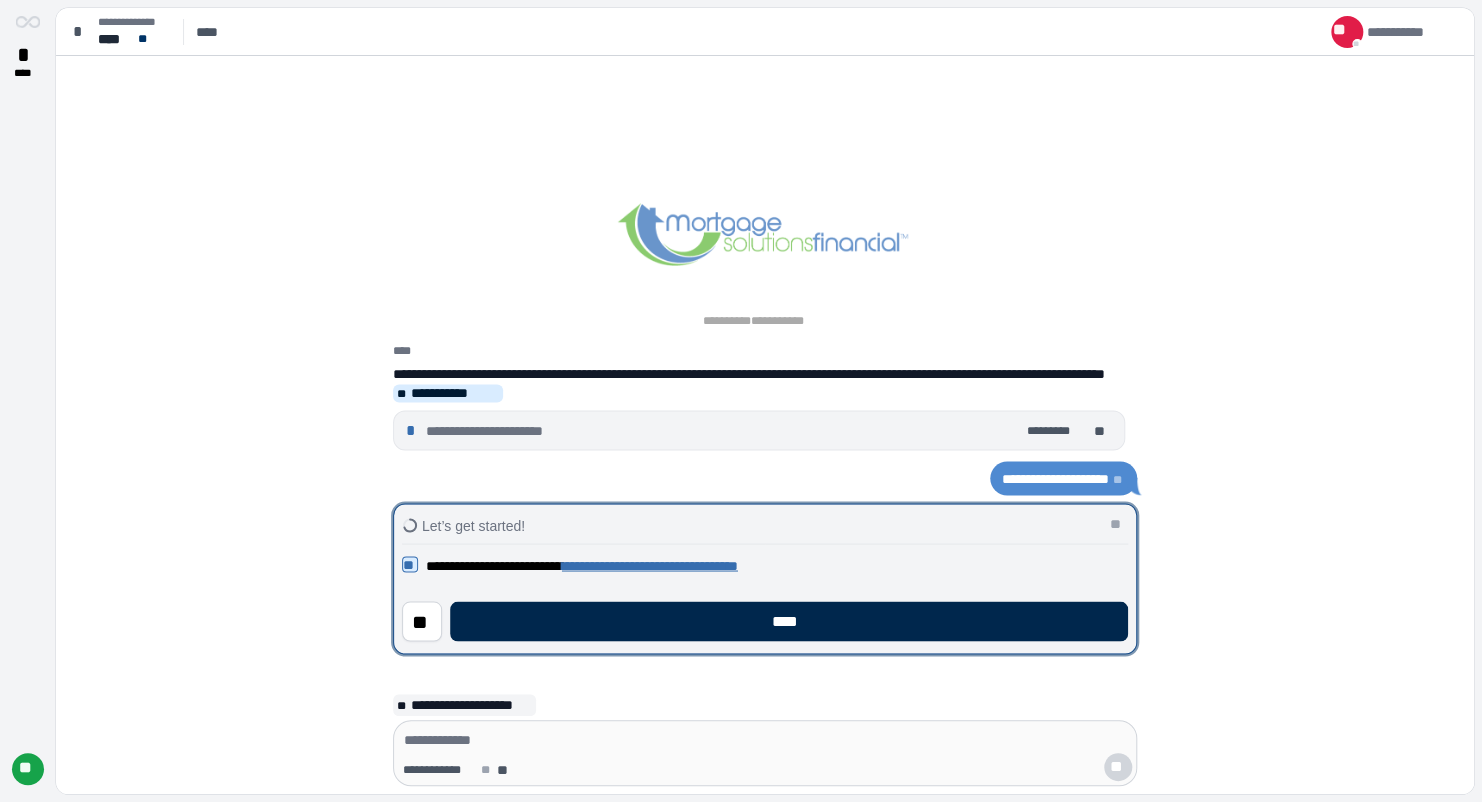 click on "****" at bounding box center [789, 621] 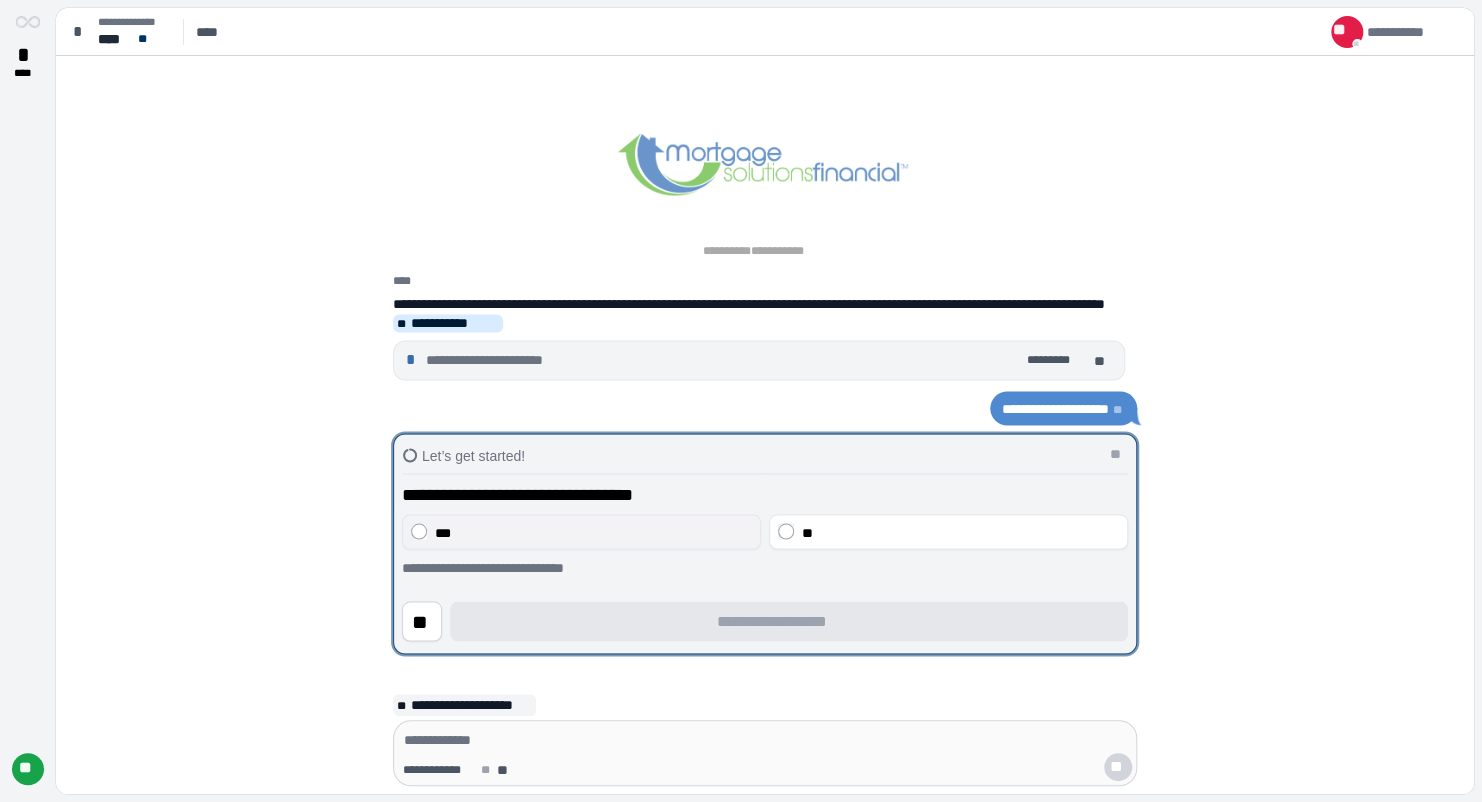 click on "***" at bounding box center [593, 532] 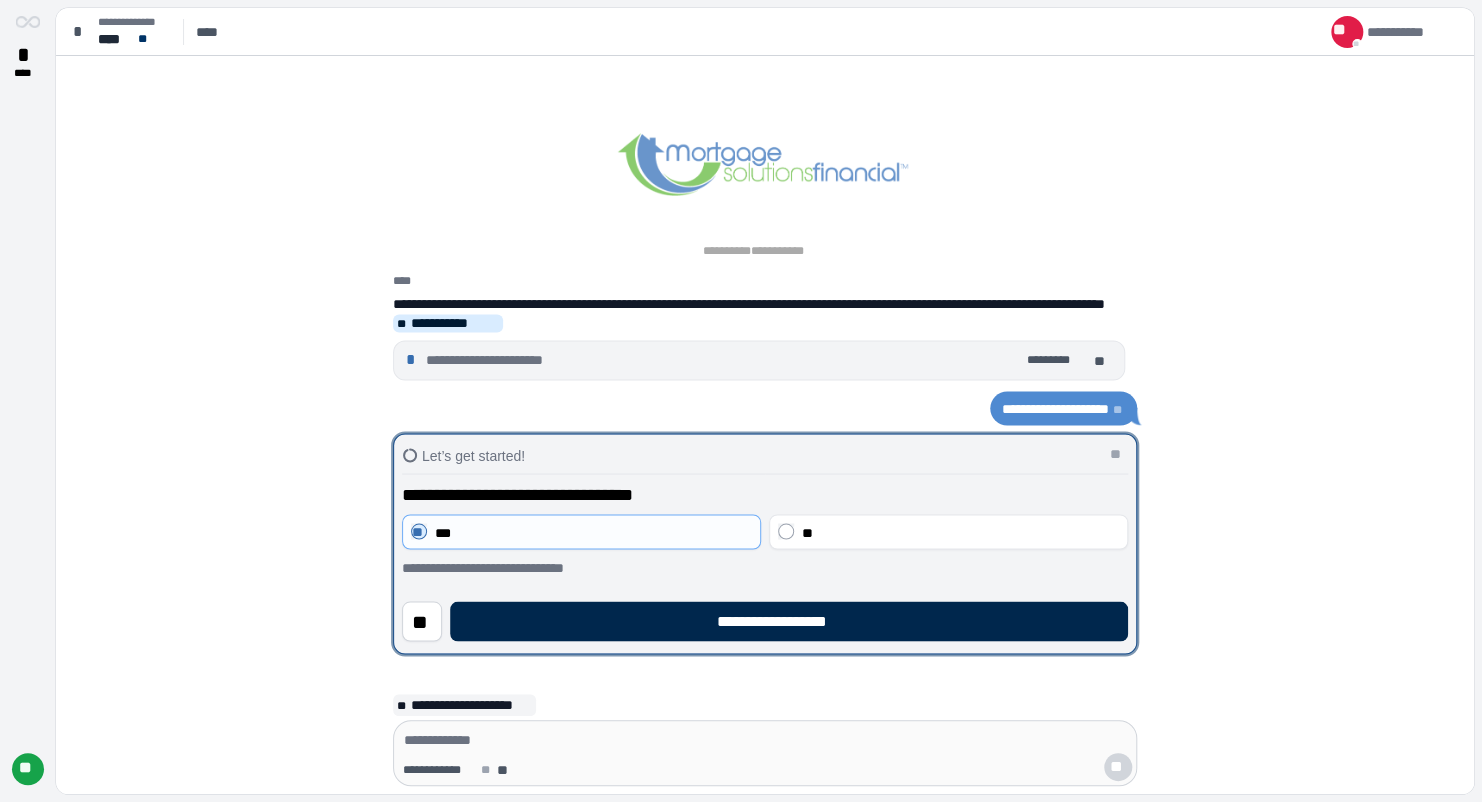 click on "**********" at bounding box center [789, 621] 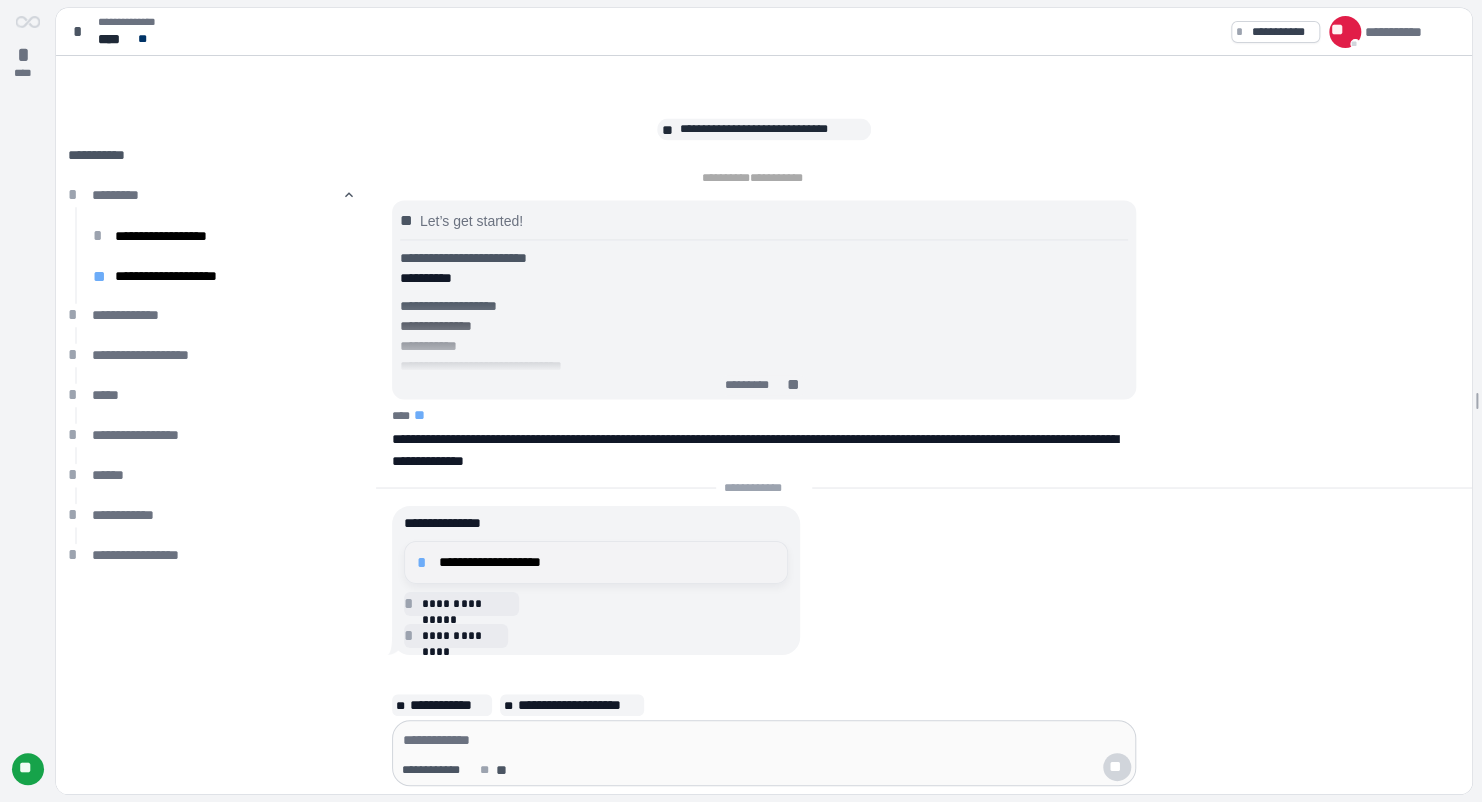 click on "**********" at bounding box center [607, 562] 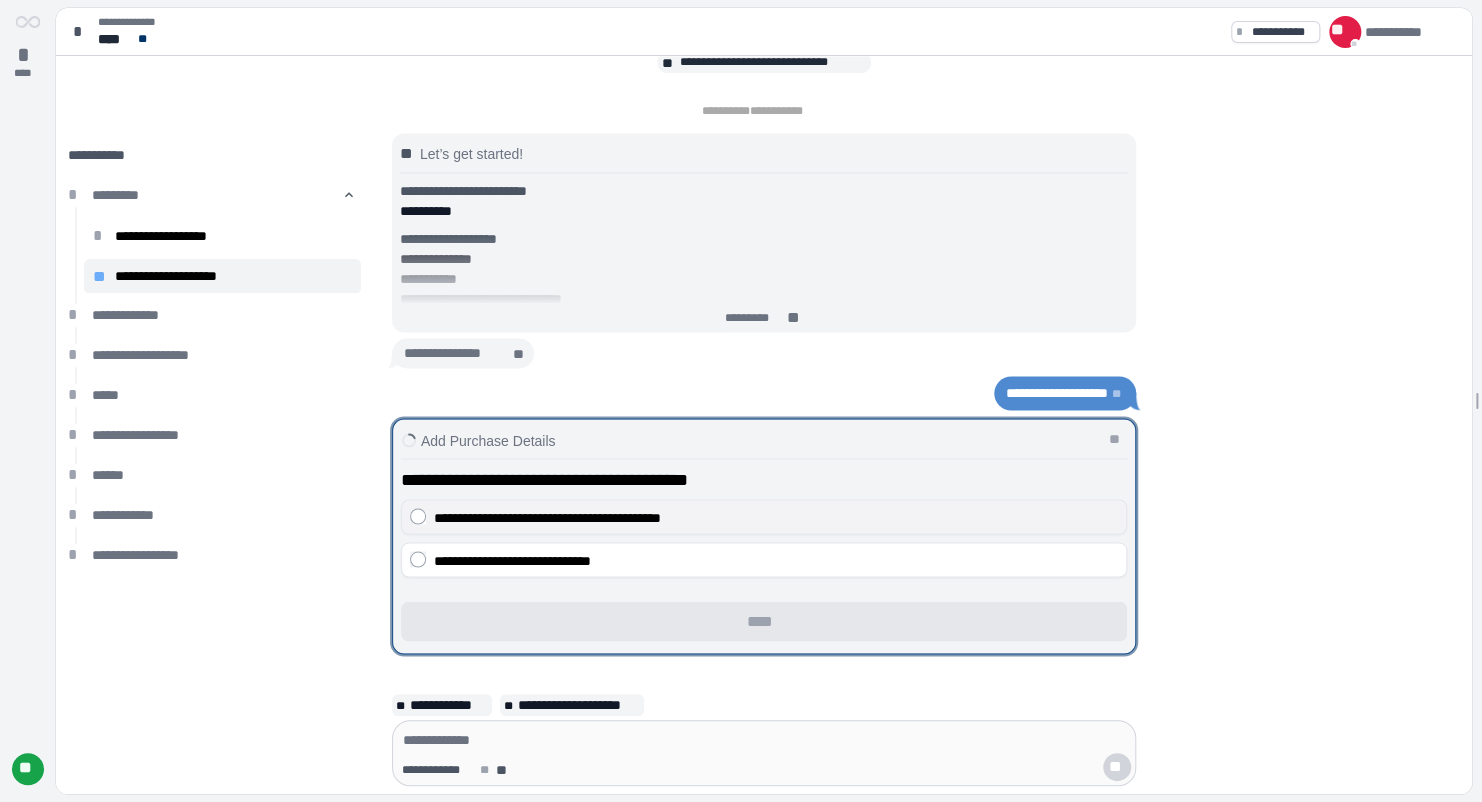 click on "**********" at bounding box center [547, 517] 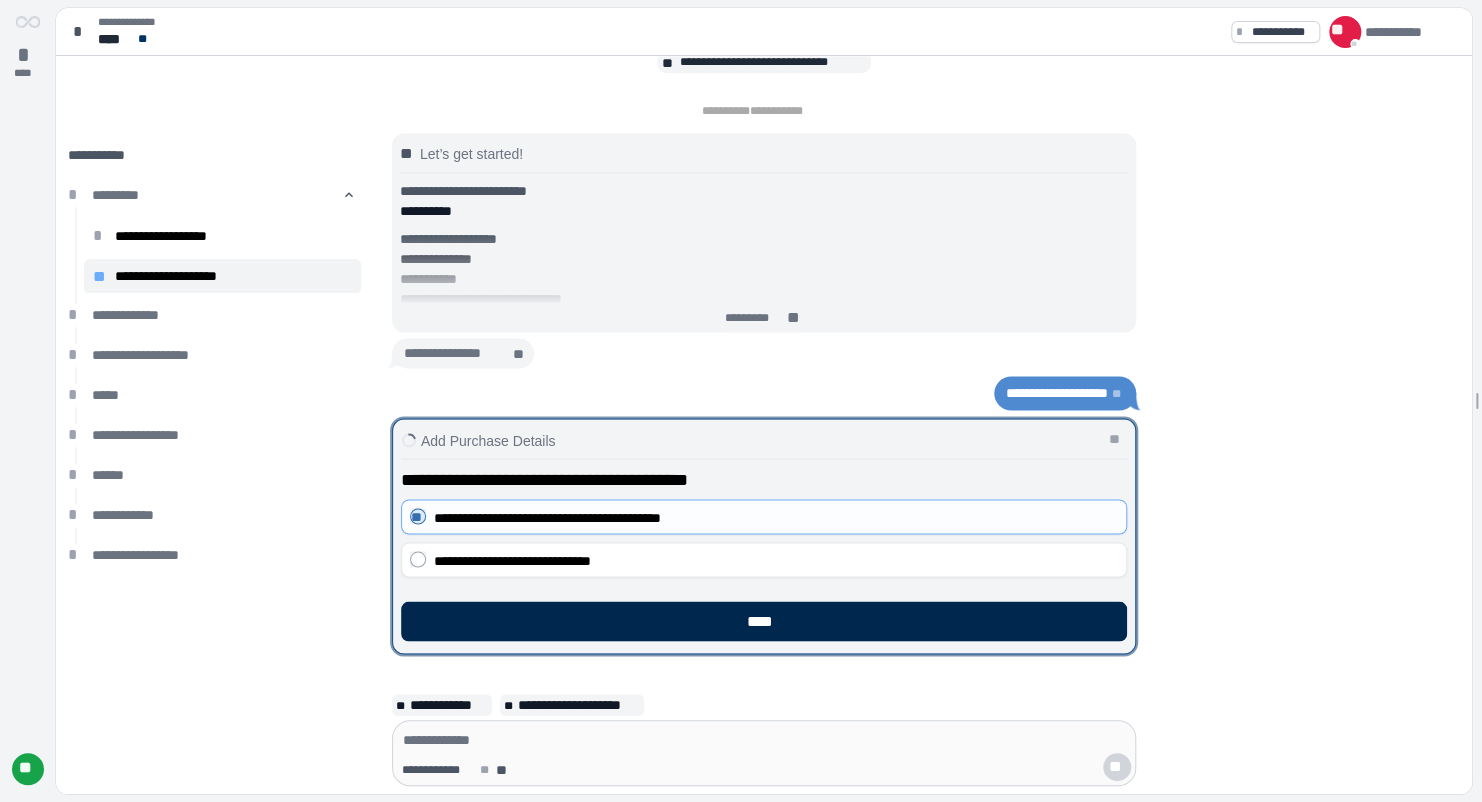 click on "****" at bounding box center (764, 621) 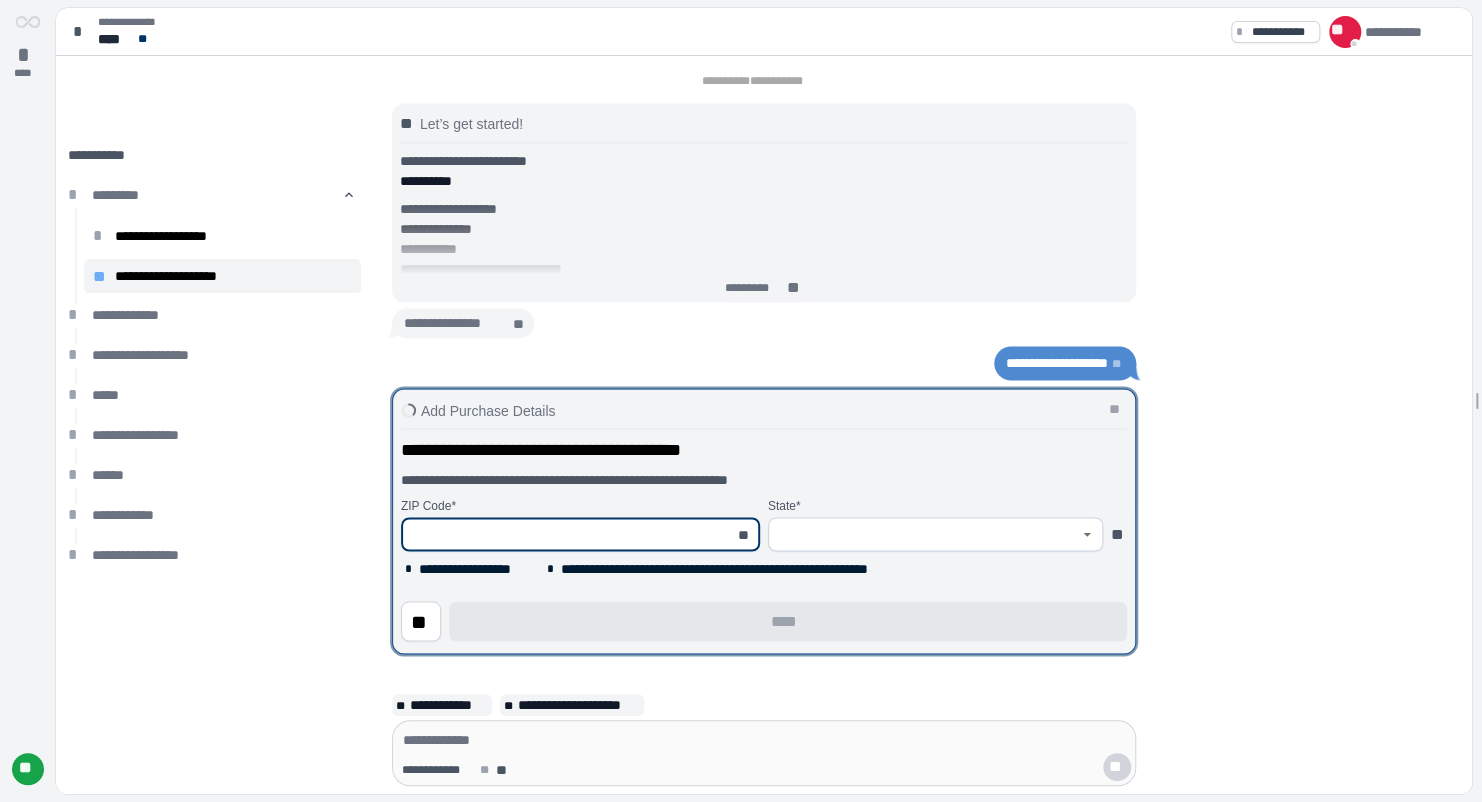click at bounding box center (569, 534) 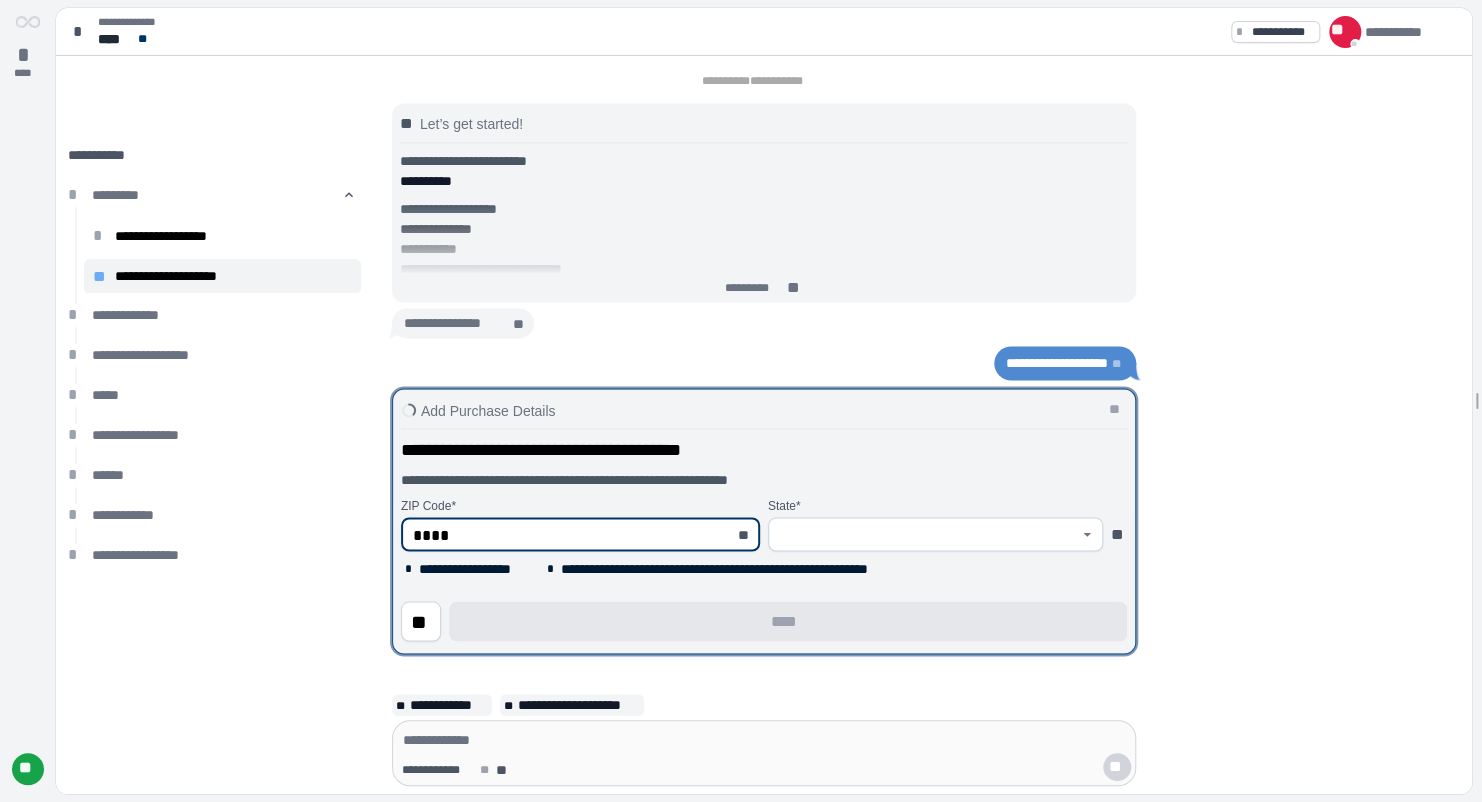 type on "*****" 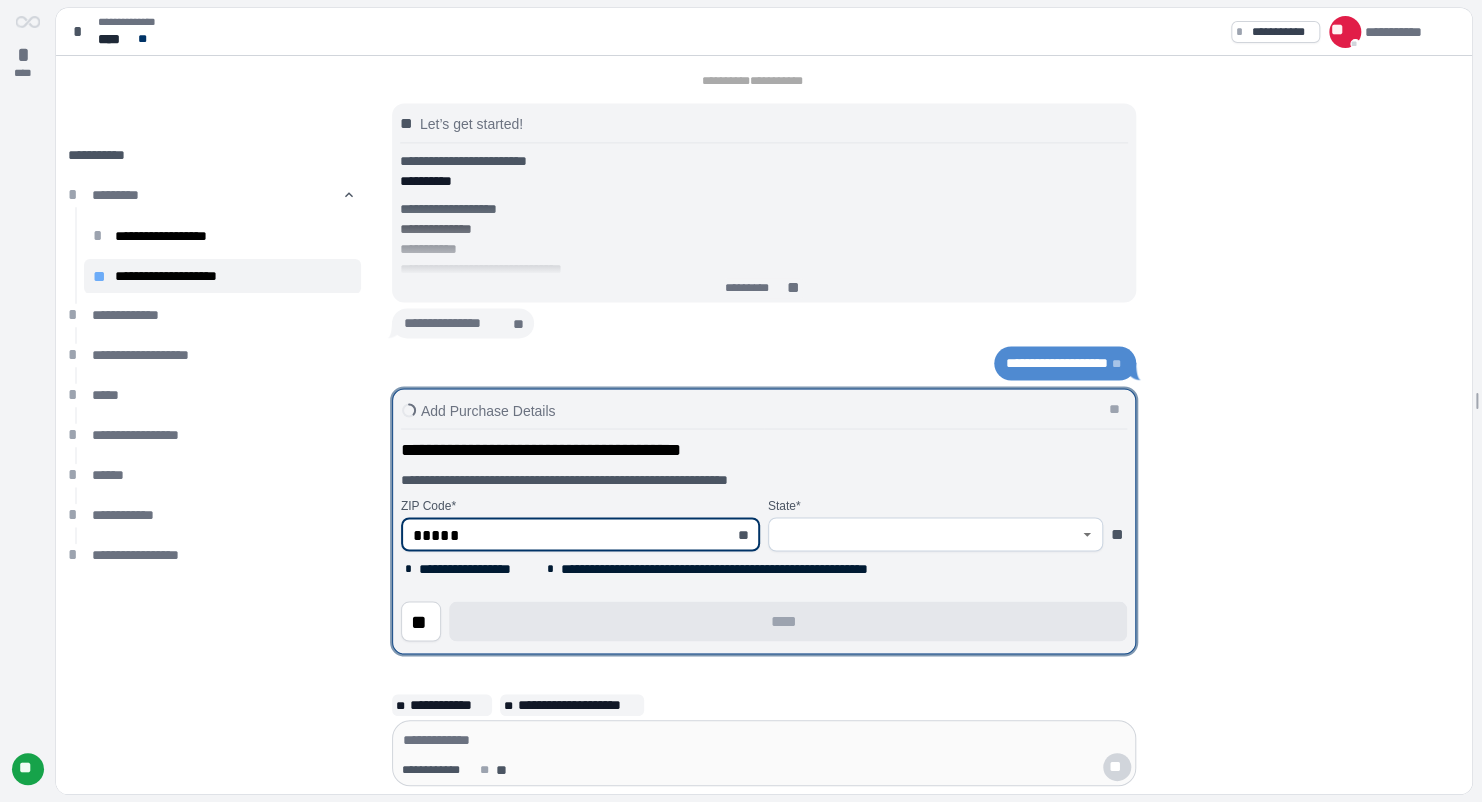 type on "*****" 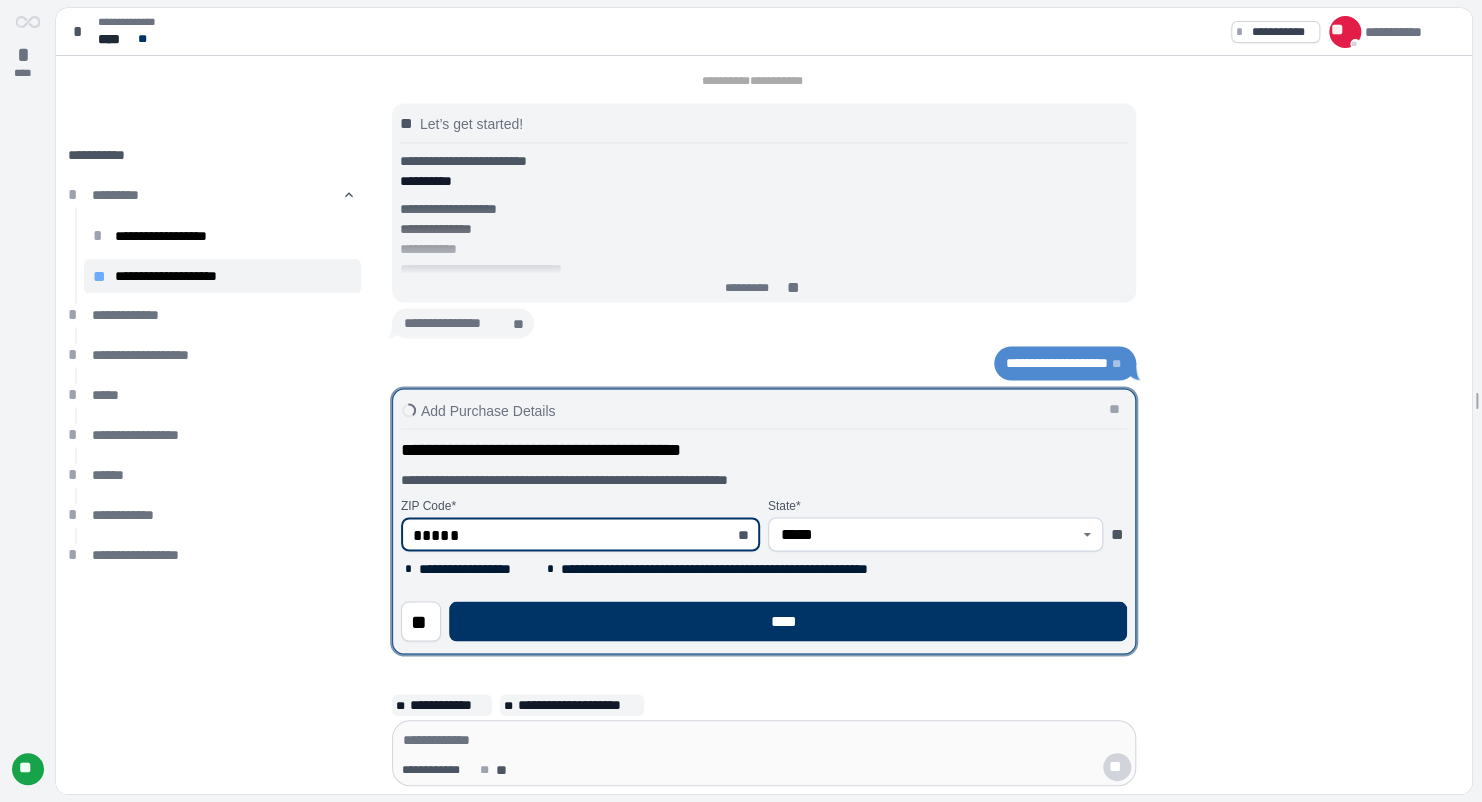 type on "*****" 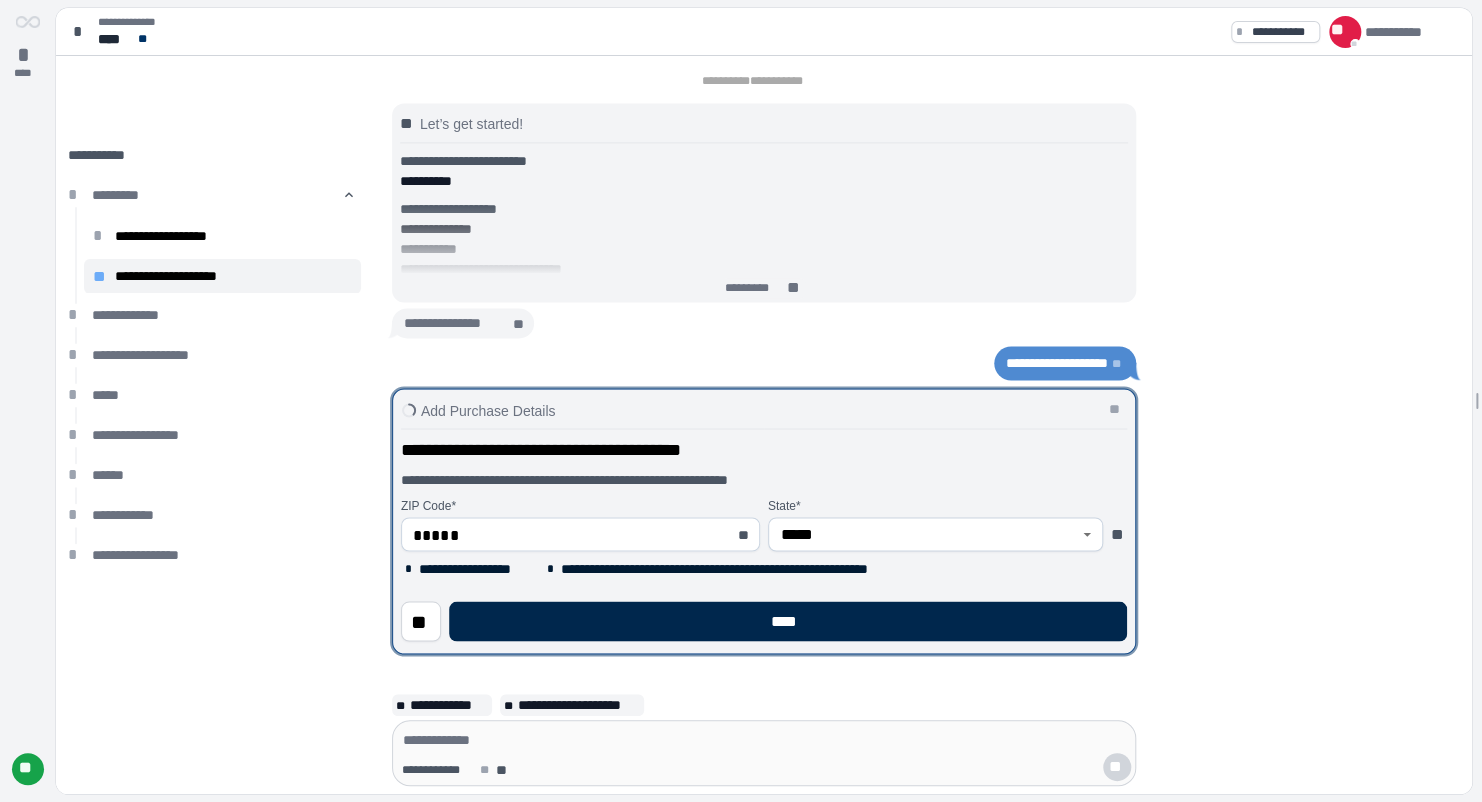 click on "****" at bounding box center (788, 621) 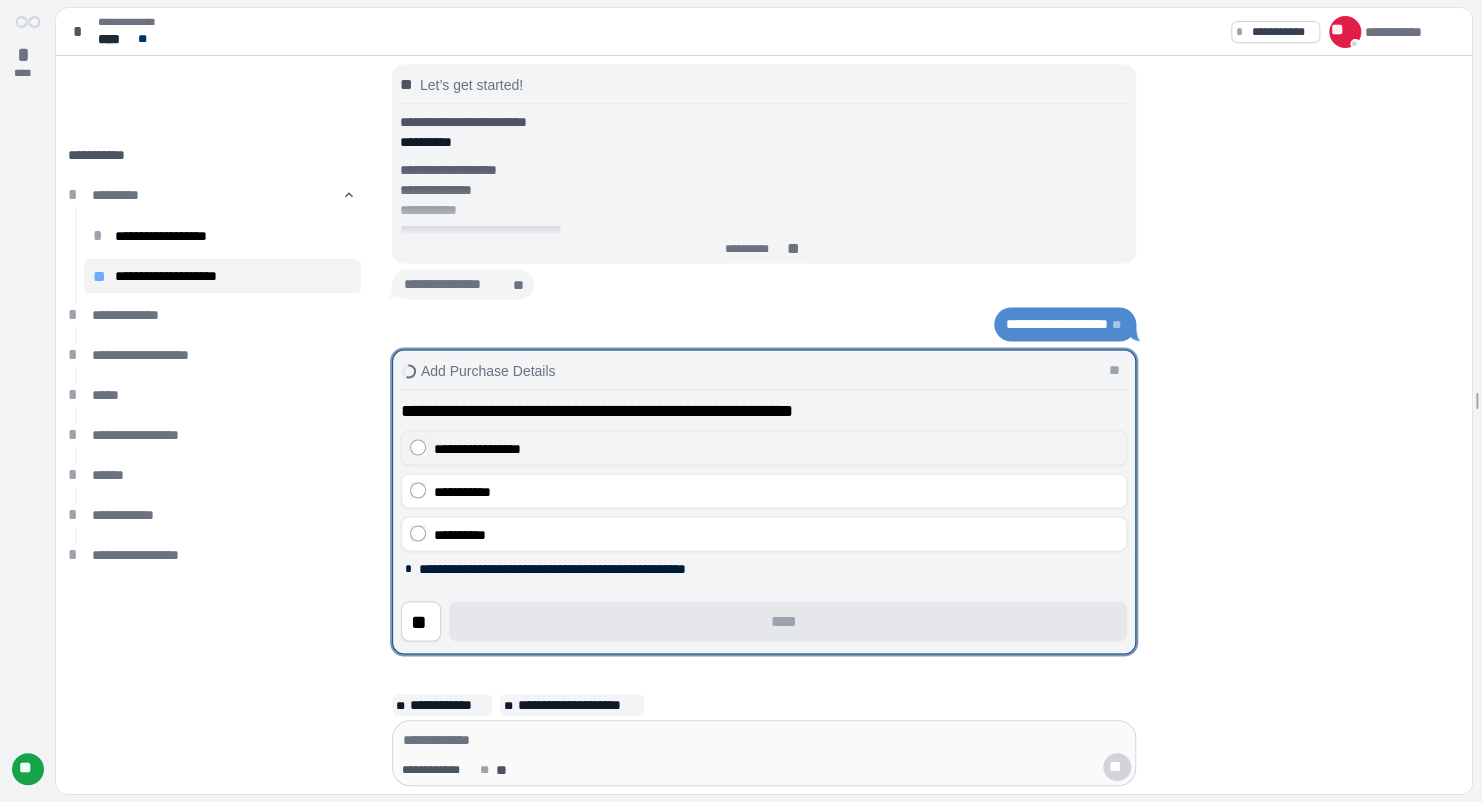 click on "**********" at bounding box center [776, 448] 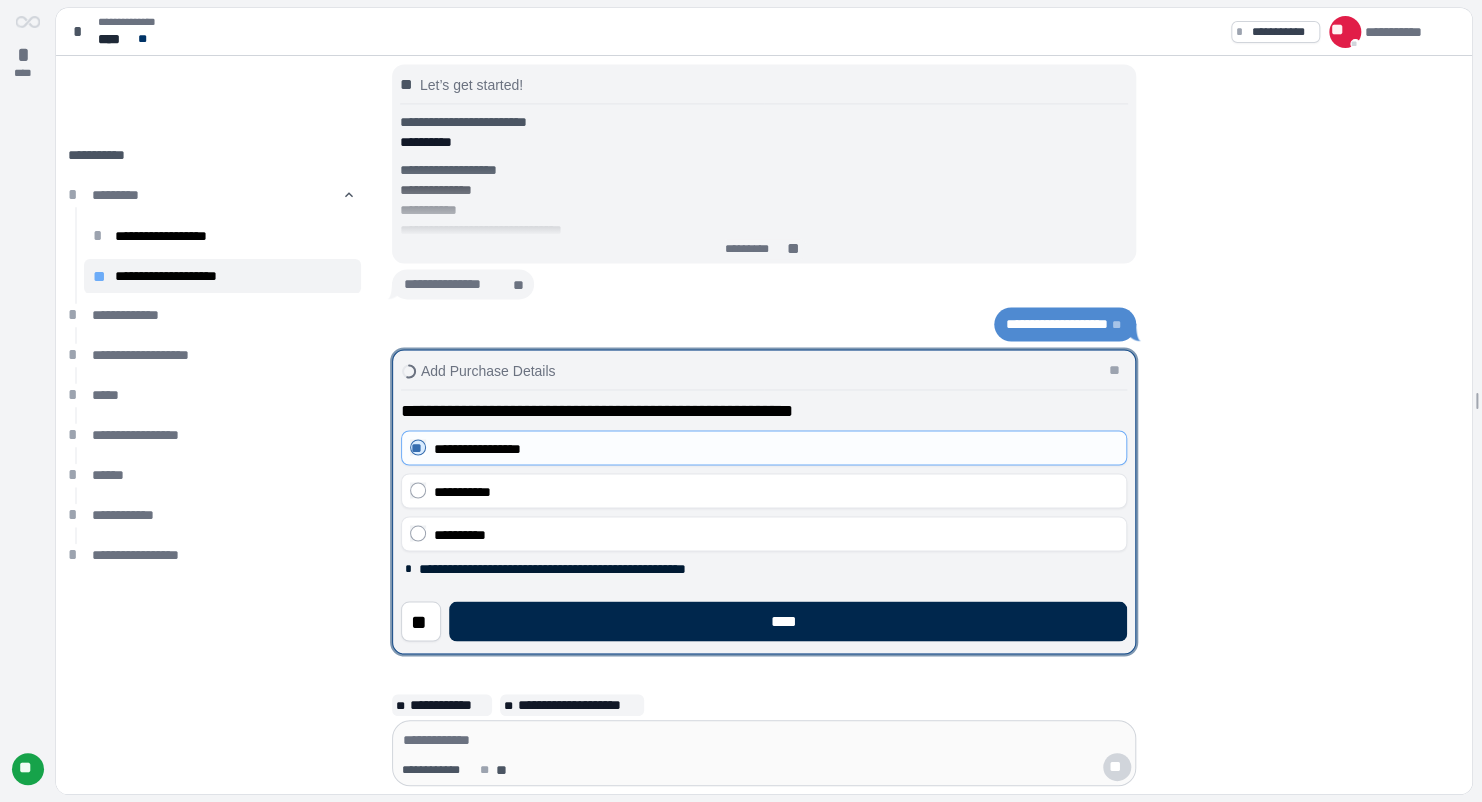 click on "****" at bounding box center [788, 621] 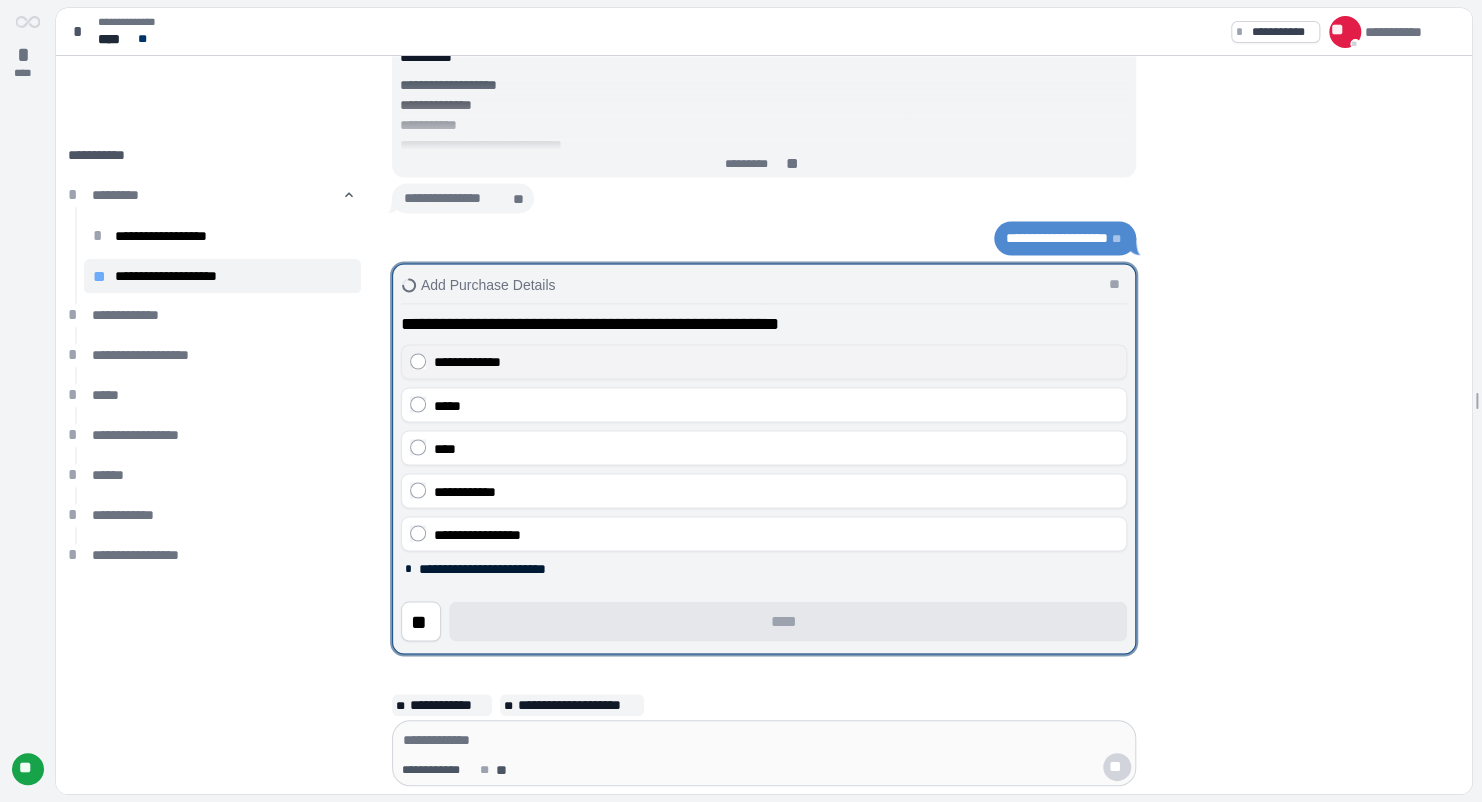 click on "**********" at bounding box center (776, 362) 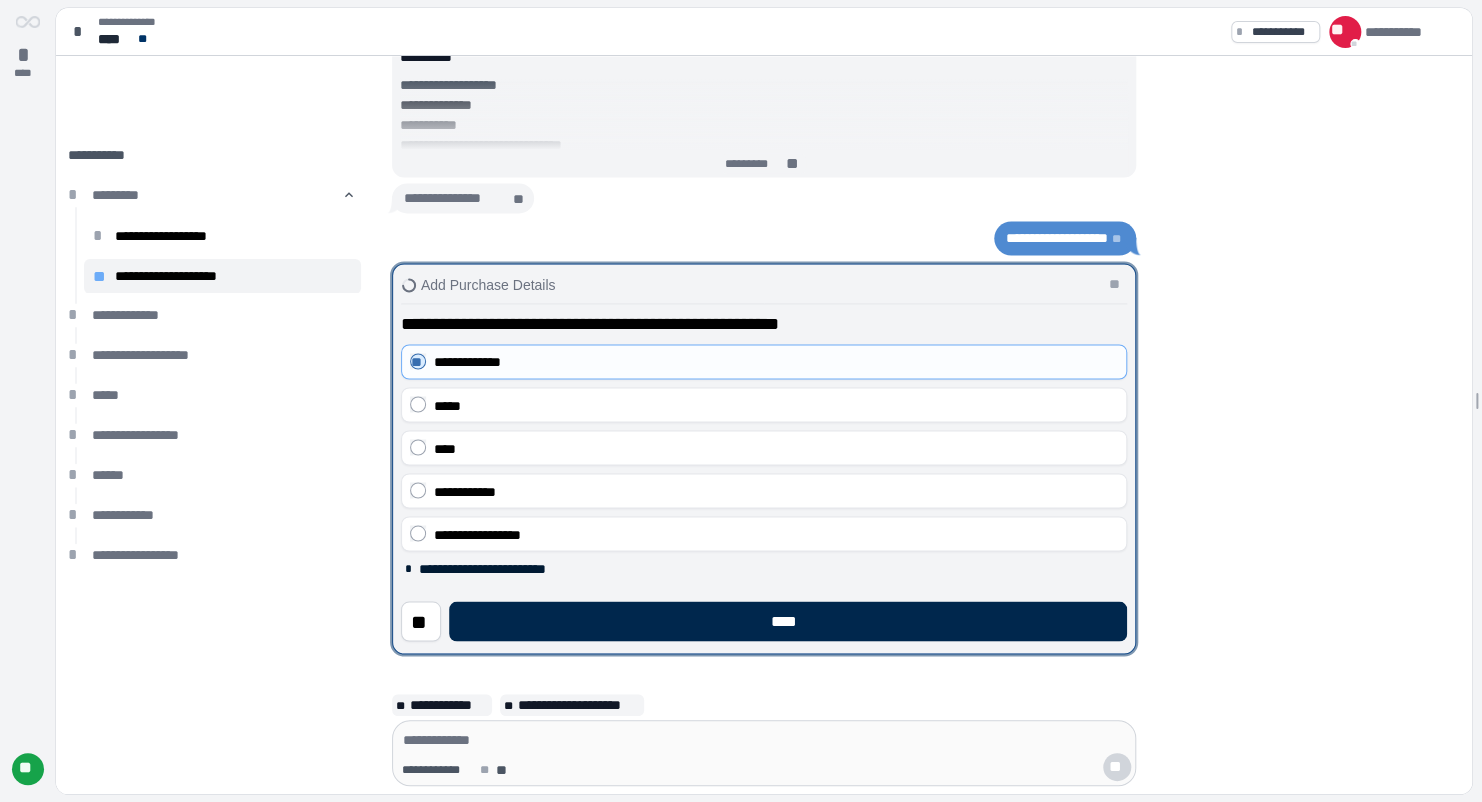 click on "****" at bounding box center (788, 621) 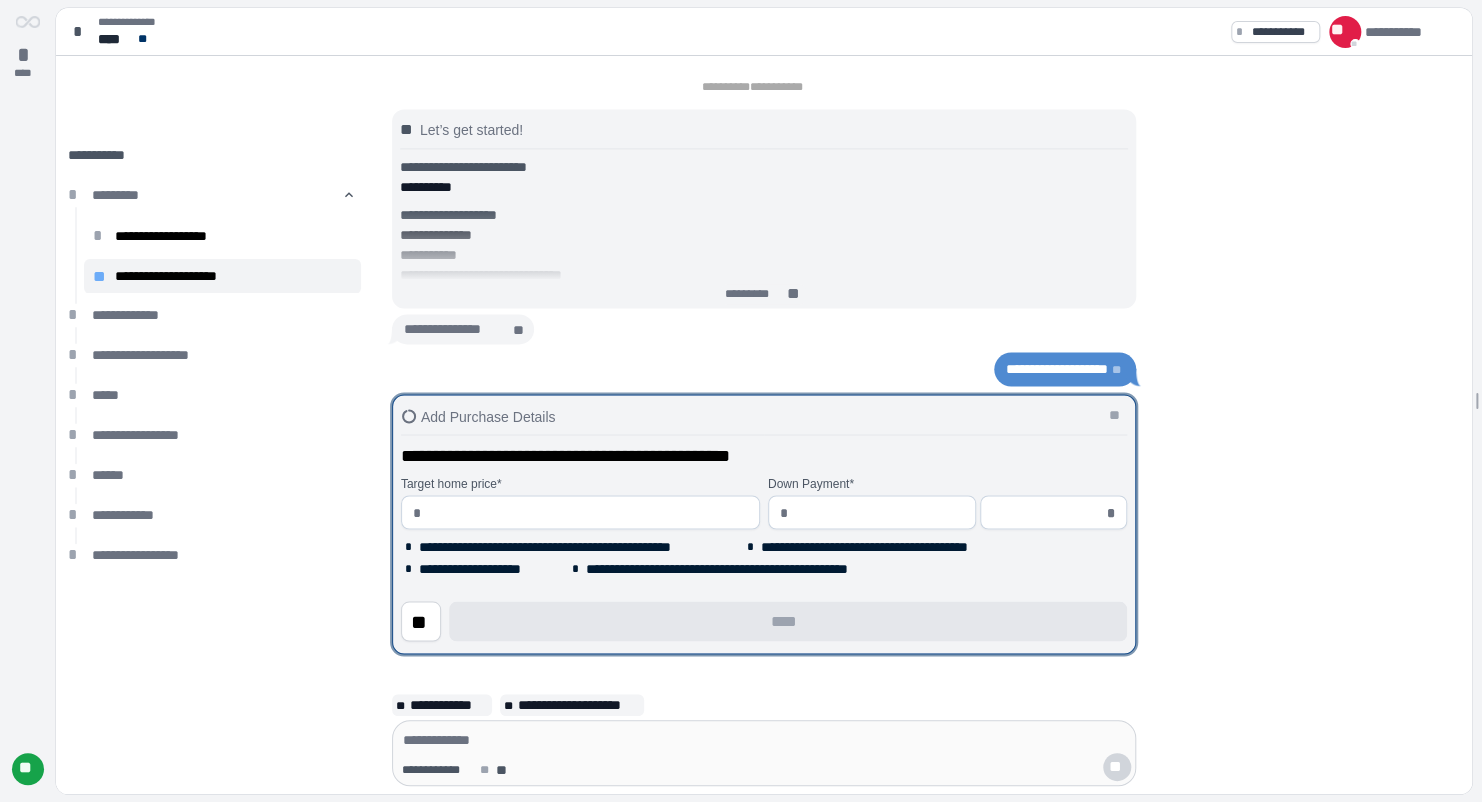 click at bounding box center (587, 512) 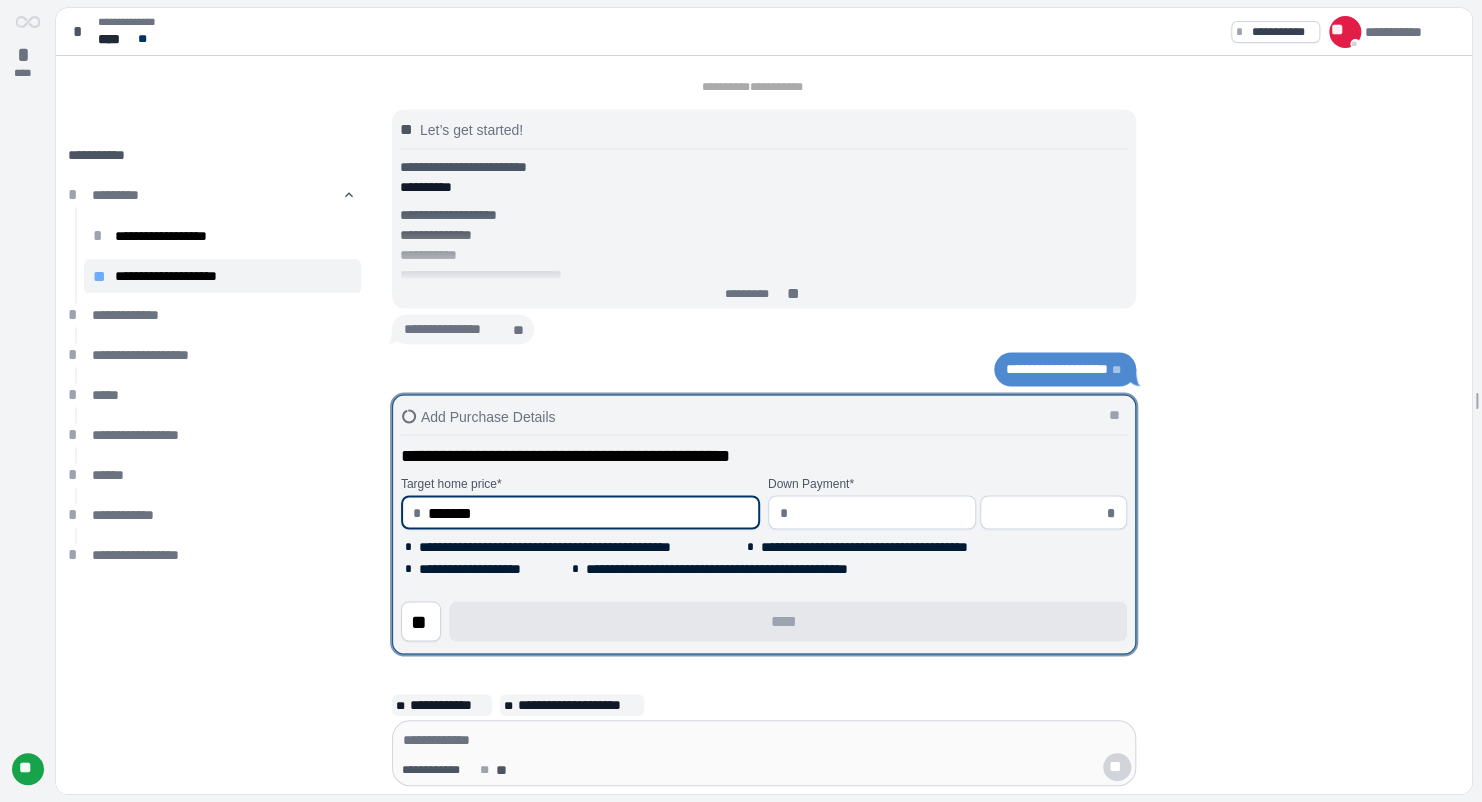 type on "**********" 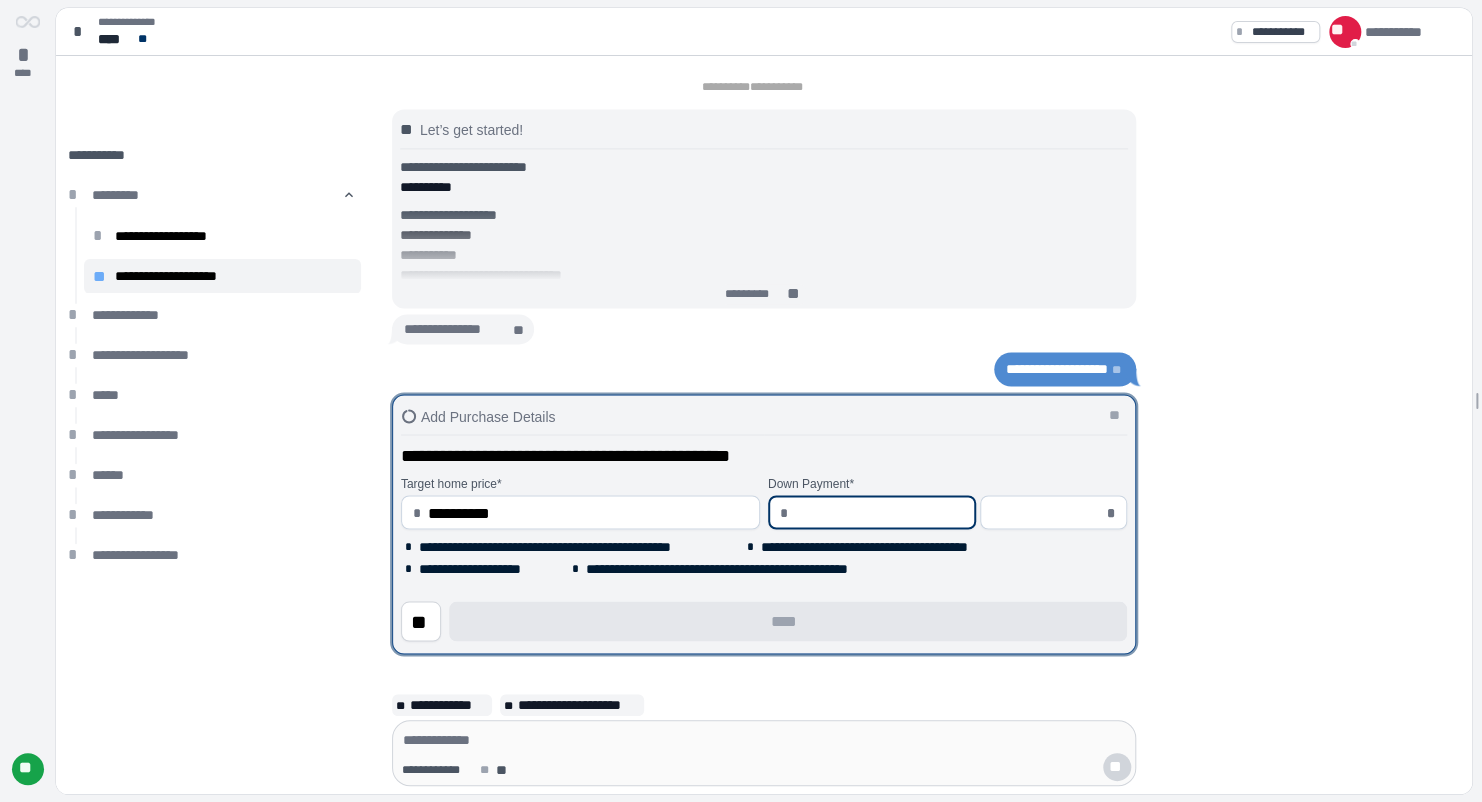 type on "*" 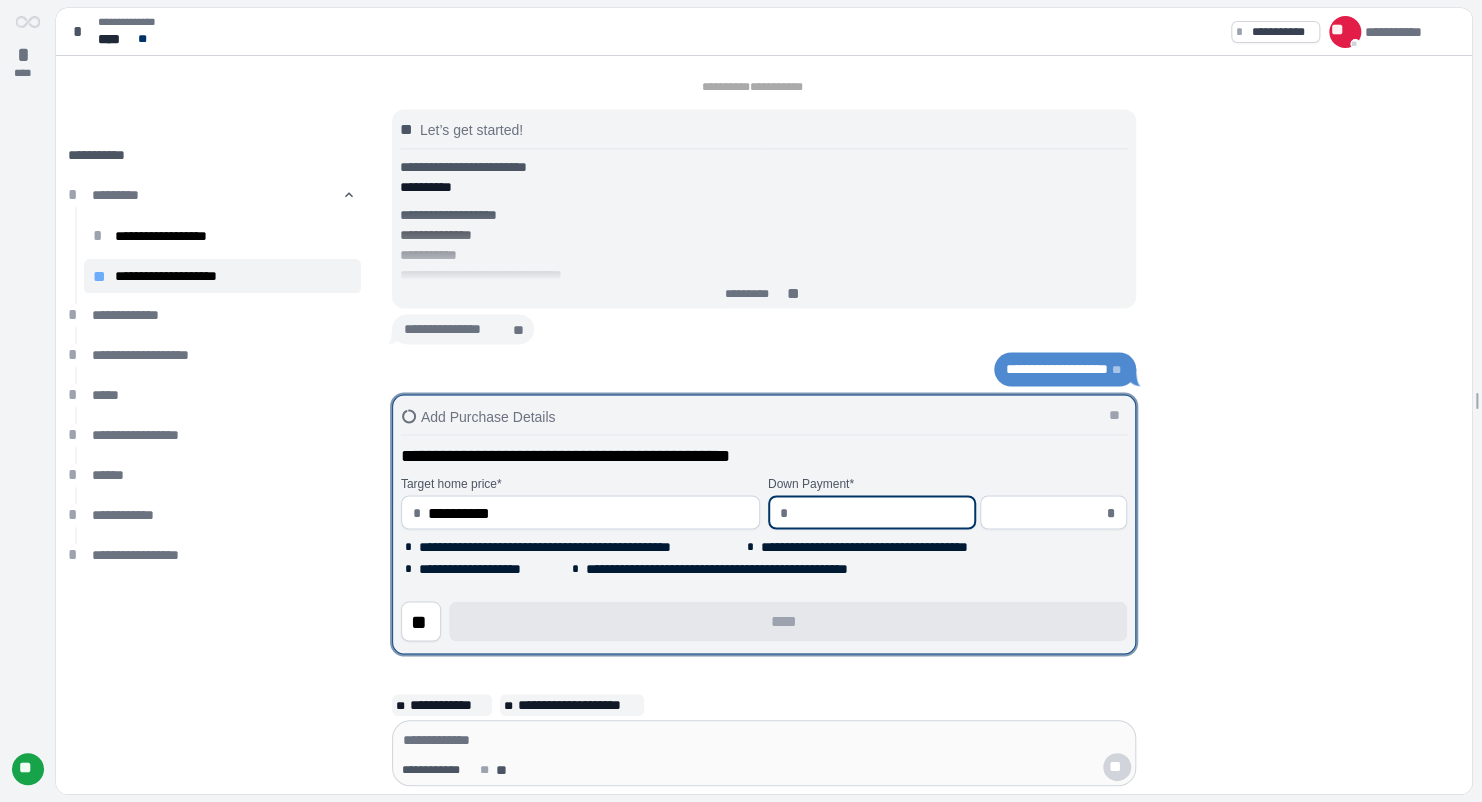 type on "*****" 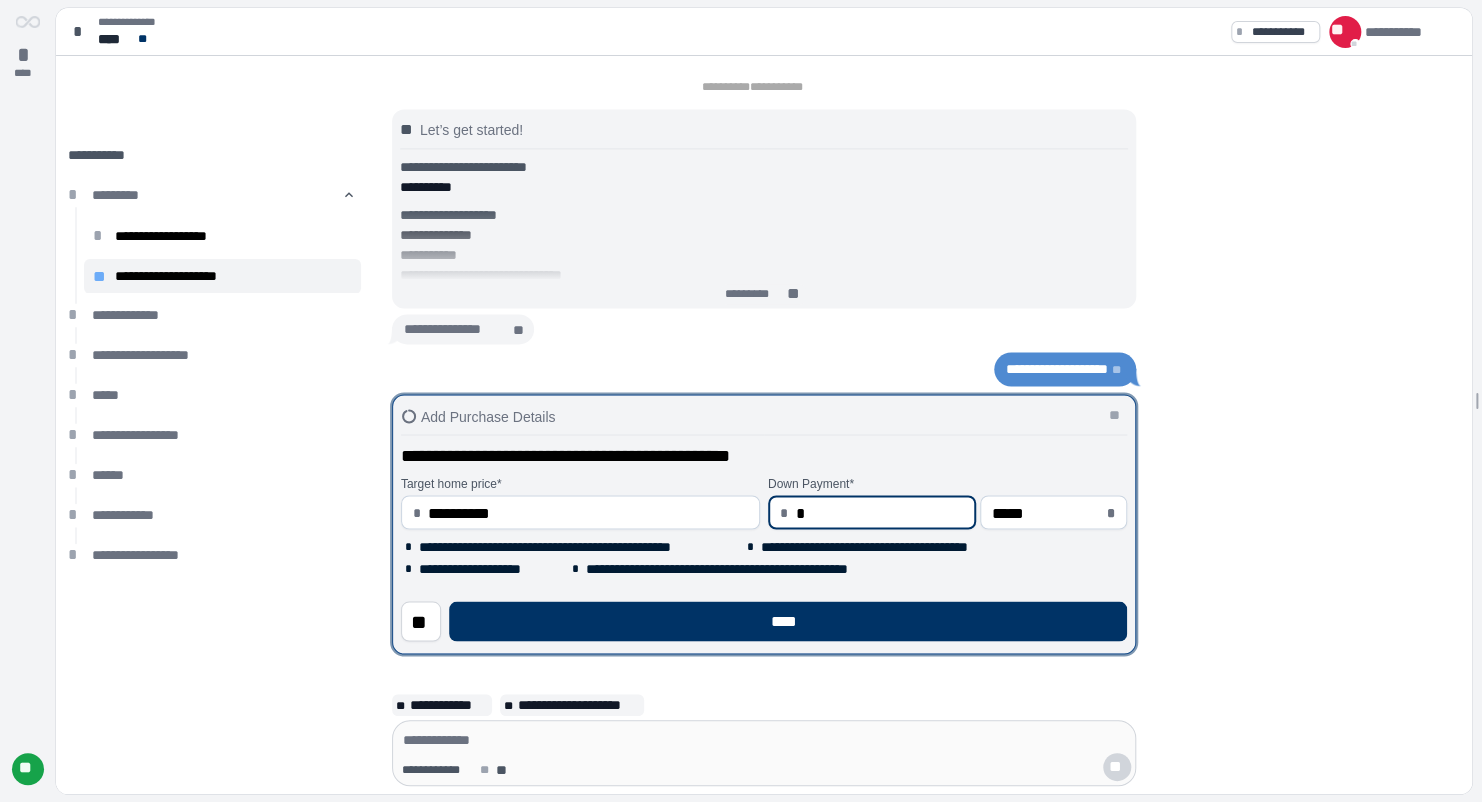 type on "****" 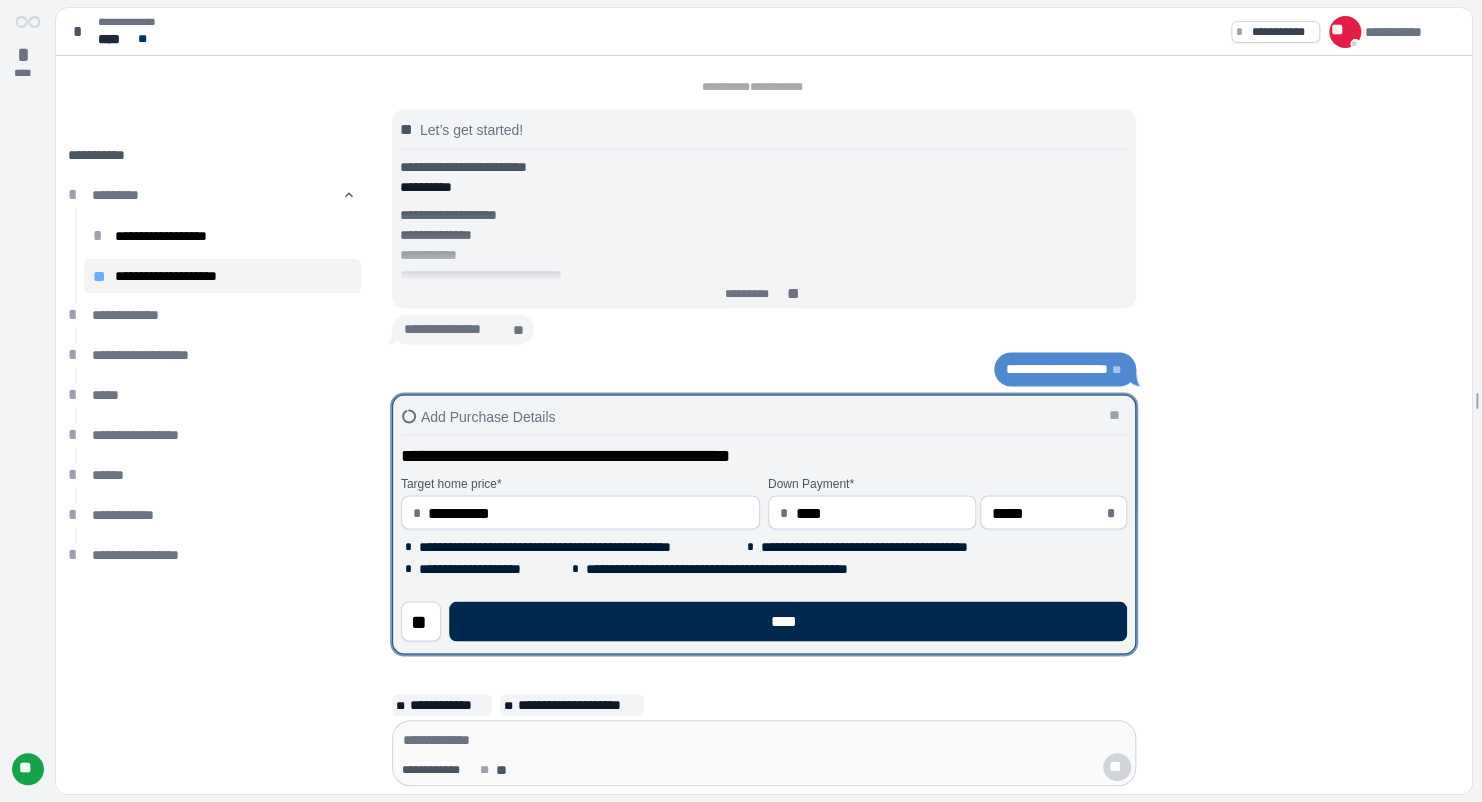 click on "****" at bounding box center (788, 621) 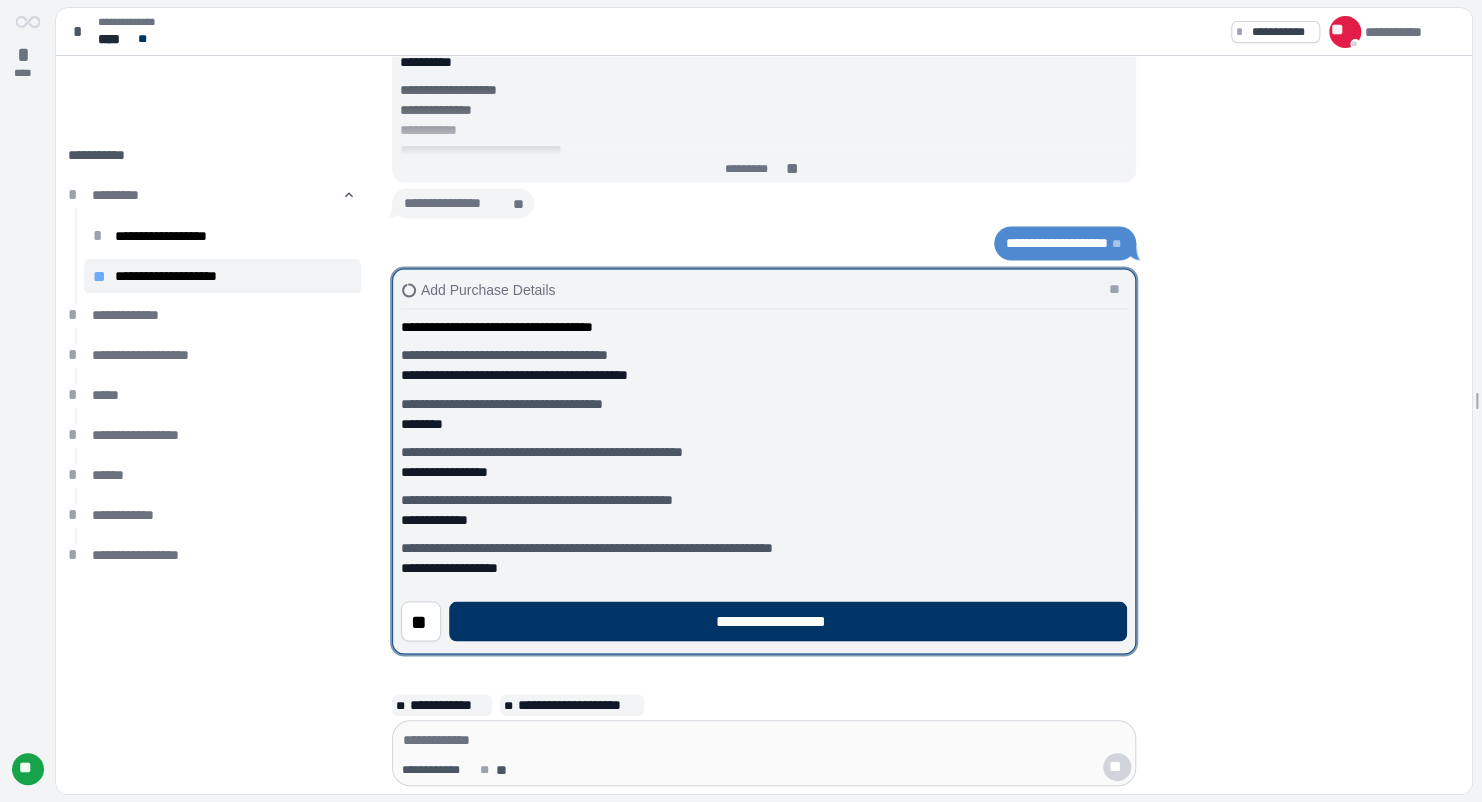 click on "**********" at bounding box center (788, 621) 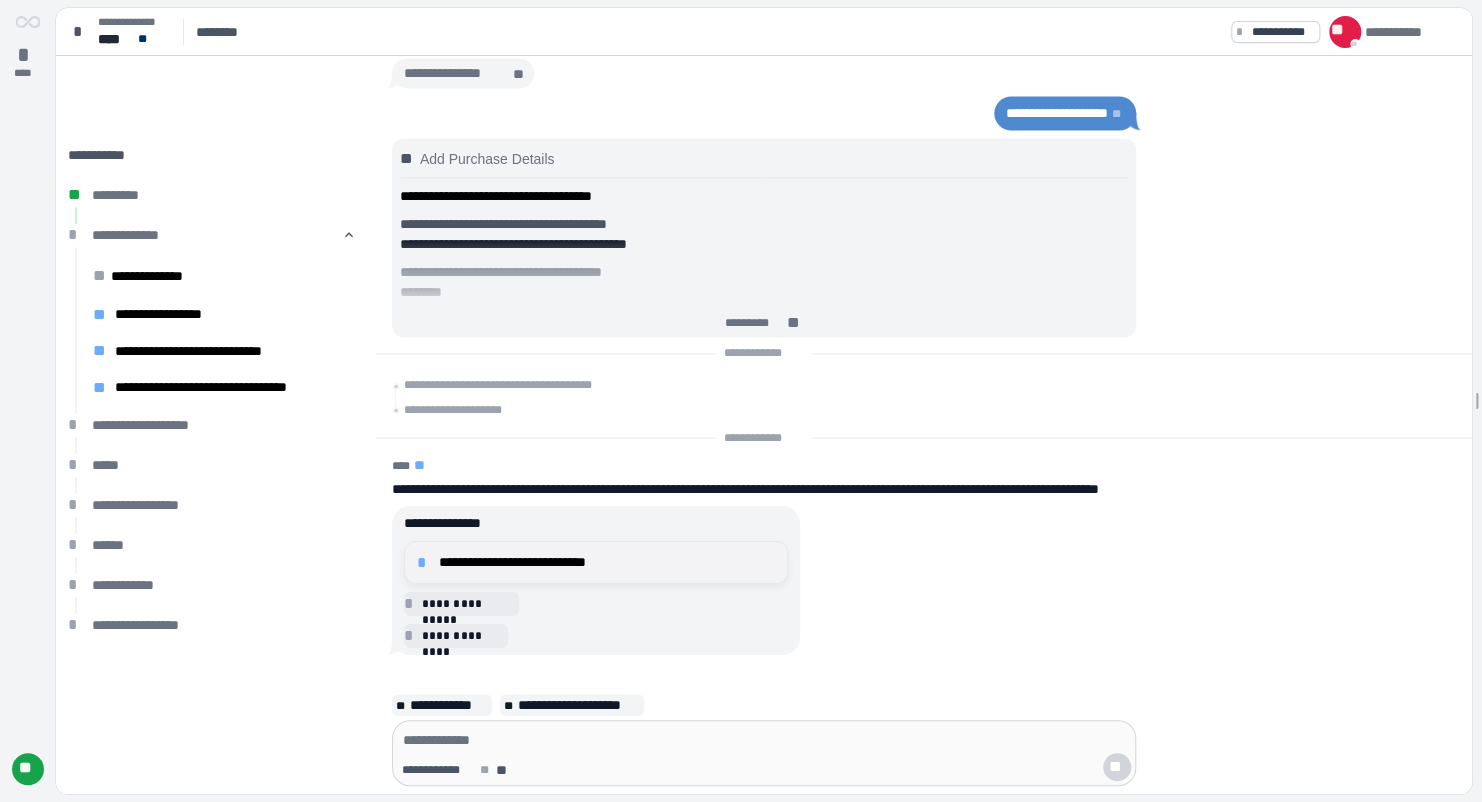 click on "**********" at bounding box center [607, 562] 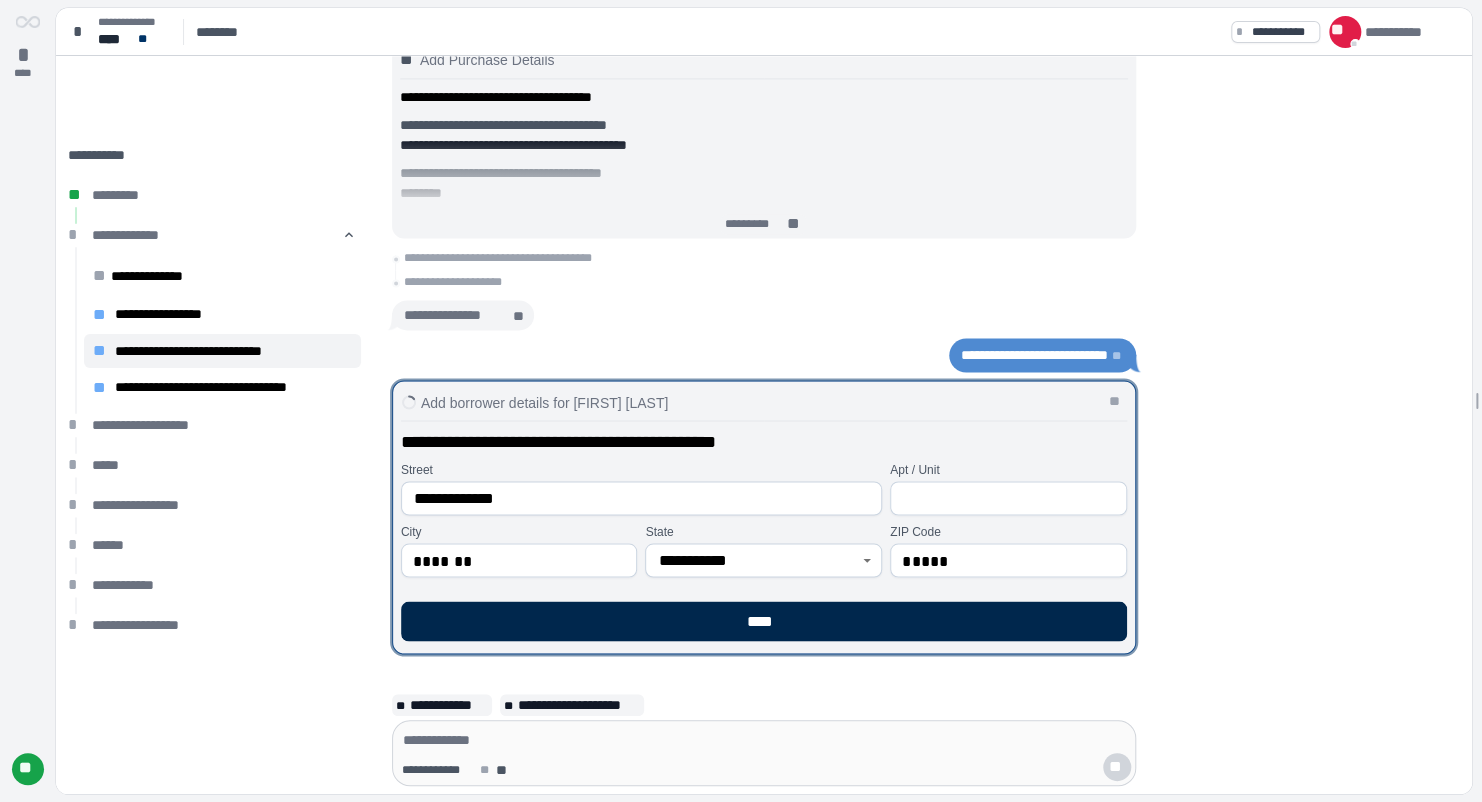 click on "****" at bounding box center (764, 621) 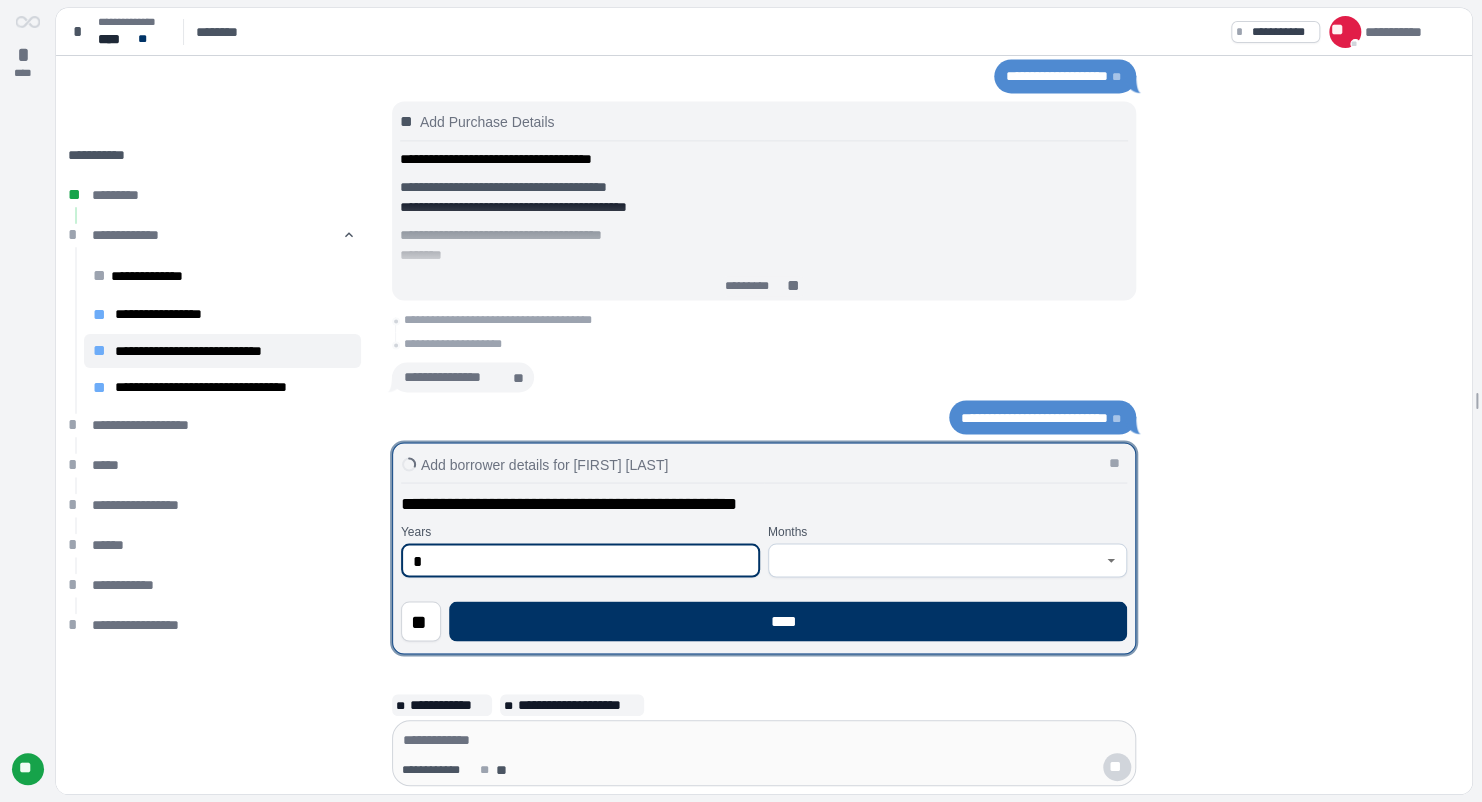 type on "*" 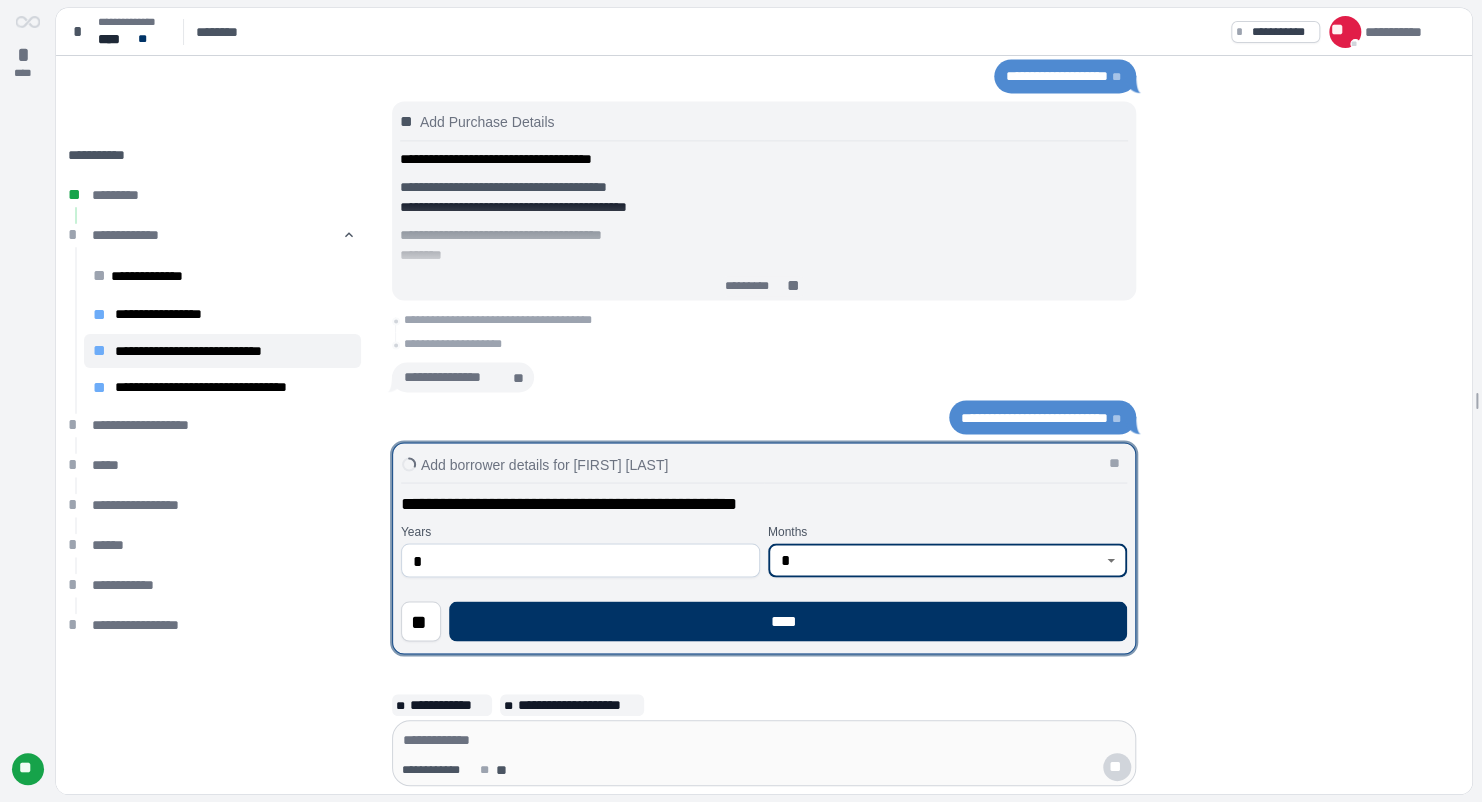 type on "*" 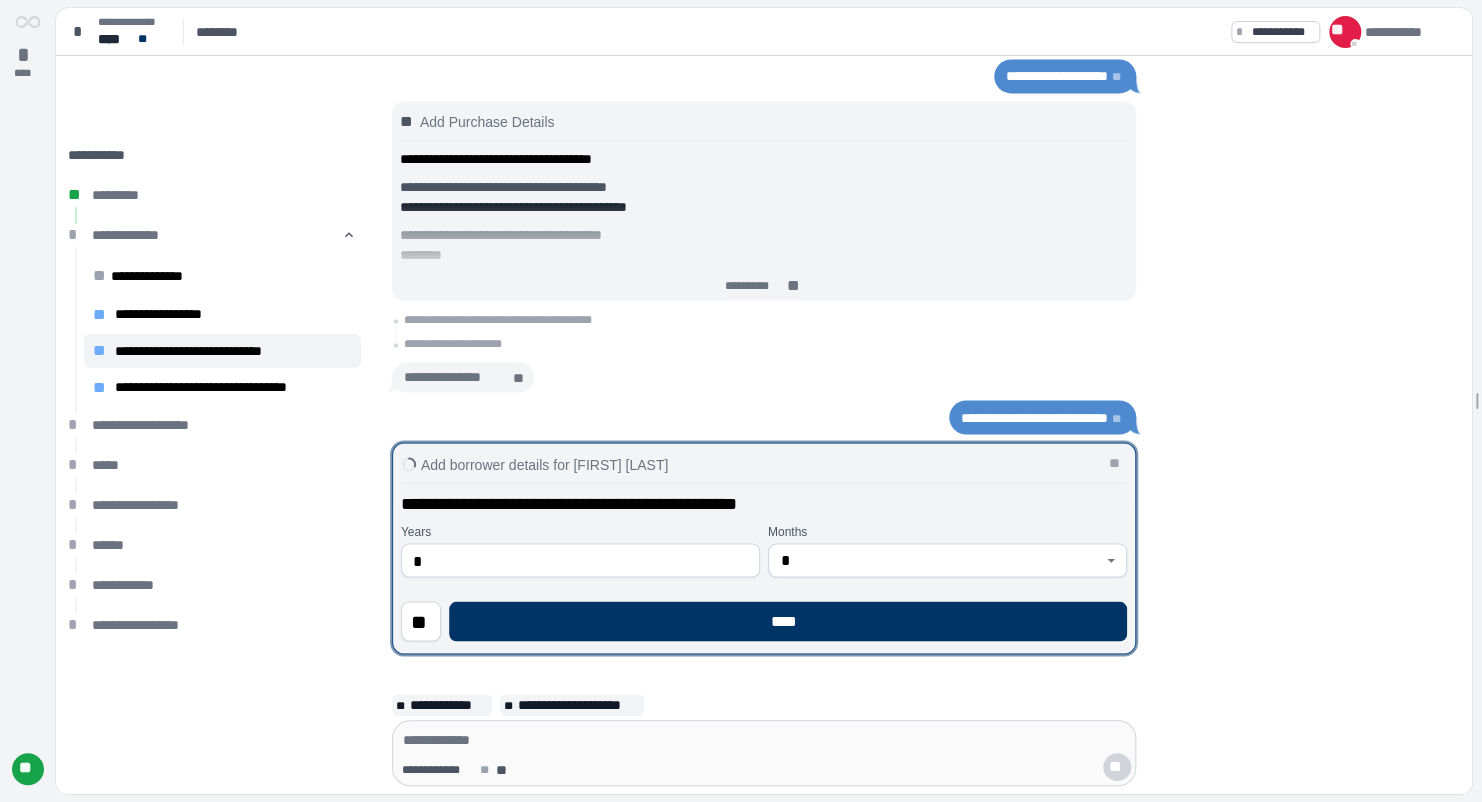 type 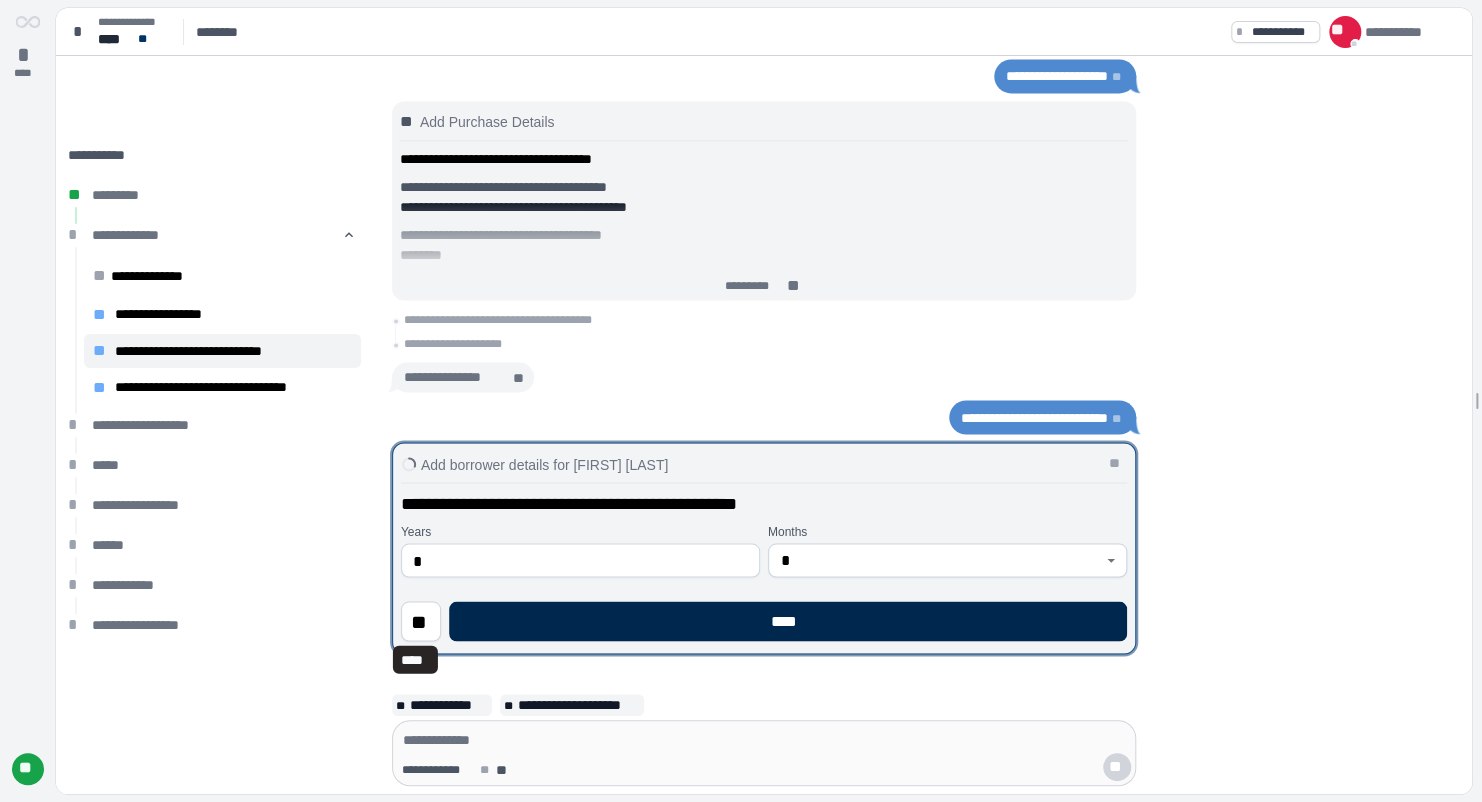 click on "****" at bounding box center [788, 621] 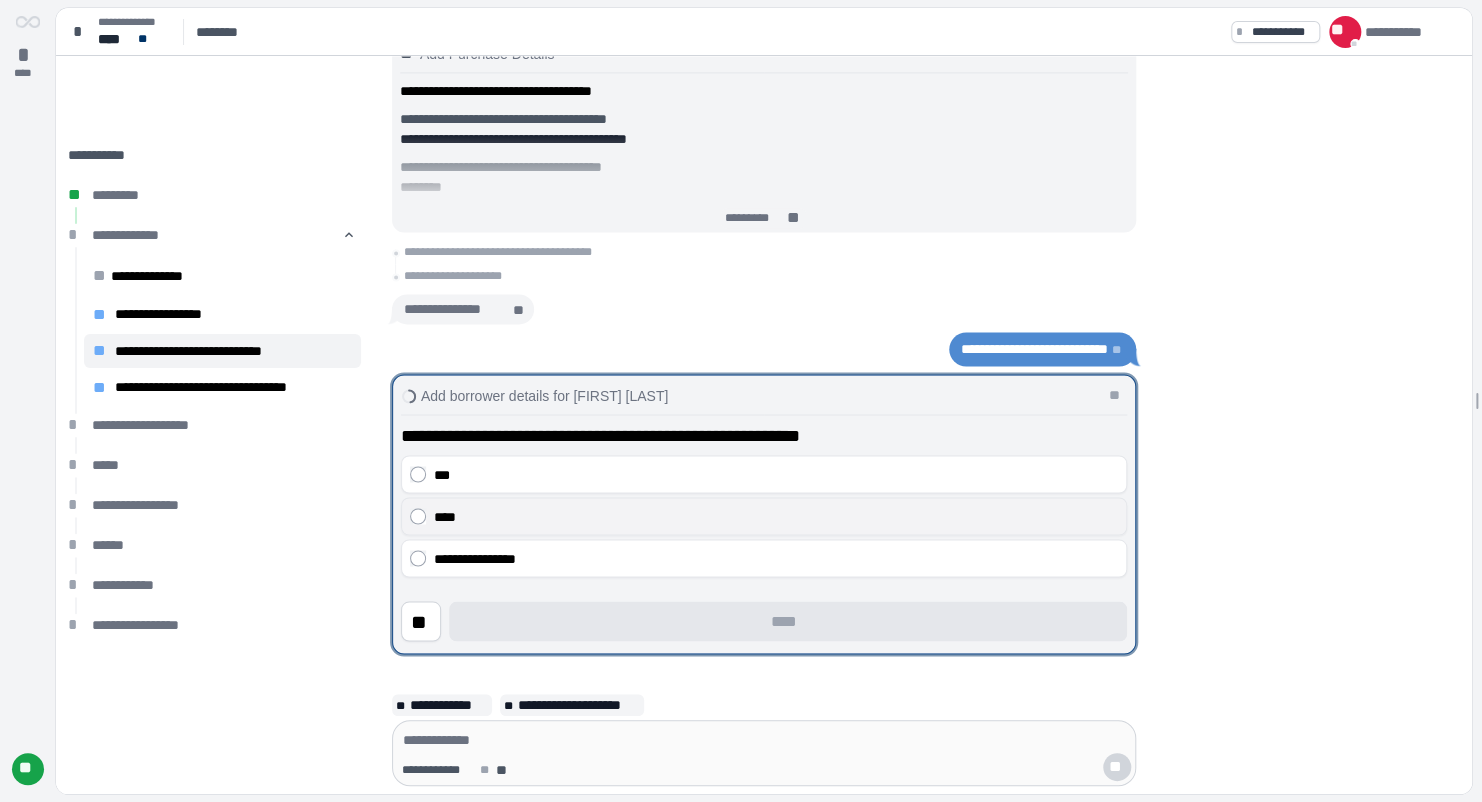 click on "****" at bounding box center [776, 516] 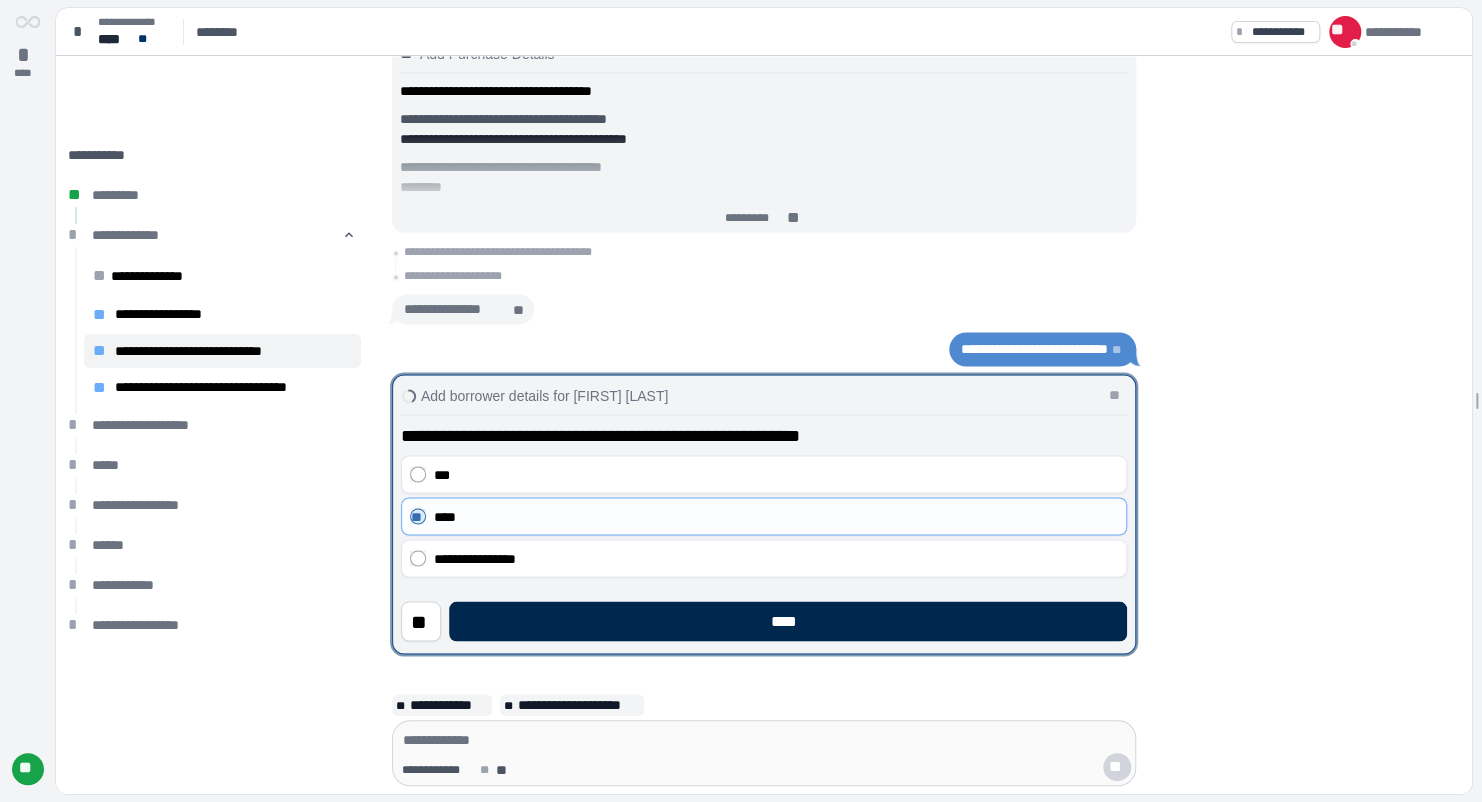 click on "****" at bounding box center [788, 621] 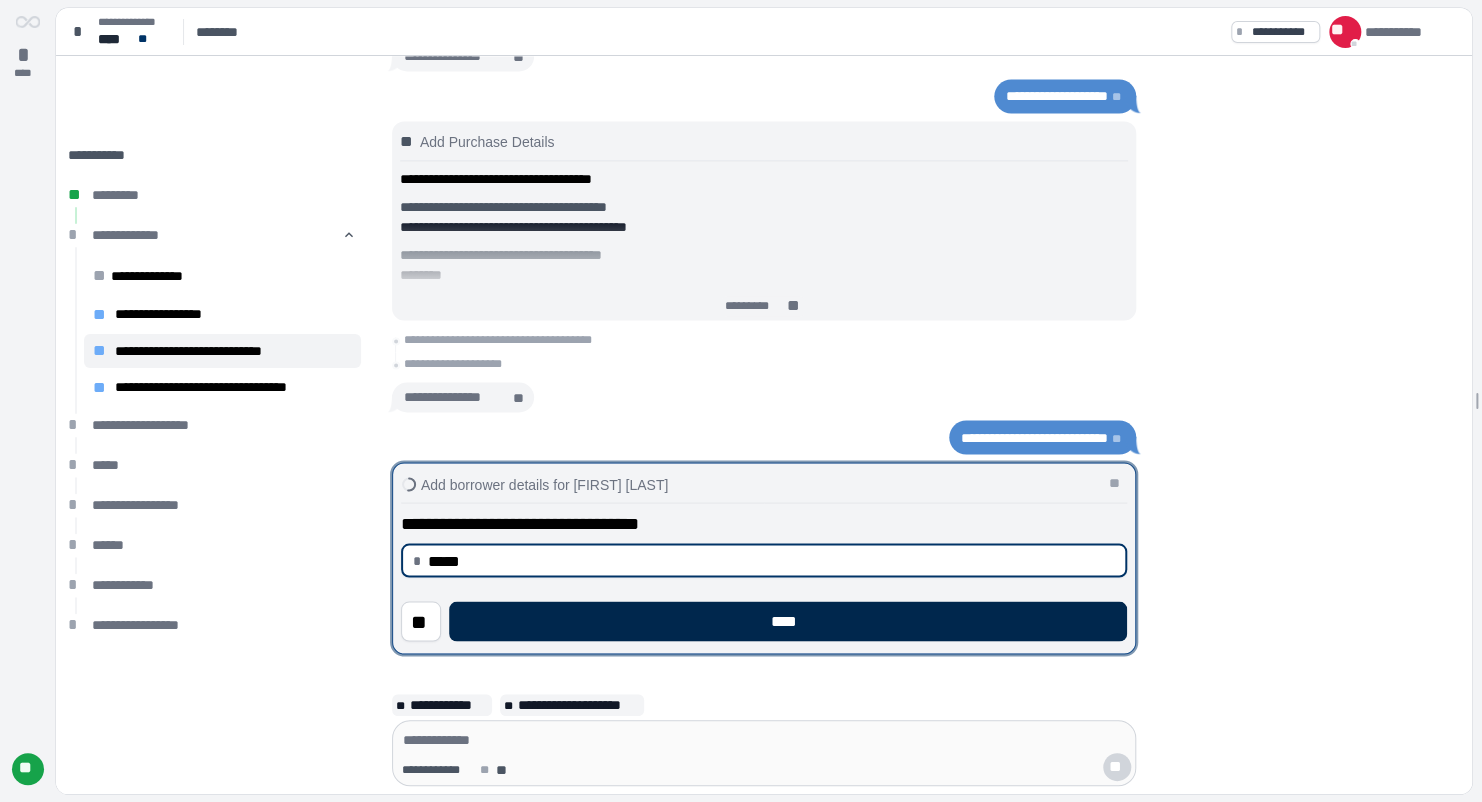 type on "********" 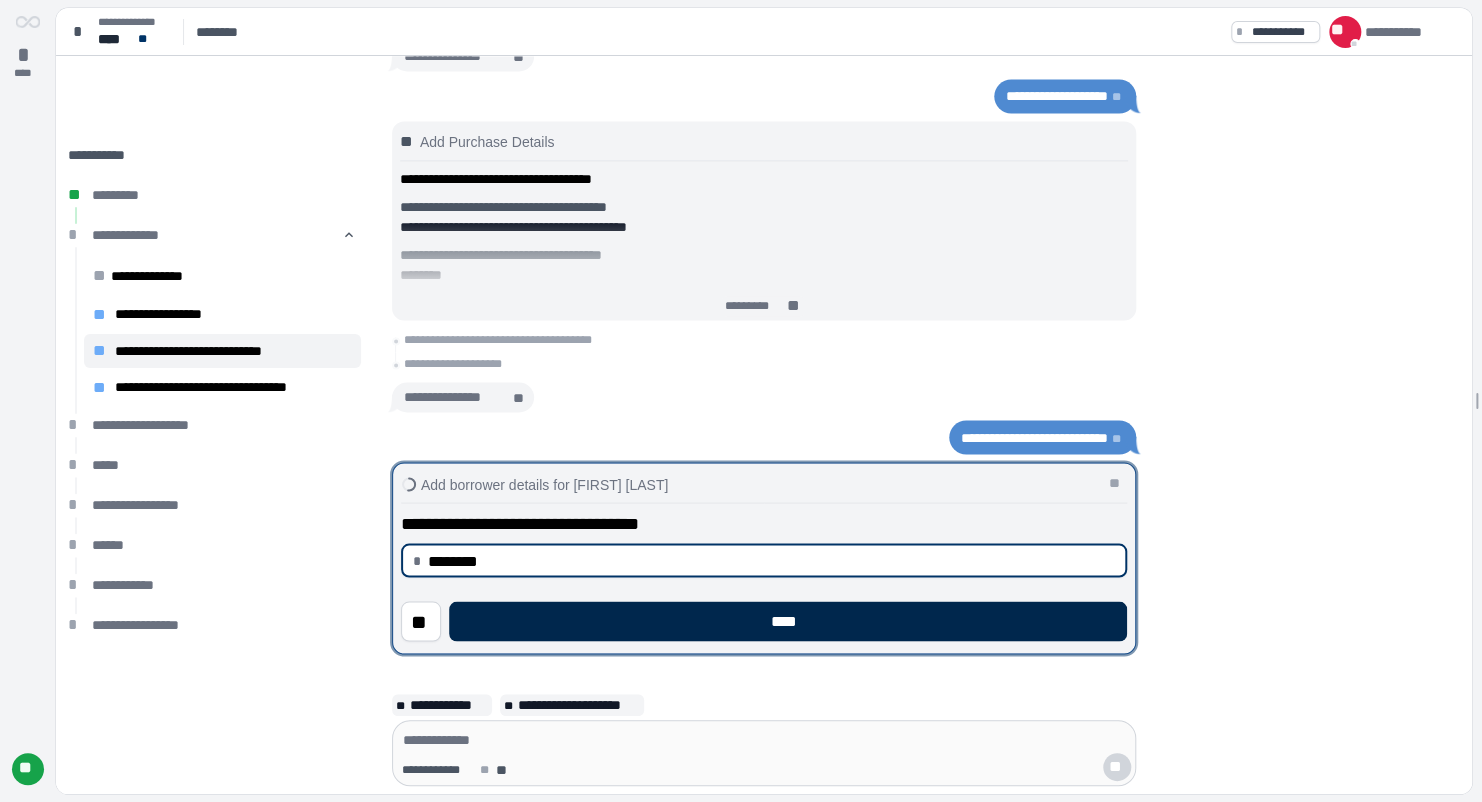 click on "****" at bounding box center [788, 621] 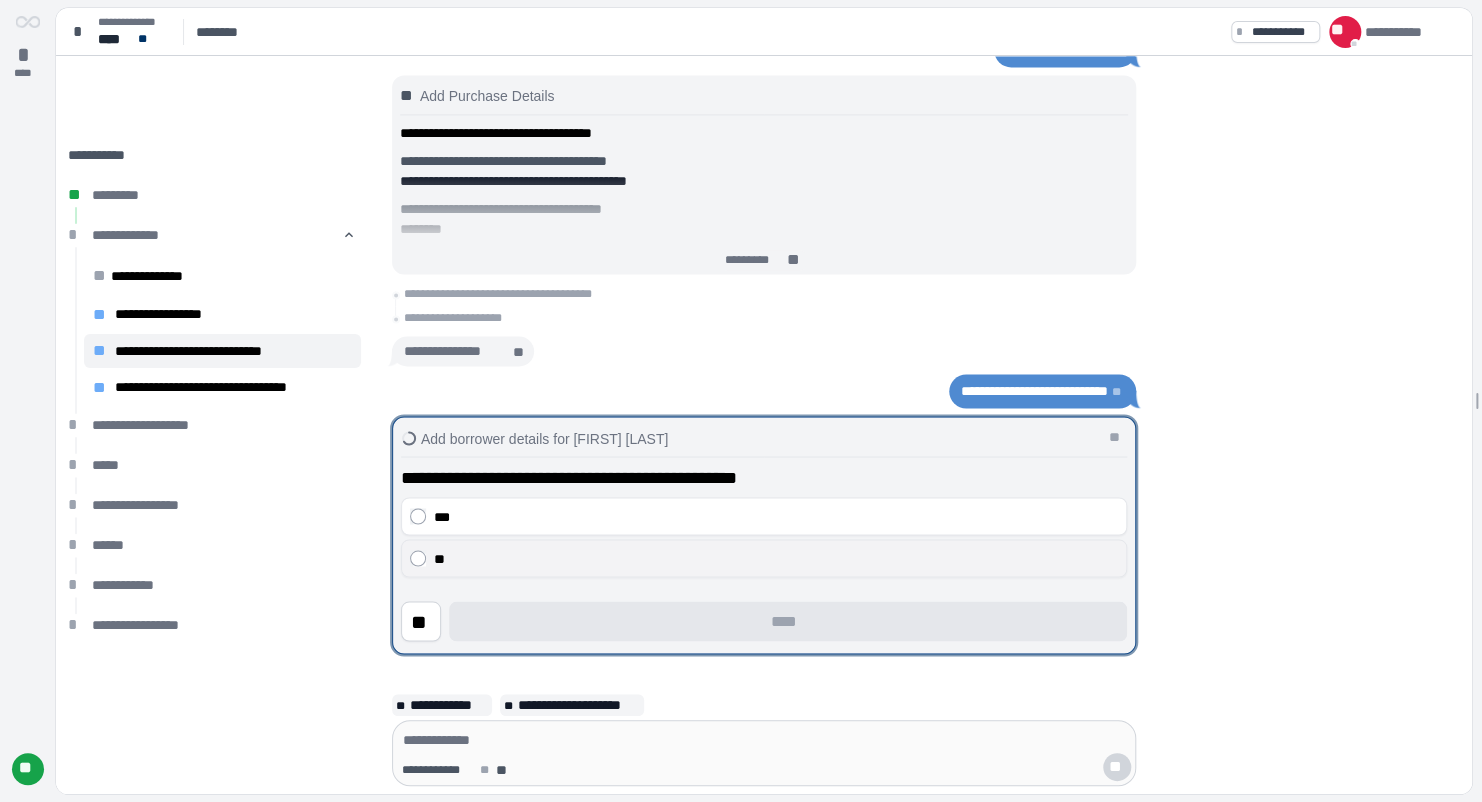 click on "**" at bounding box center (776, 558) 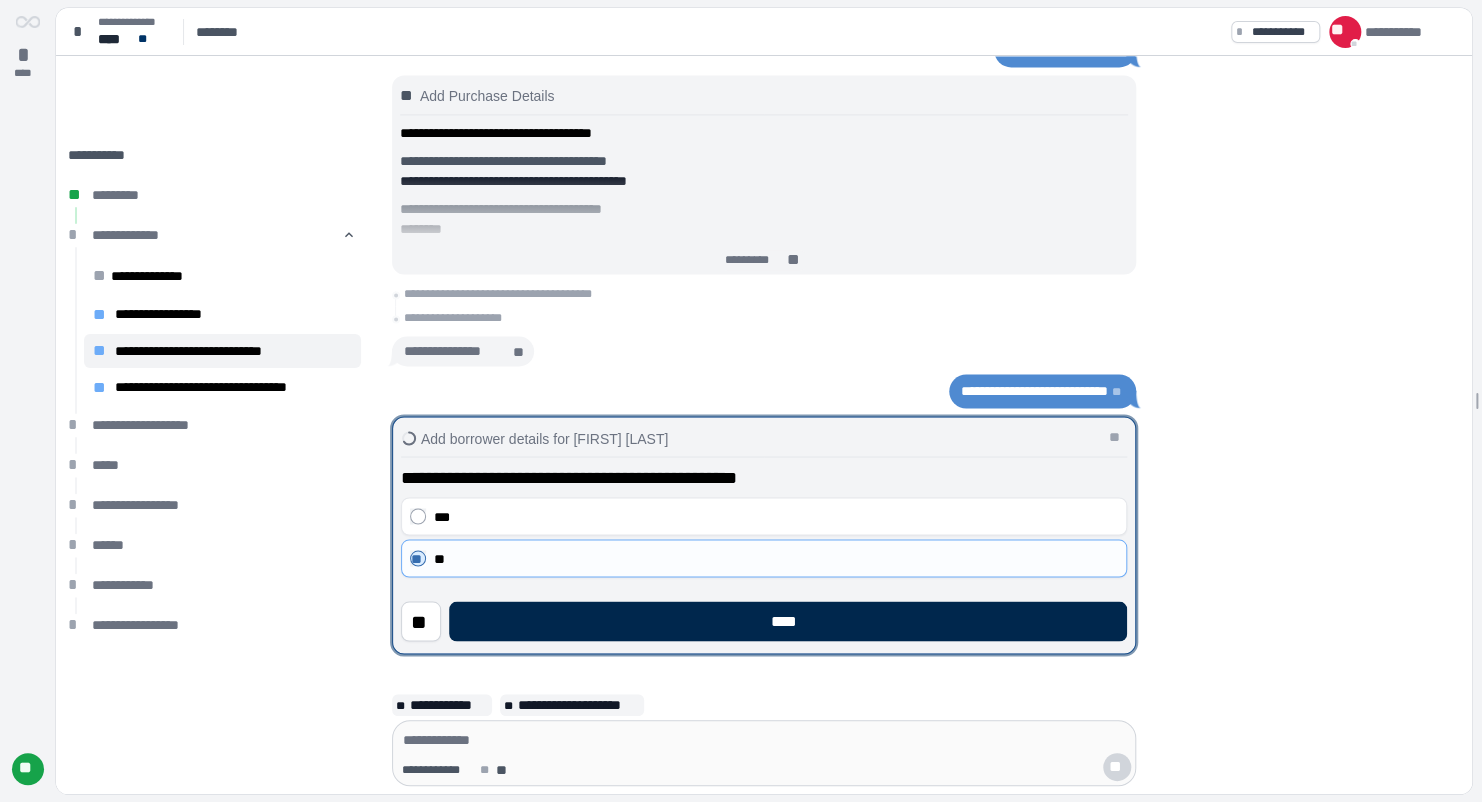 click on "****" at bounding box center [788, 621] 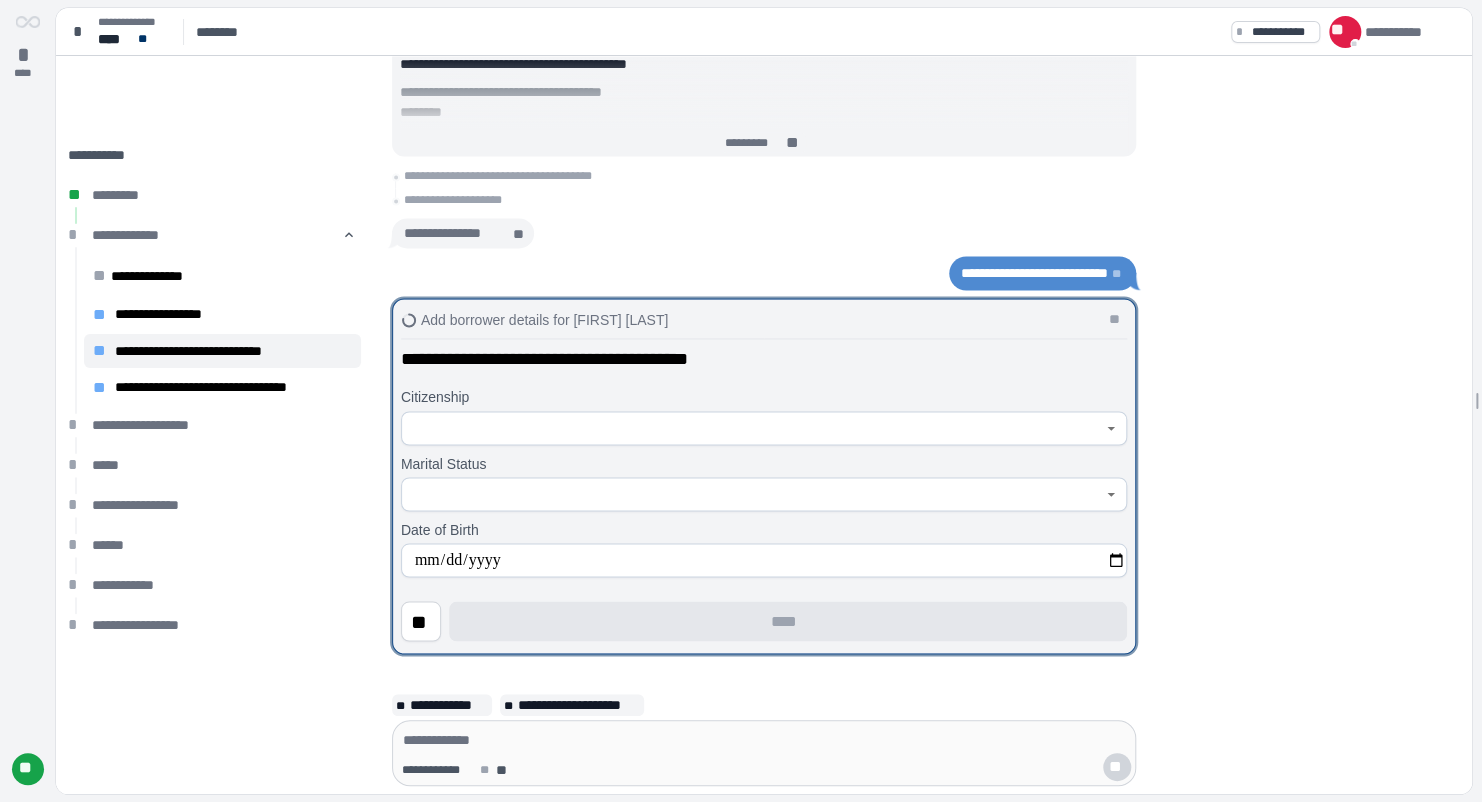 click on "Citizenship Marital Status Date of Birth [DATE]" at bounding box center [764, 478] 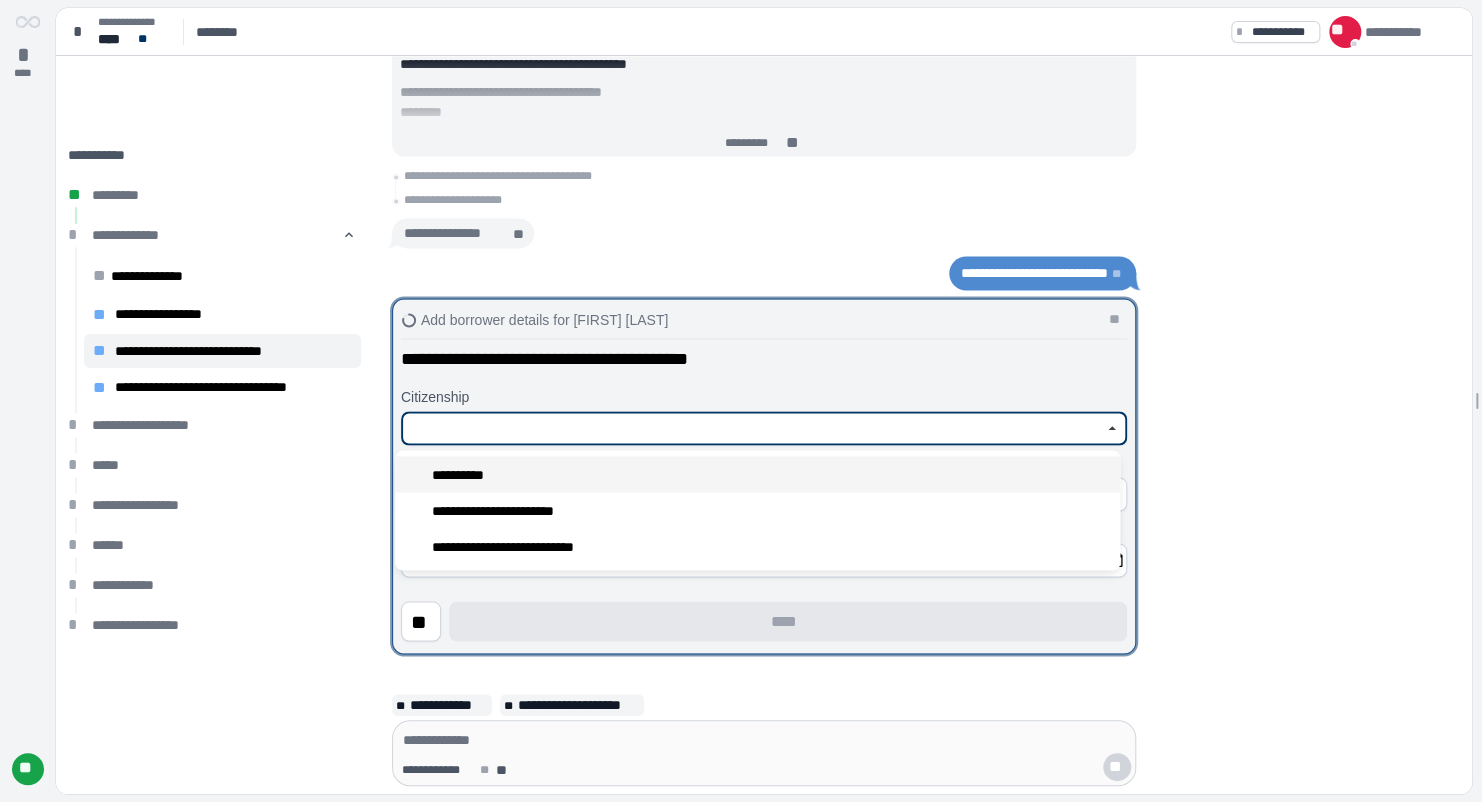 click on "**********" at bounding box center (757, 474) 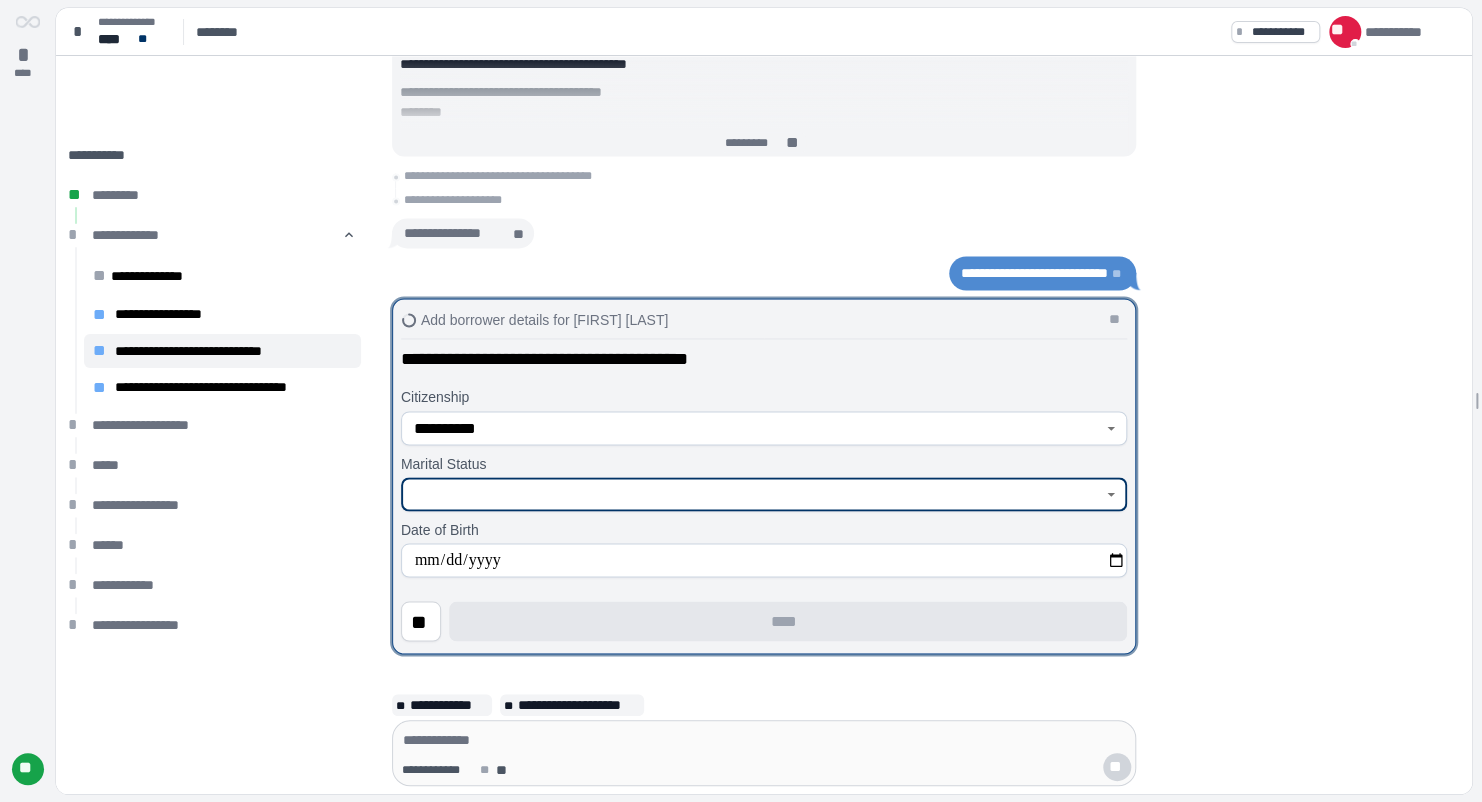 click at bounding box center (753, 494) 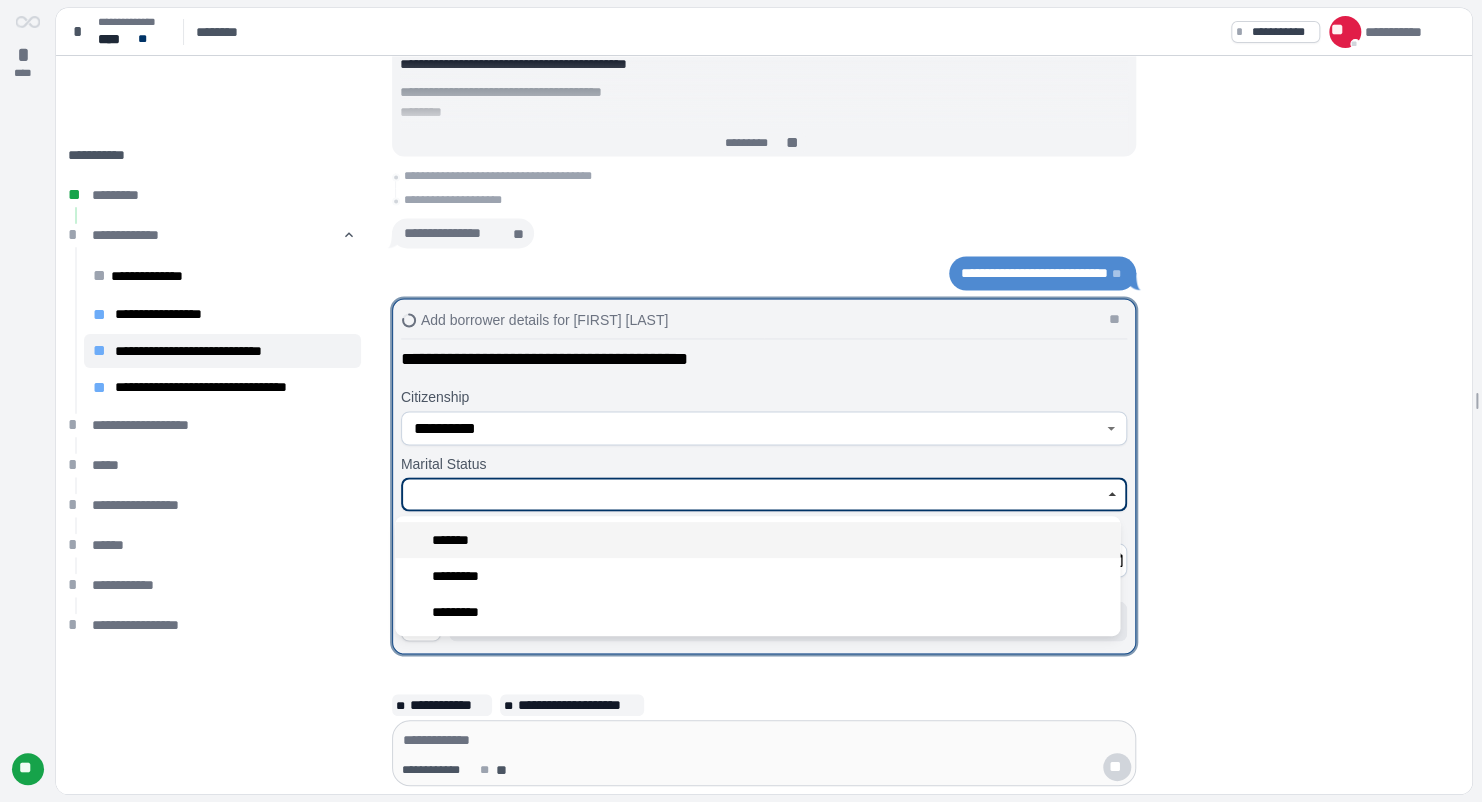 click on "*******" at bounding box center (757, 540) 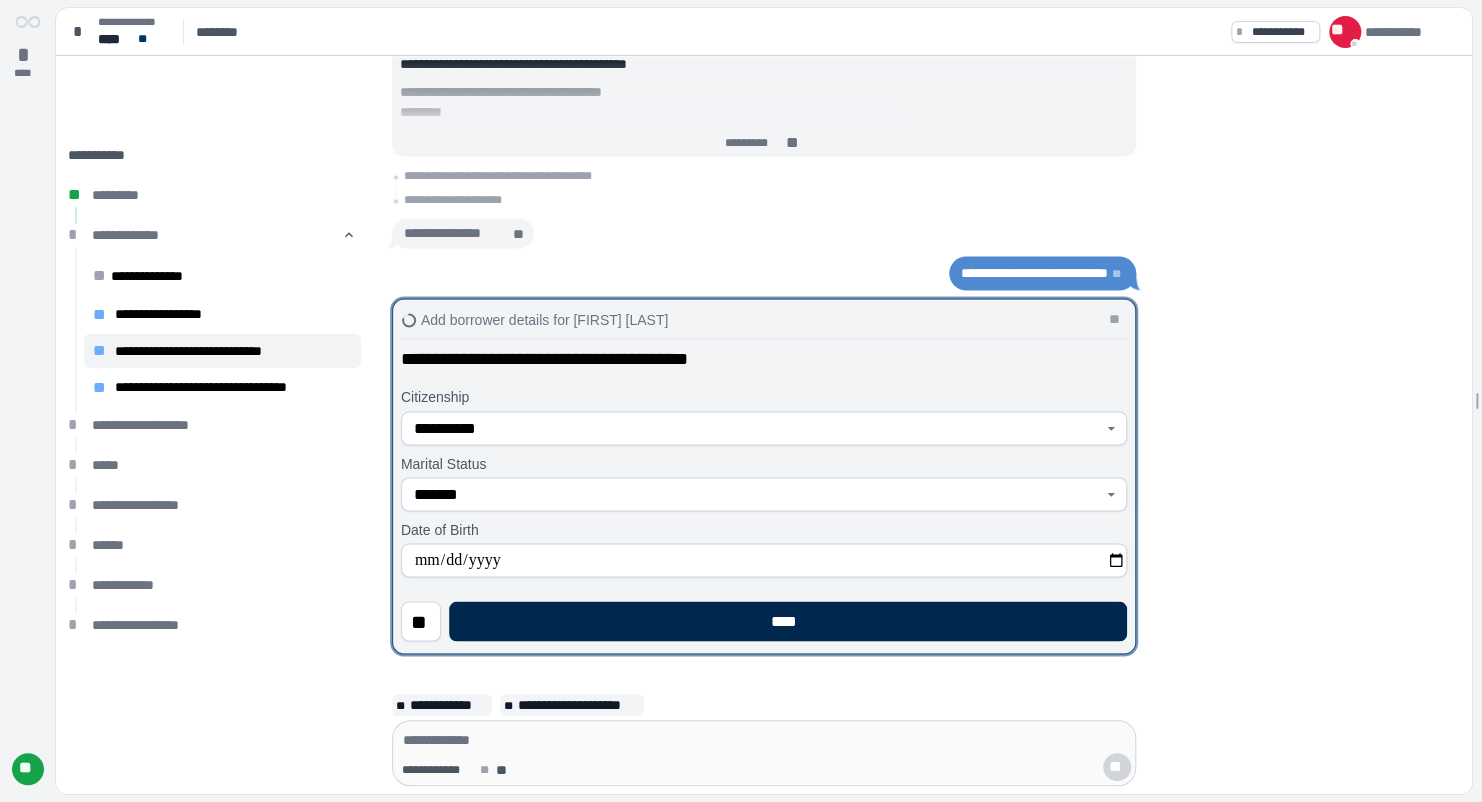 click on "****" at bounding box center [788, 621] 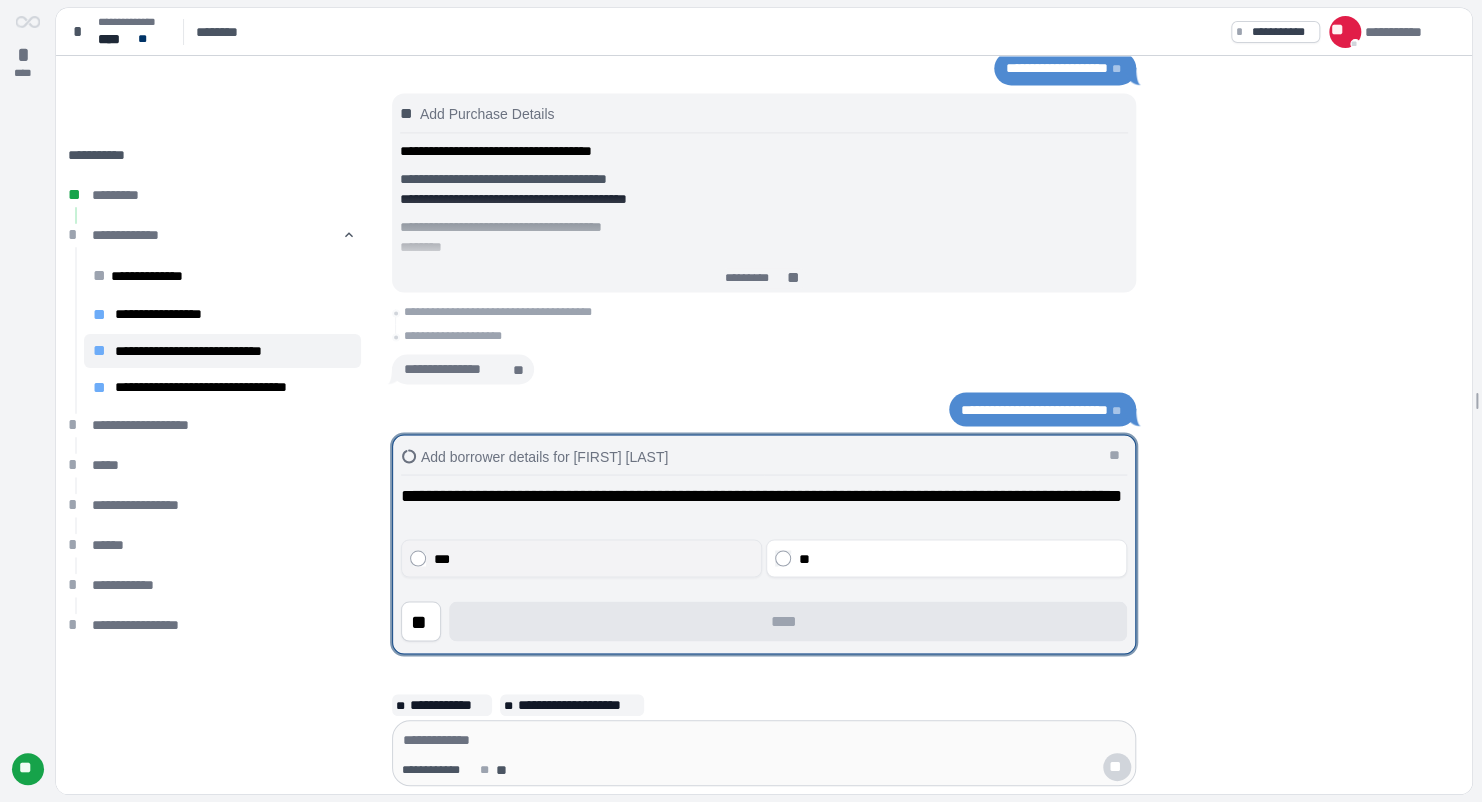 click on "***" at bounding box center (594, 558) 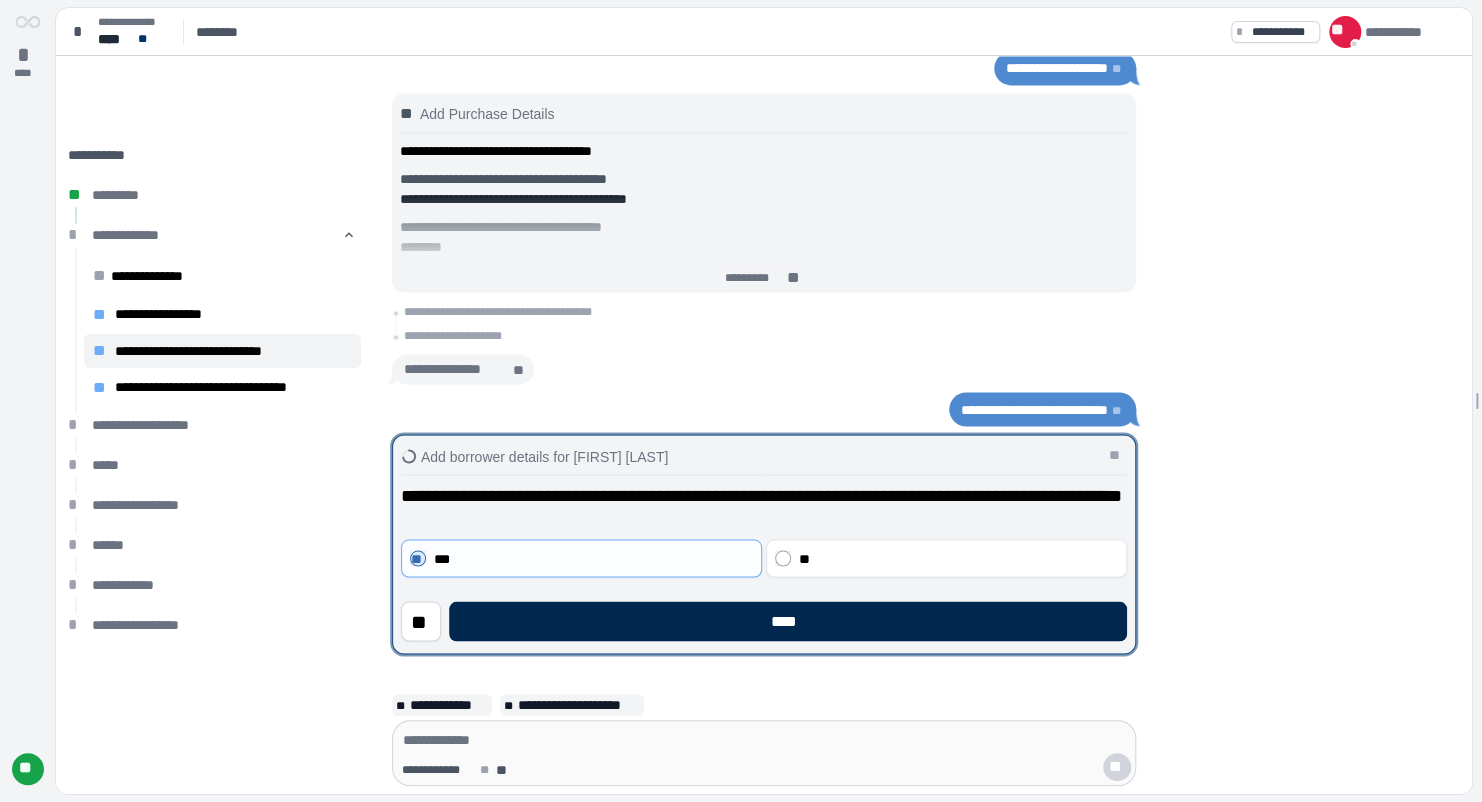 click on "****" at bounding box center [788, 621] 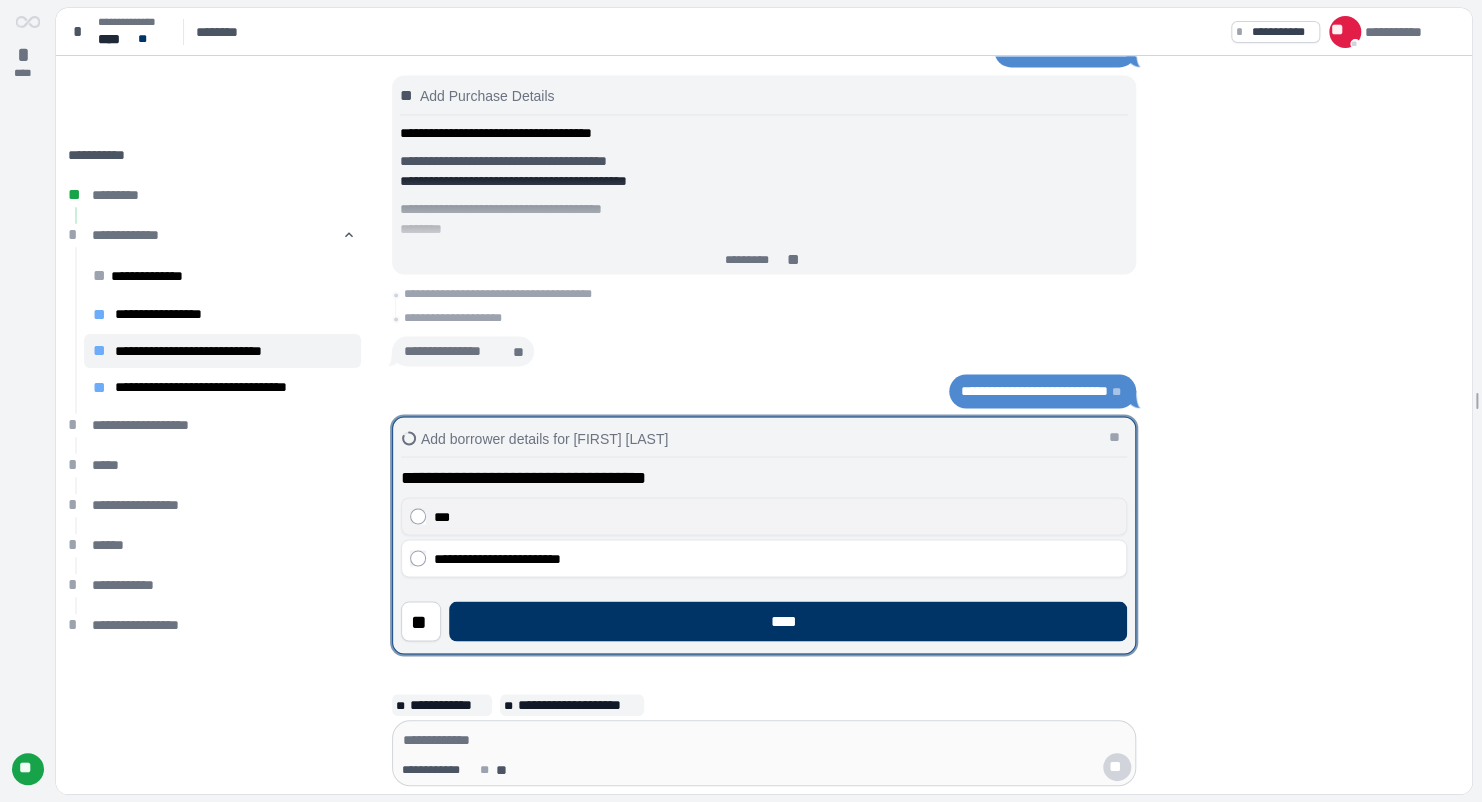 click on "***" at bounding box center (776, 516) 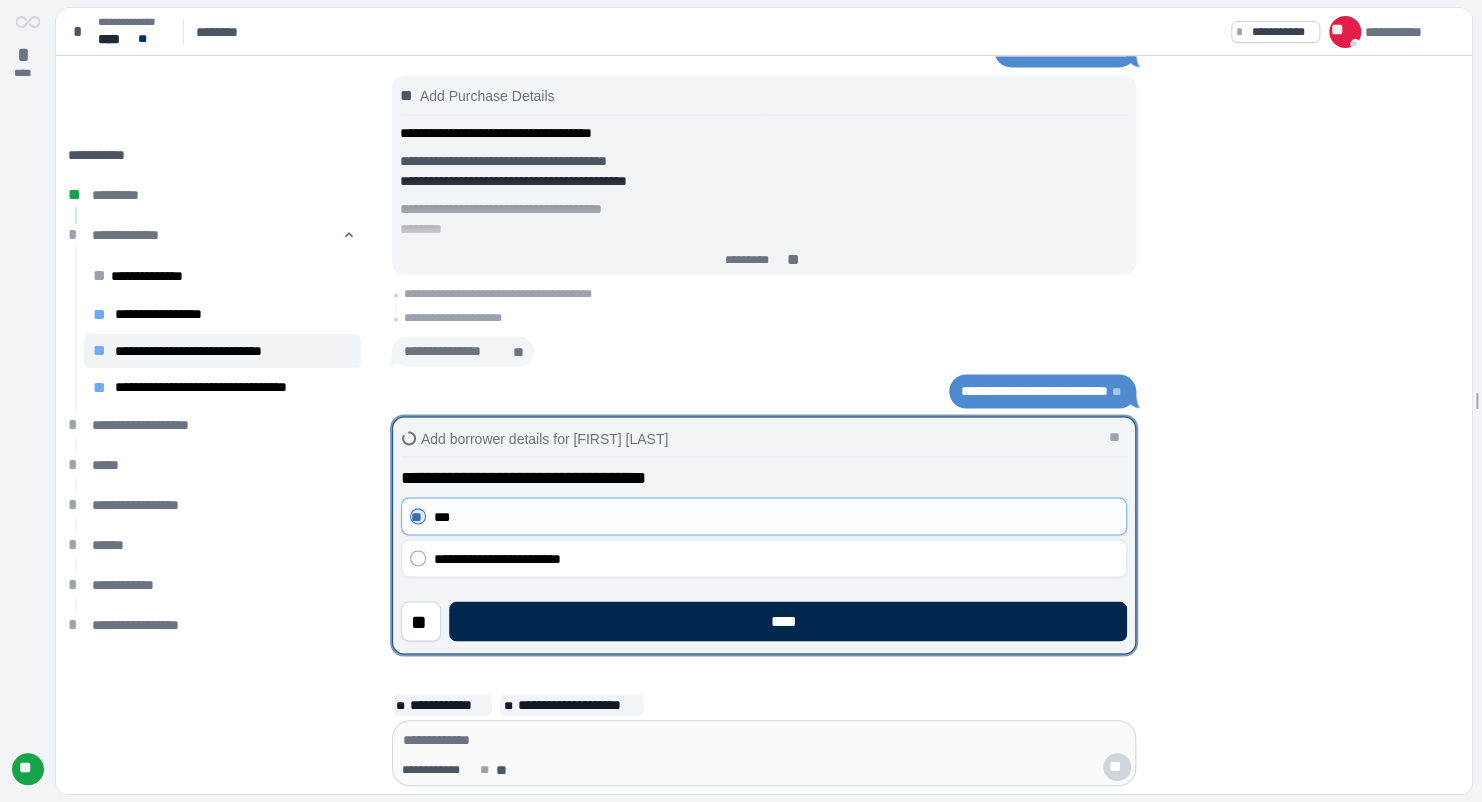 click on "****" at bounding box center (788, 621) 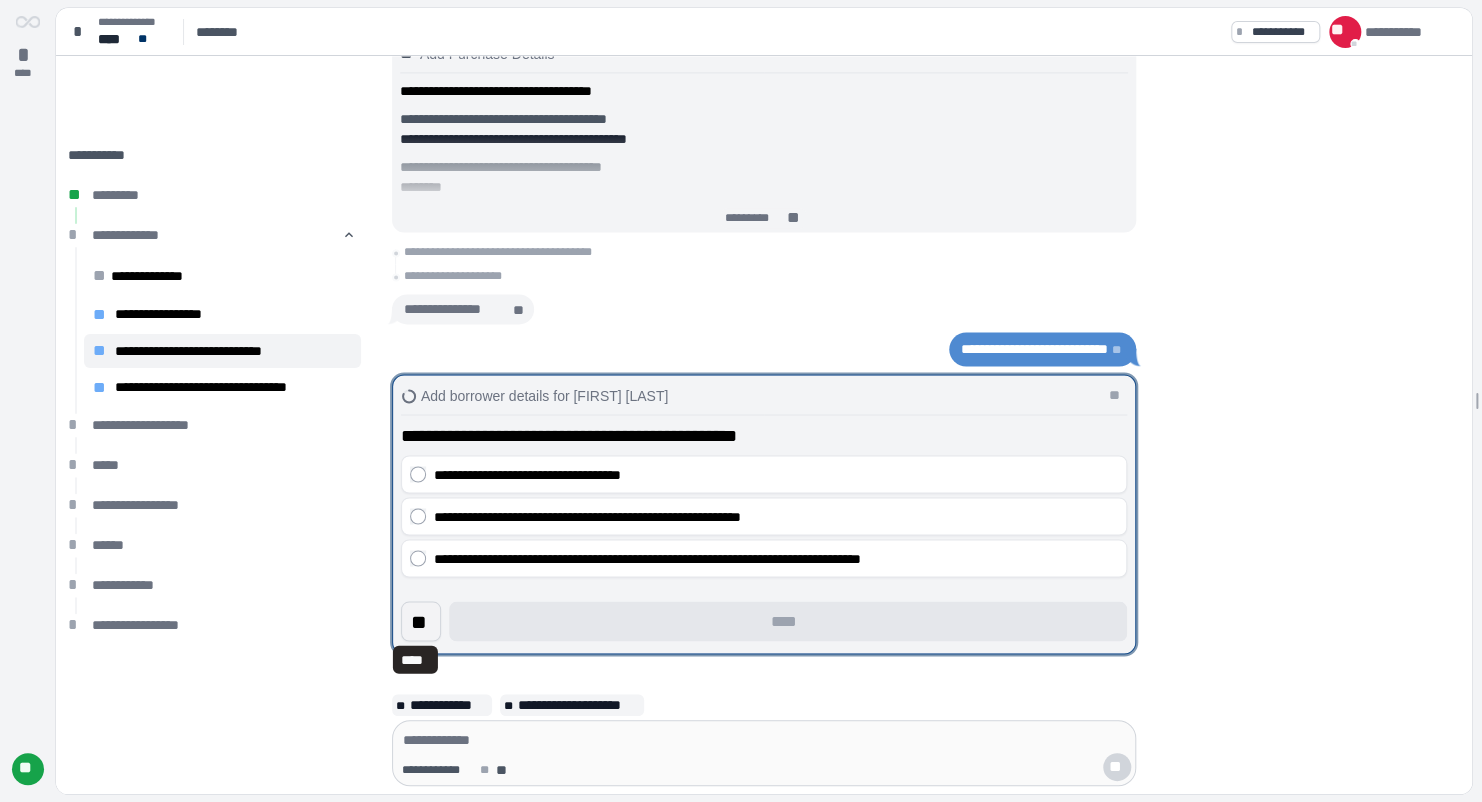 click on "**" at bounding box center [421, 621] 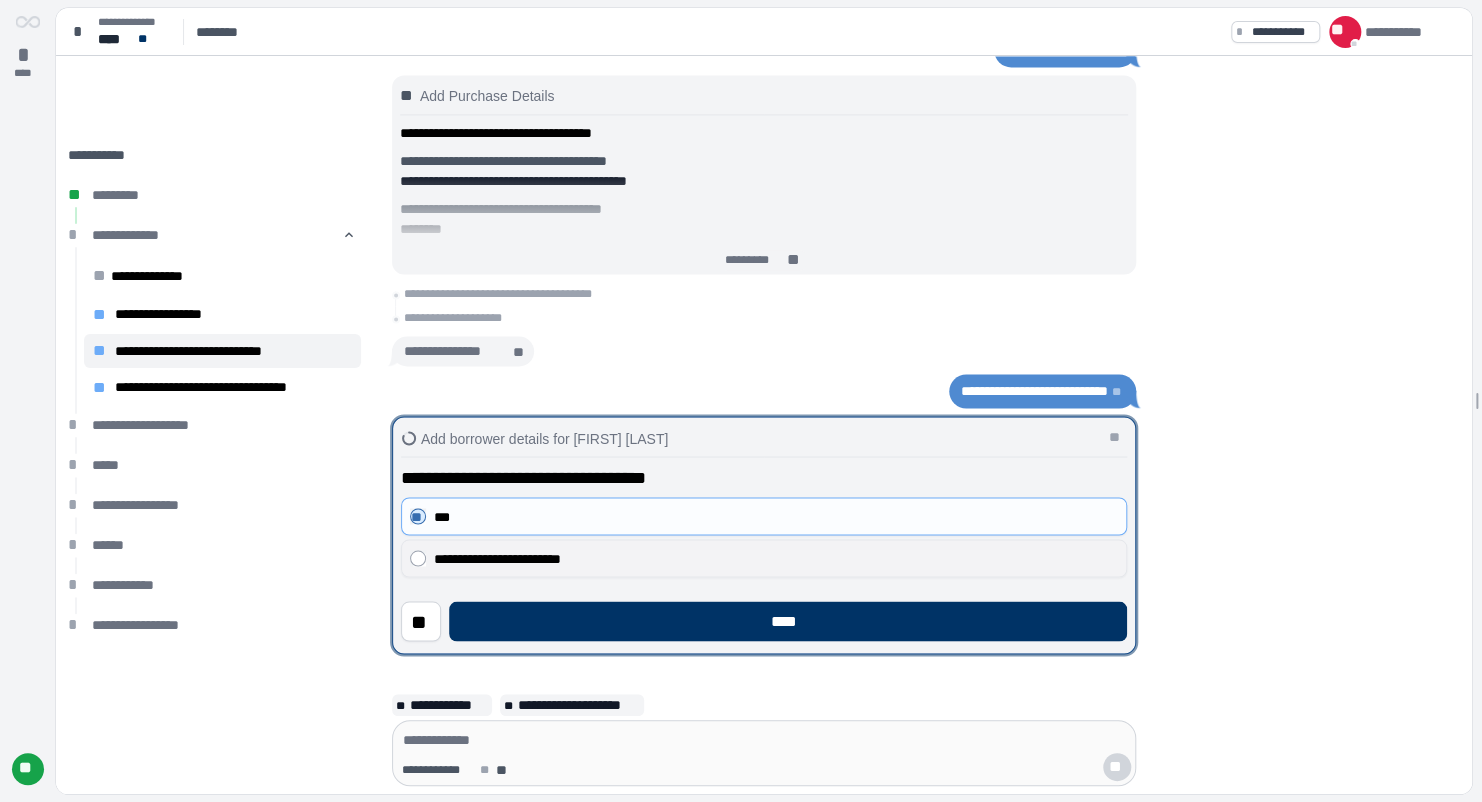 click on "**********" at bounding box center [764, 558] 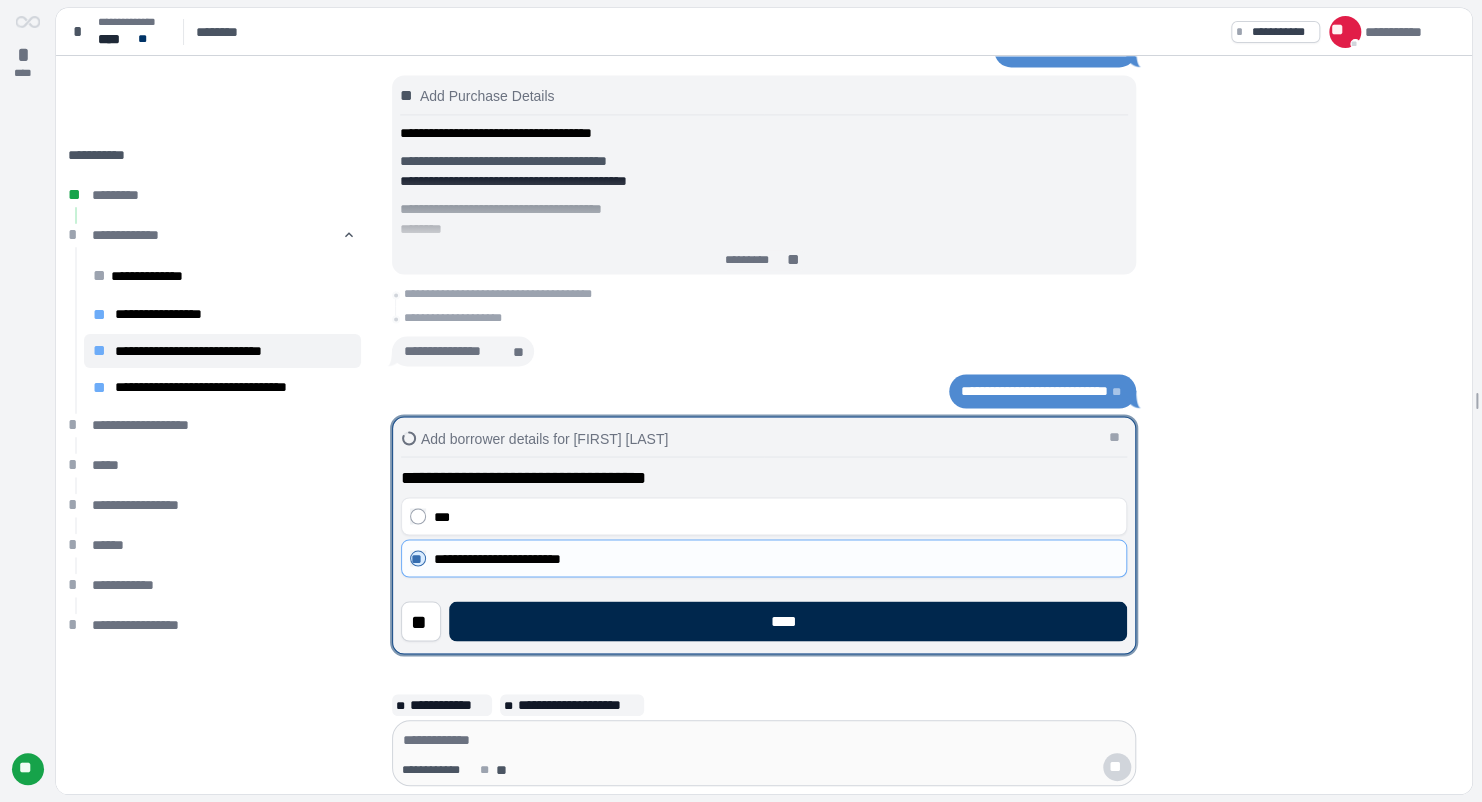 click on "****" at bounding box center [788, 621] 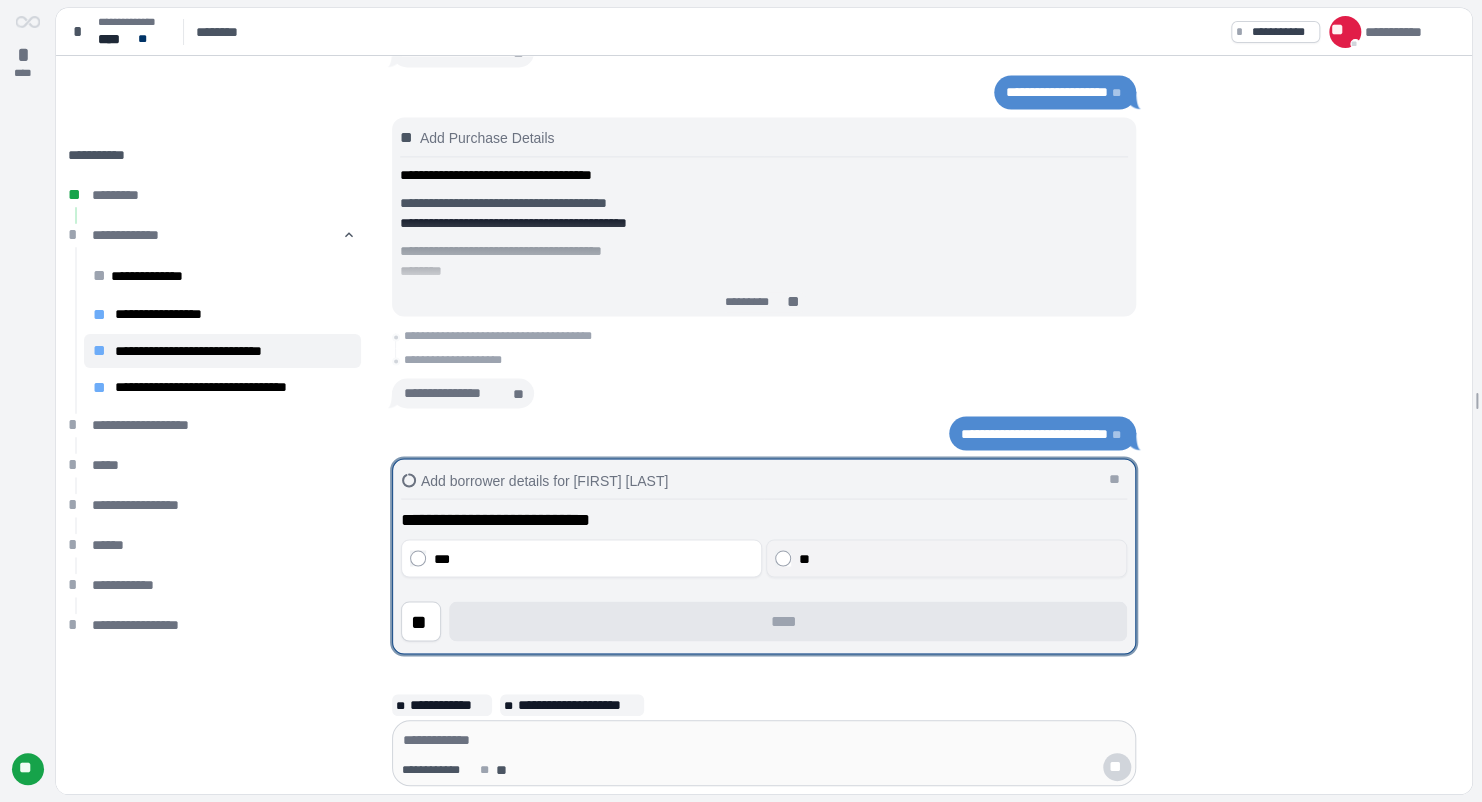 click on "**" at bounding box center [946, 558] 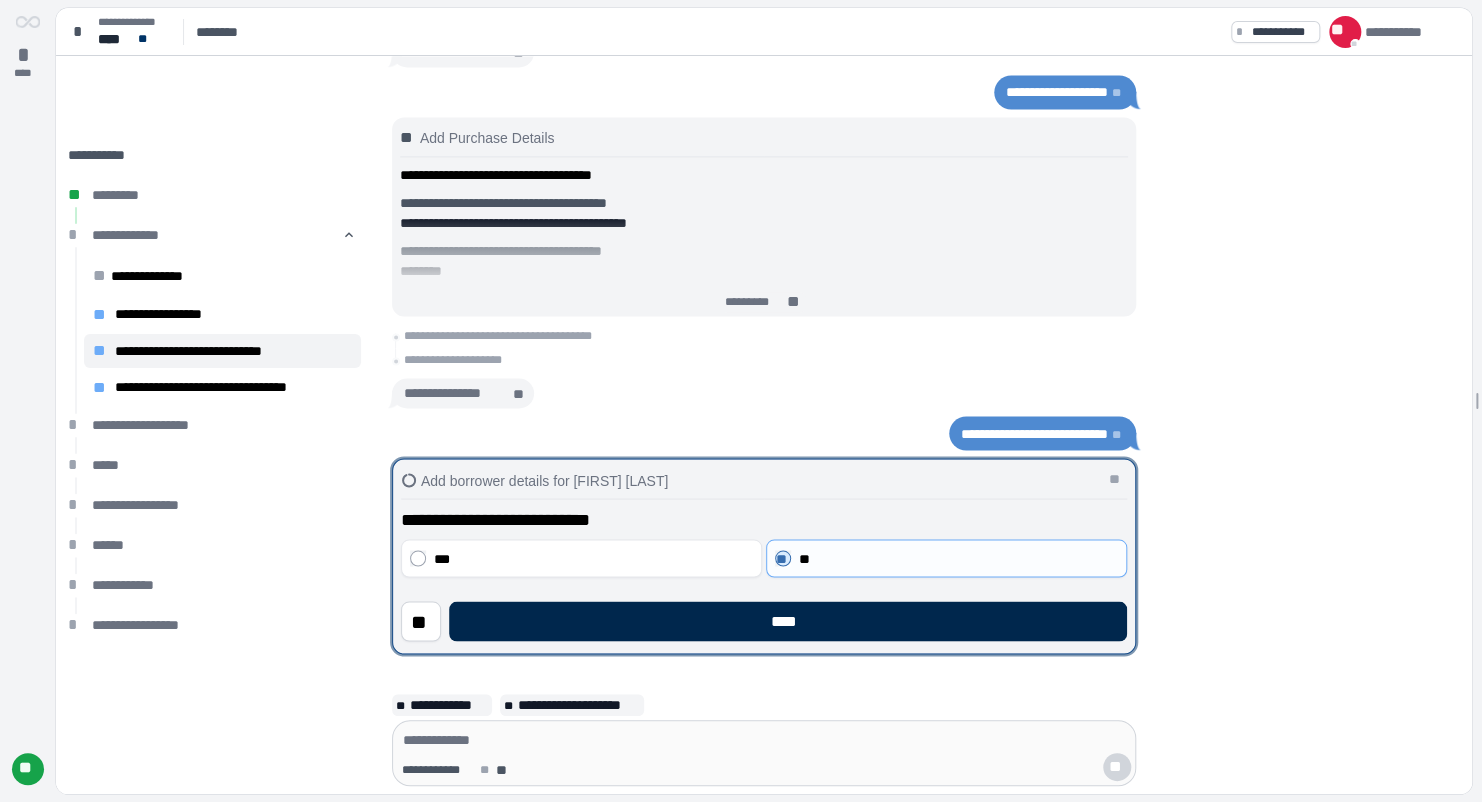 click on "****" at bounding box center [788, 621] 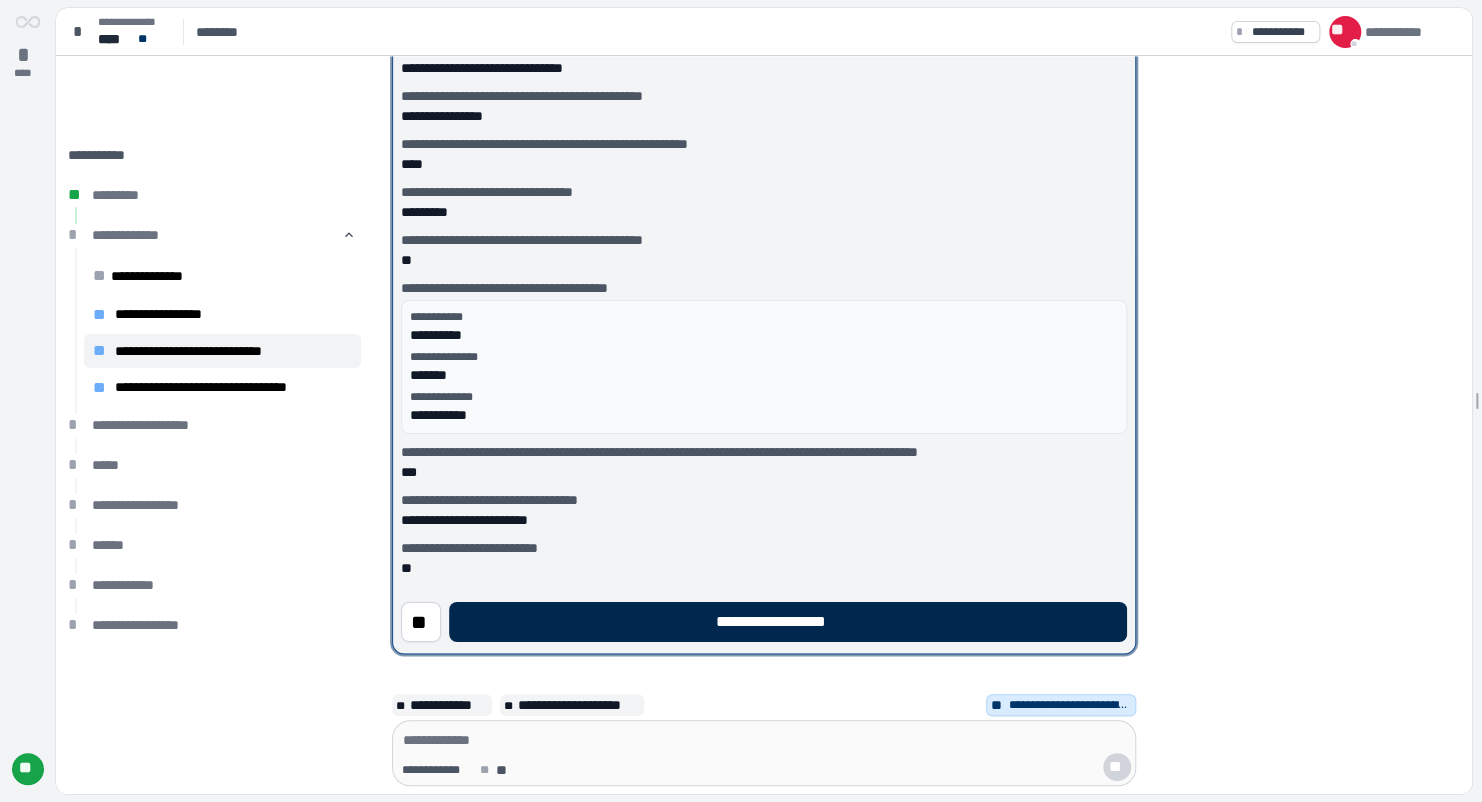 click on "**********" at bounding box center (788, 621) 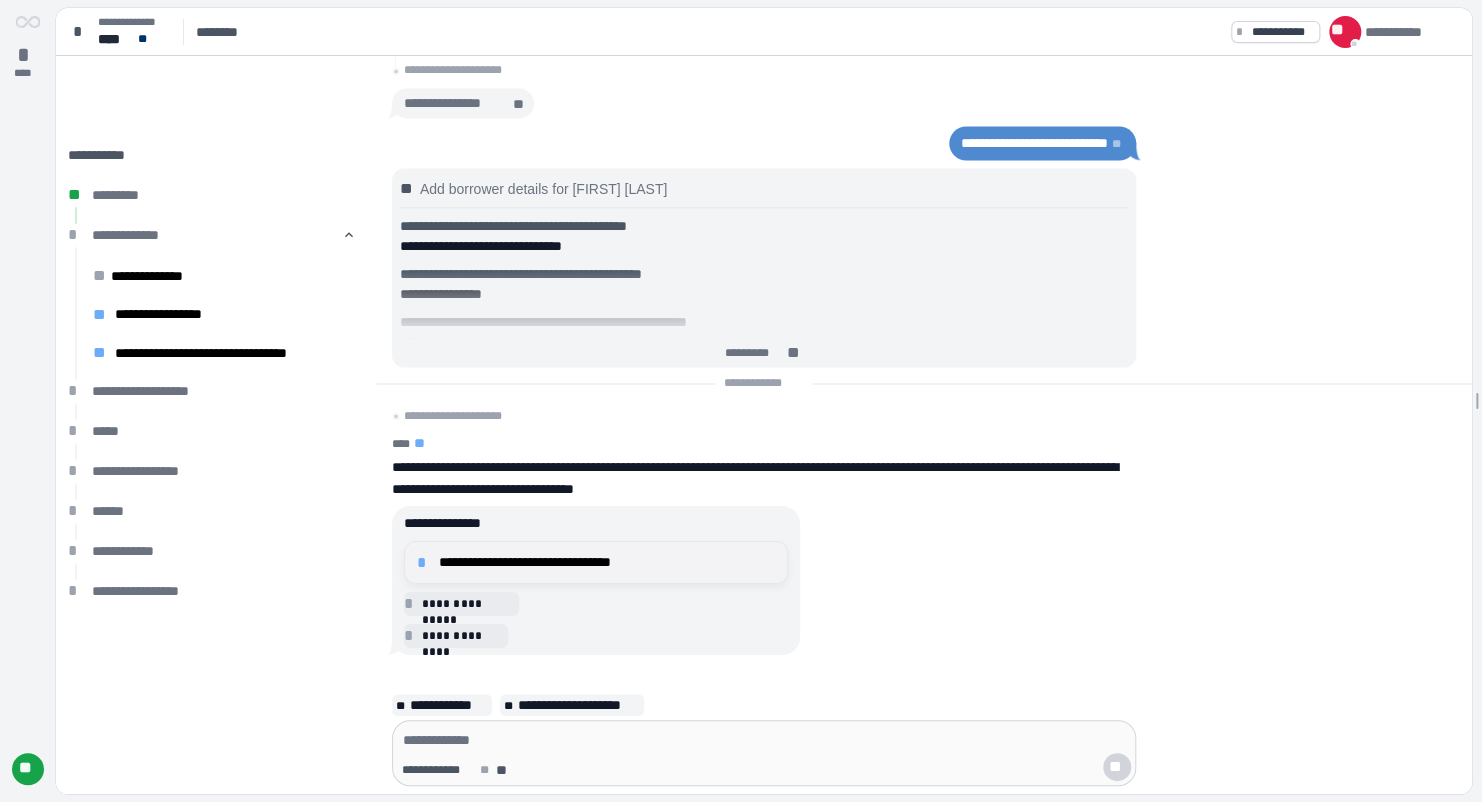 click on "**********" at bounding box center (607, 562) 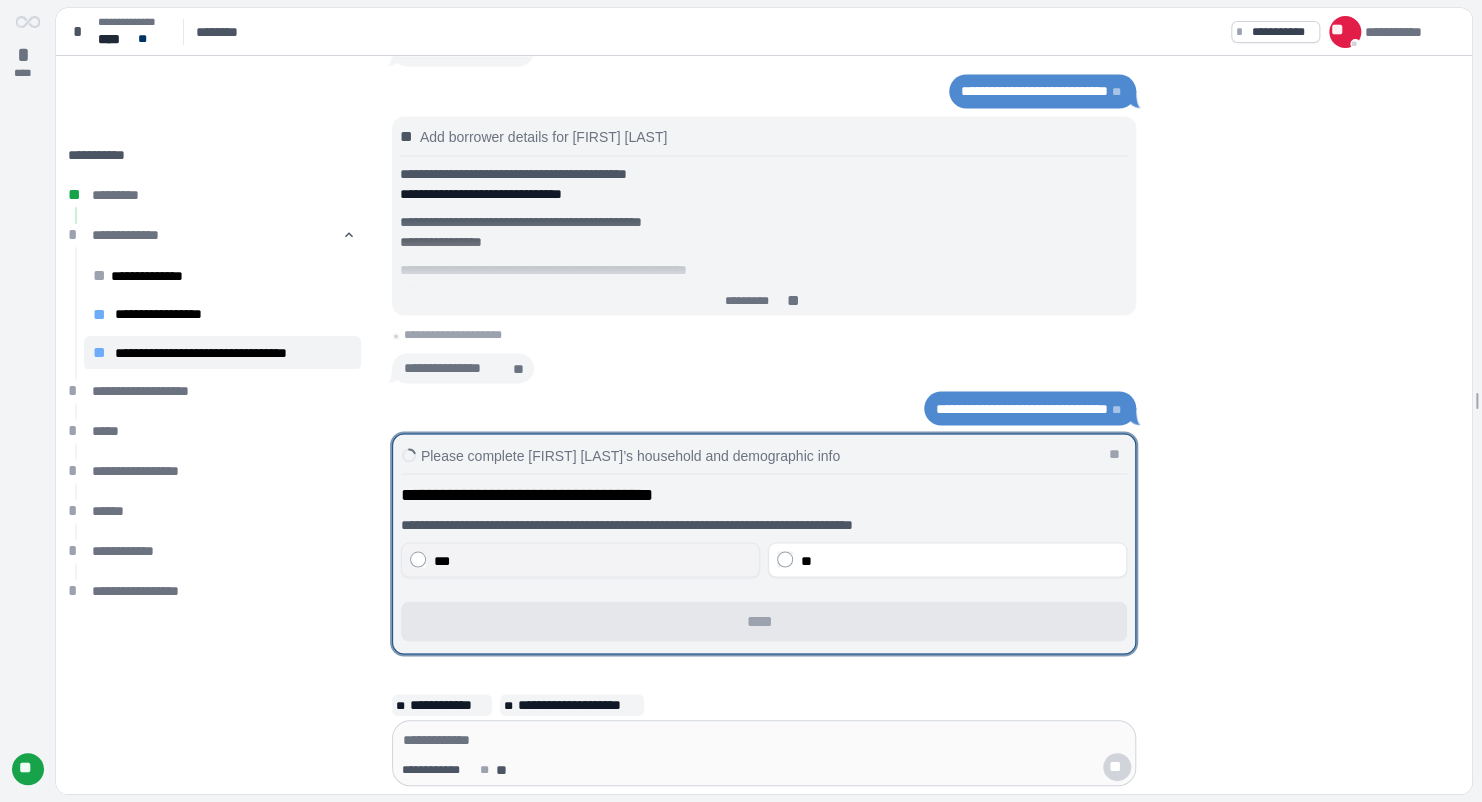 click on "***" at bounding box center (592, 560) 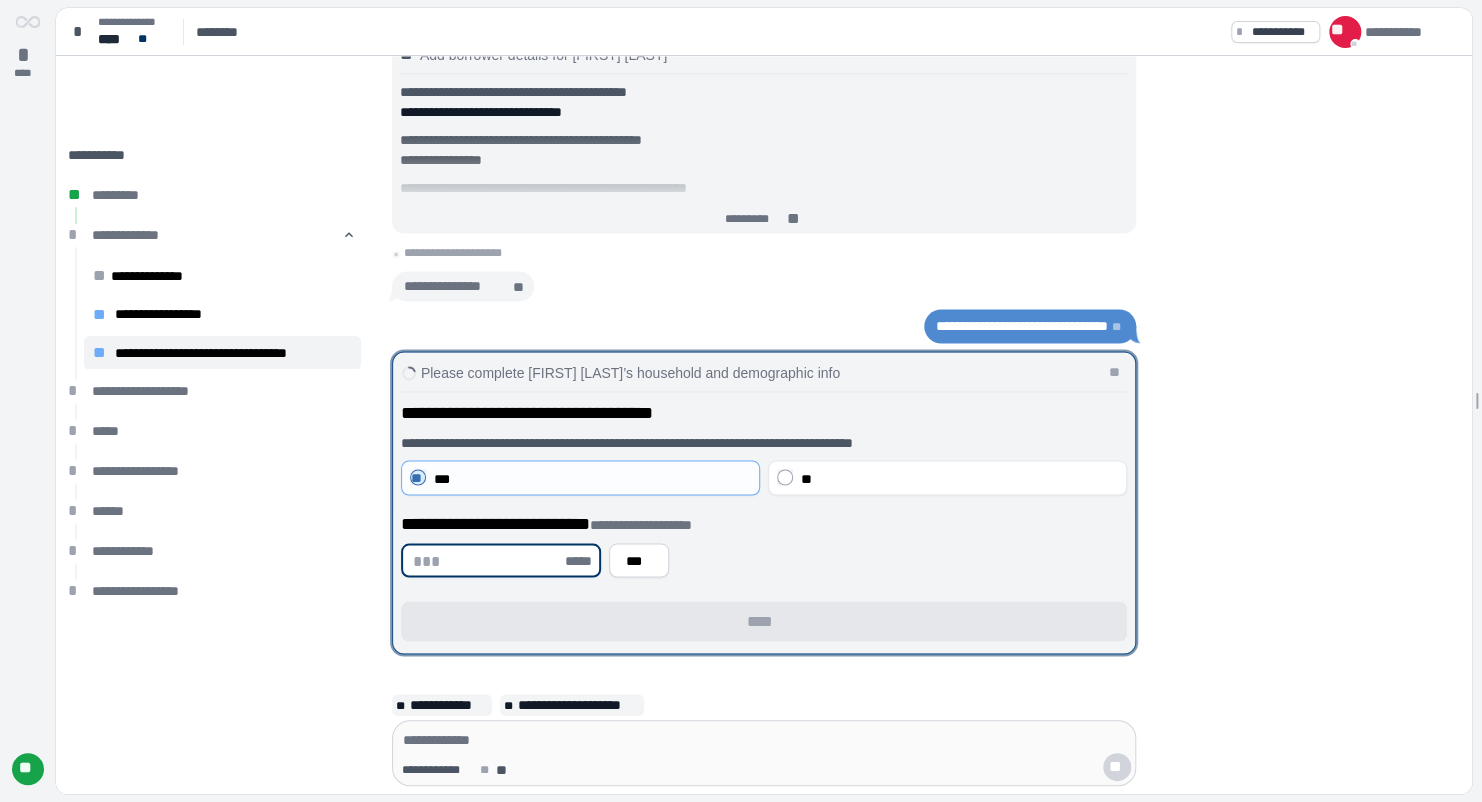 click at bounding box center (487, 560) 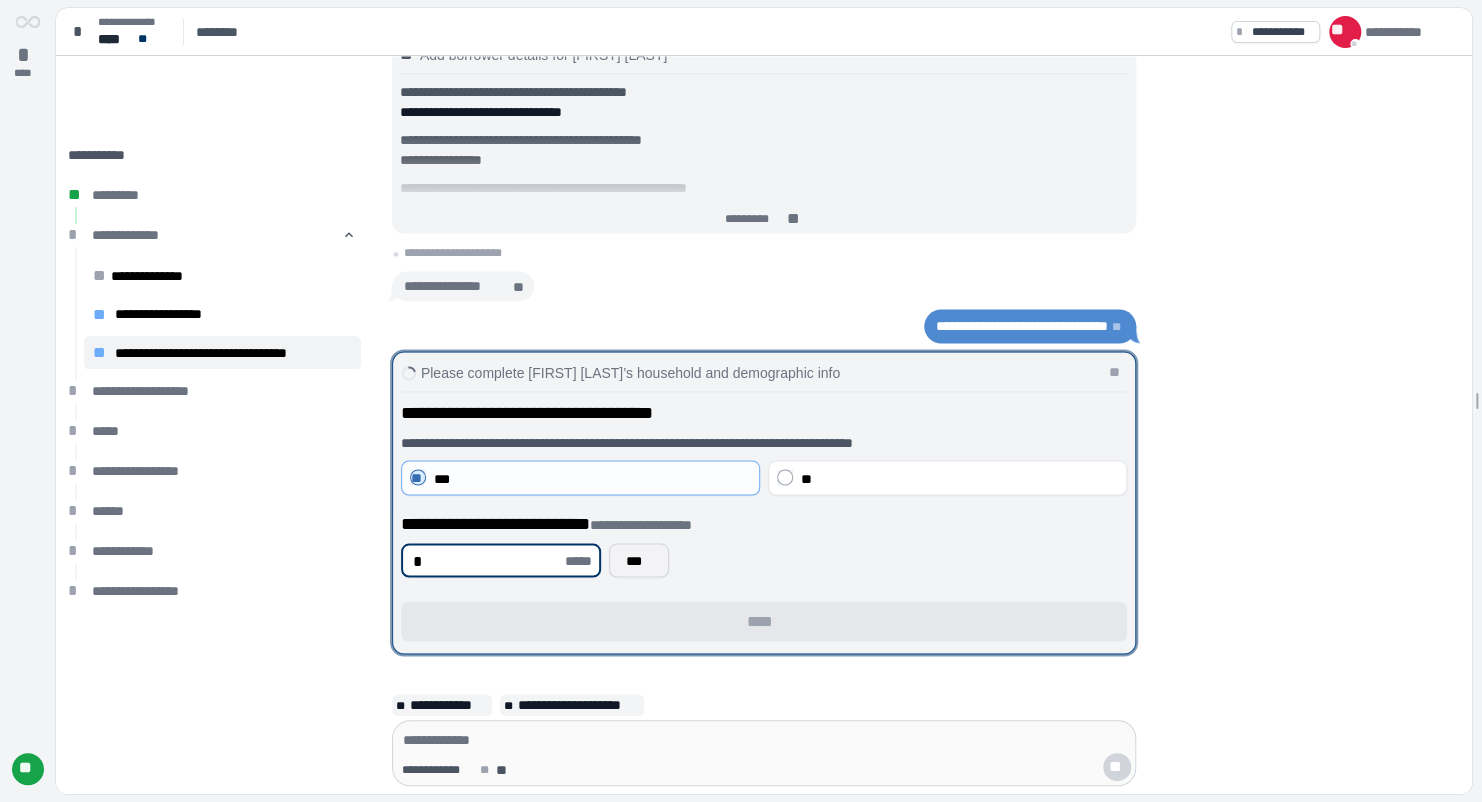 type on "*" 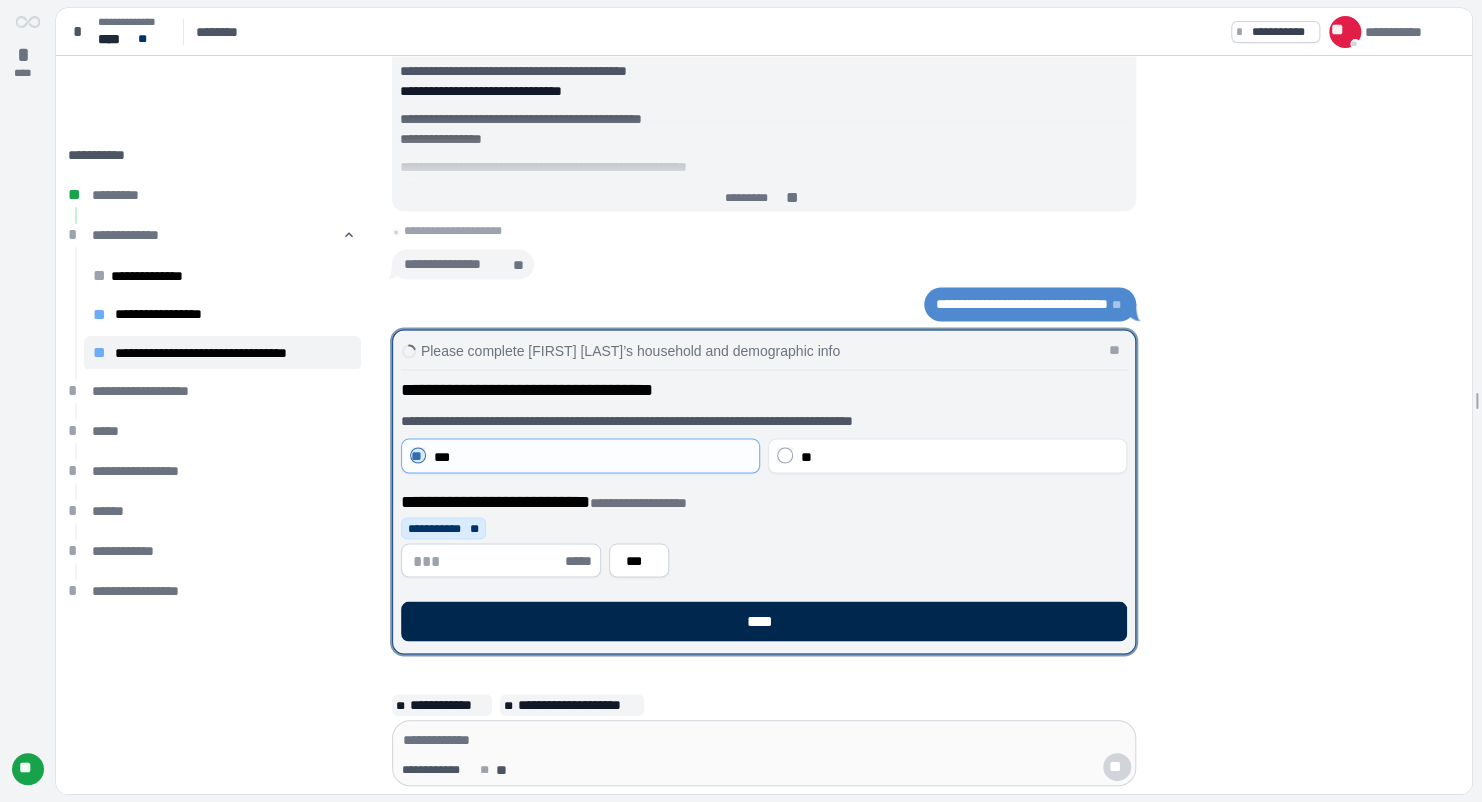 click on "****" at bounding box center (764, 621) 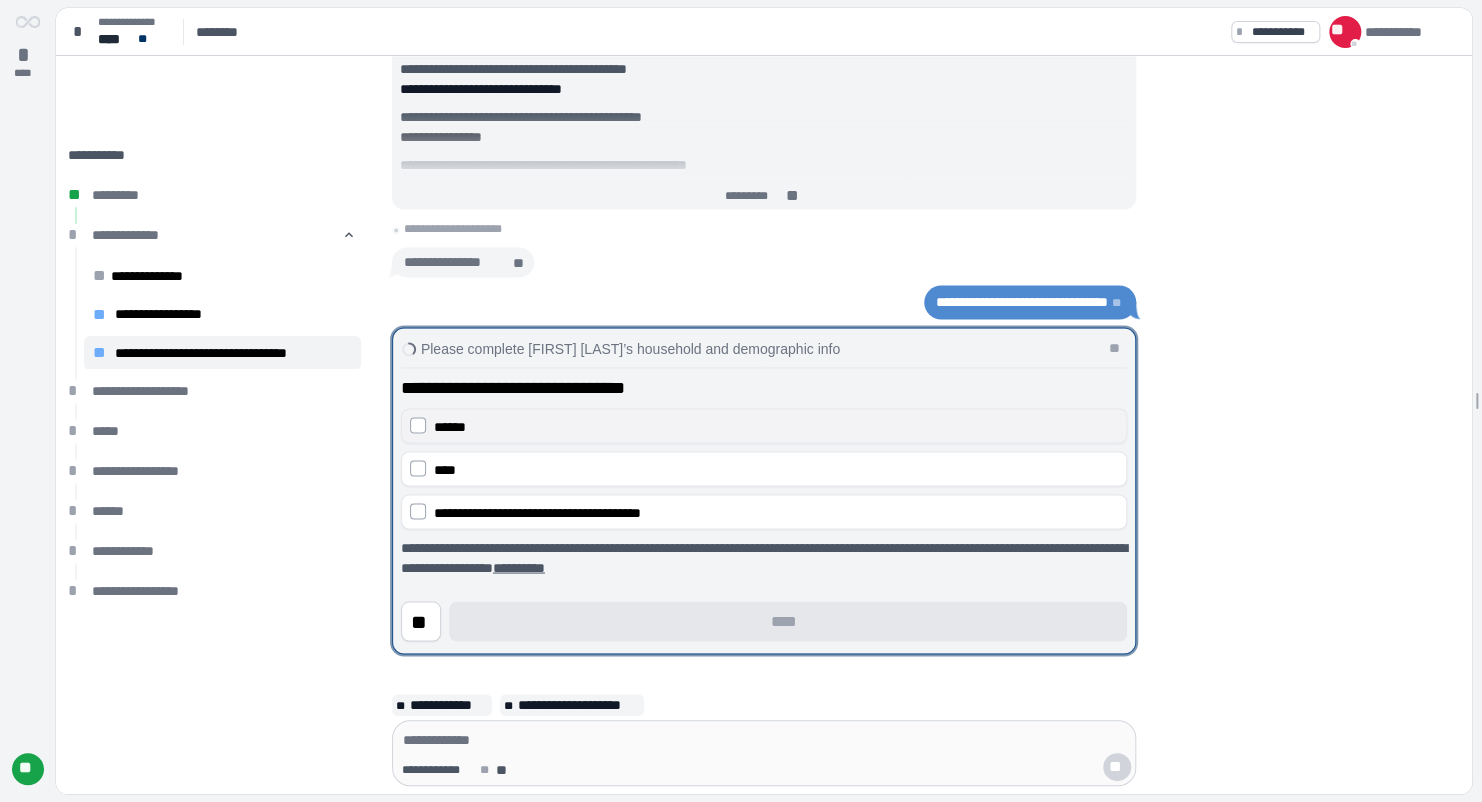 click on "******" at bounding box center [776, 426] 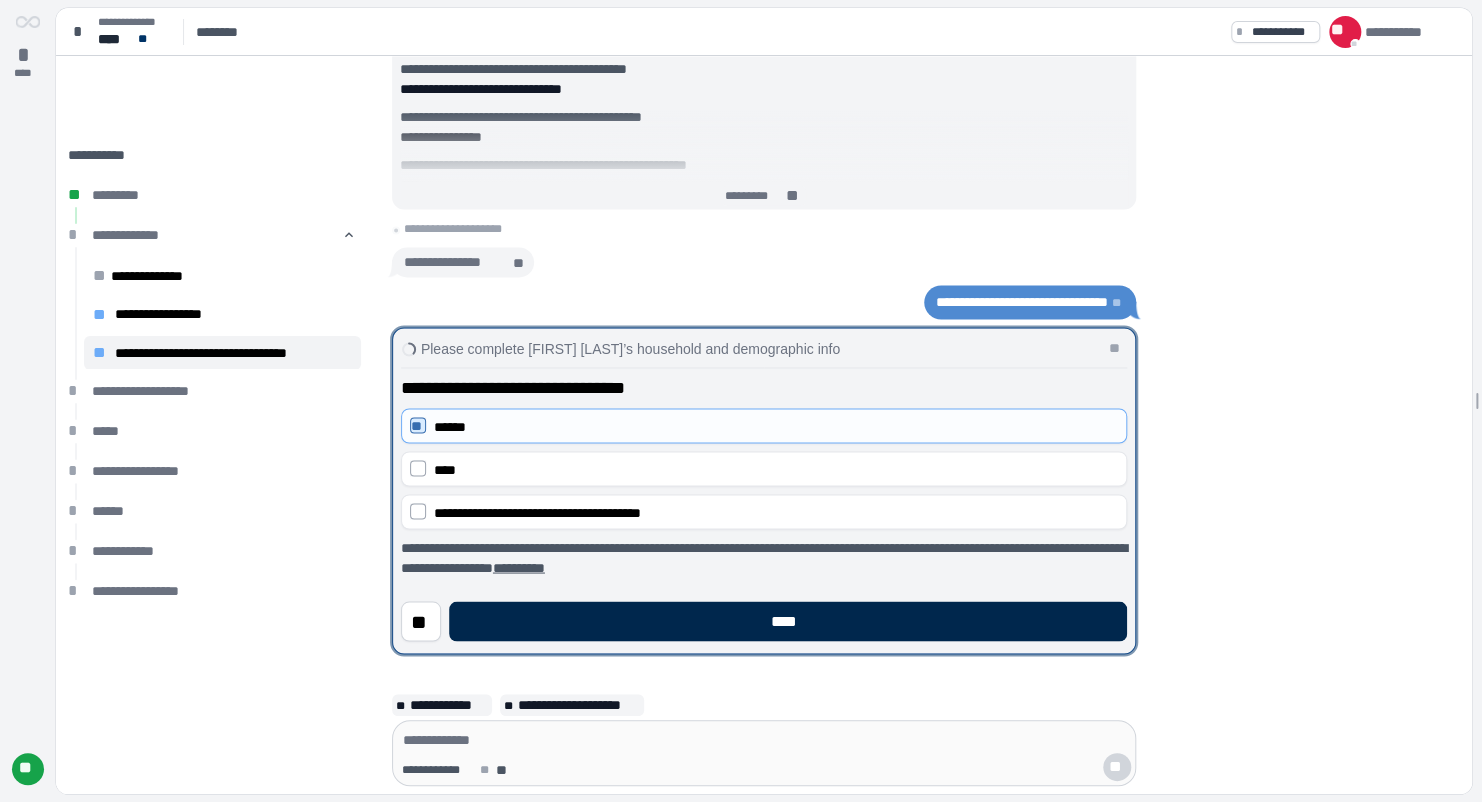 click on "****" at bounding box center [788, 621] 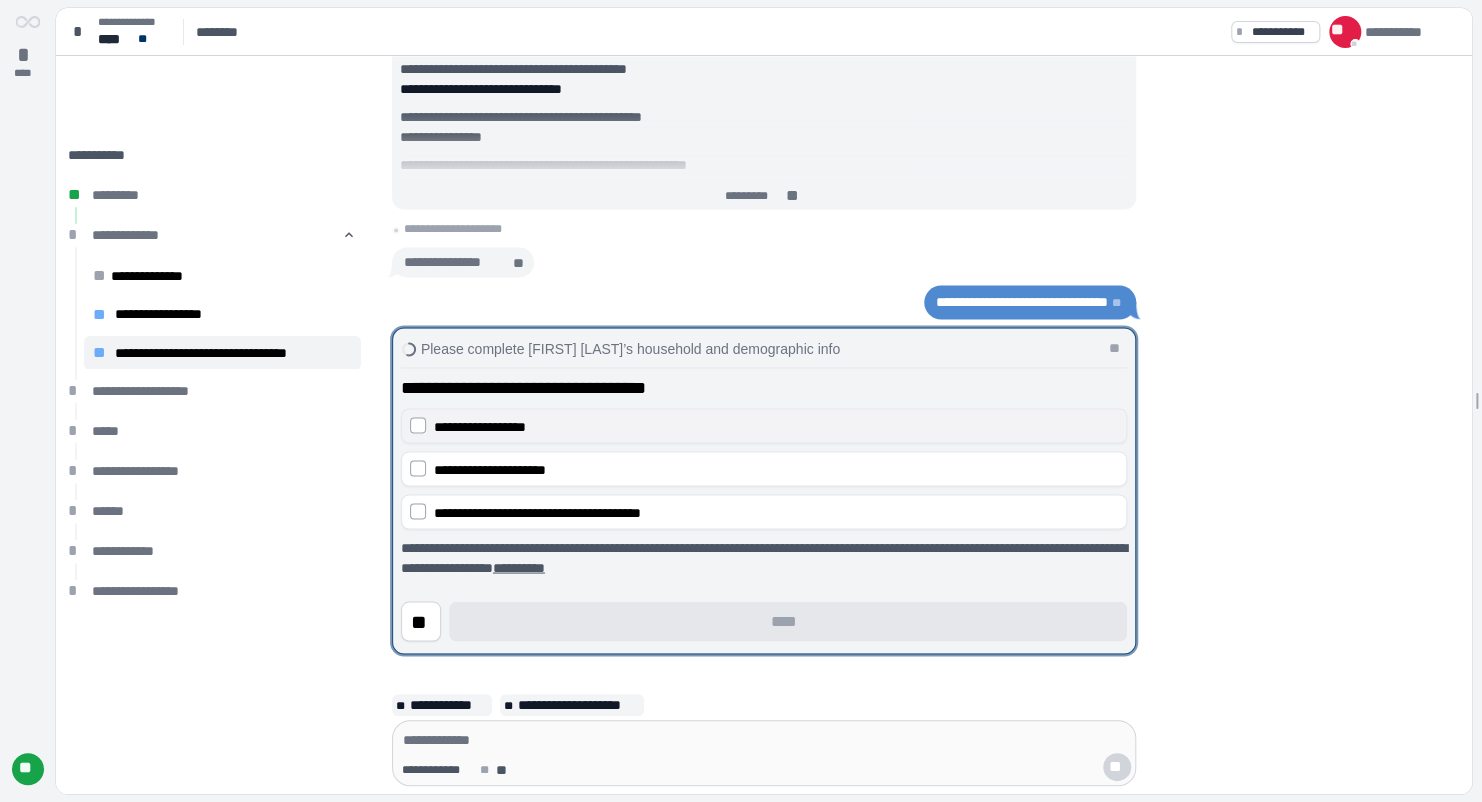 click on "**********" at bounding box center (776, 426) 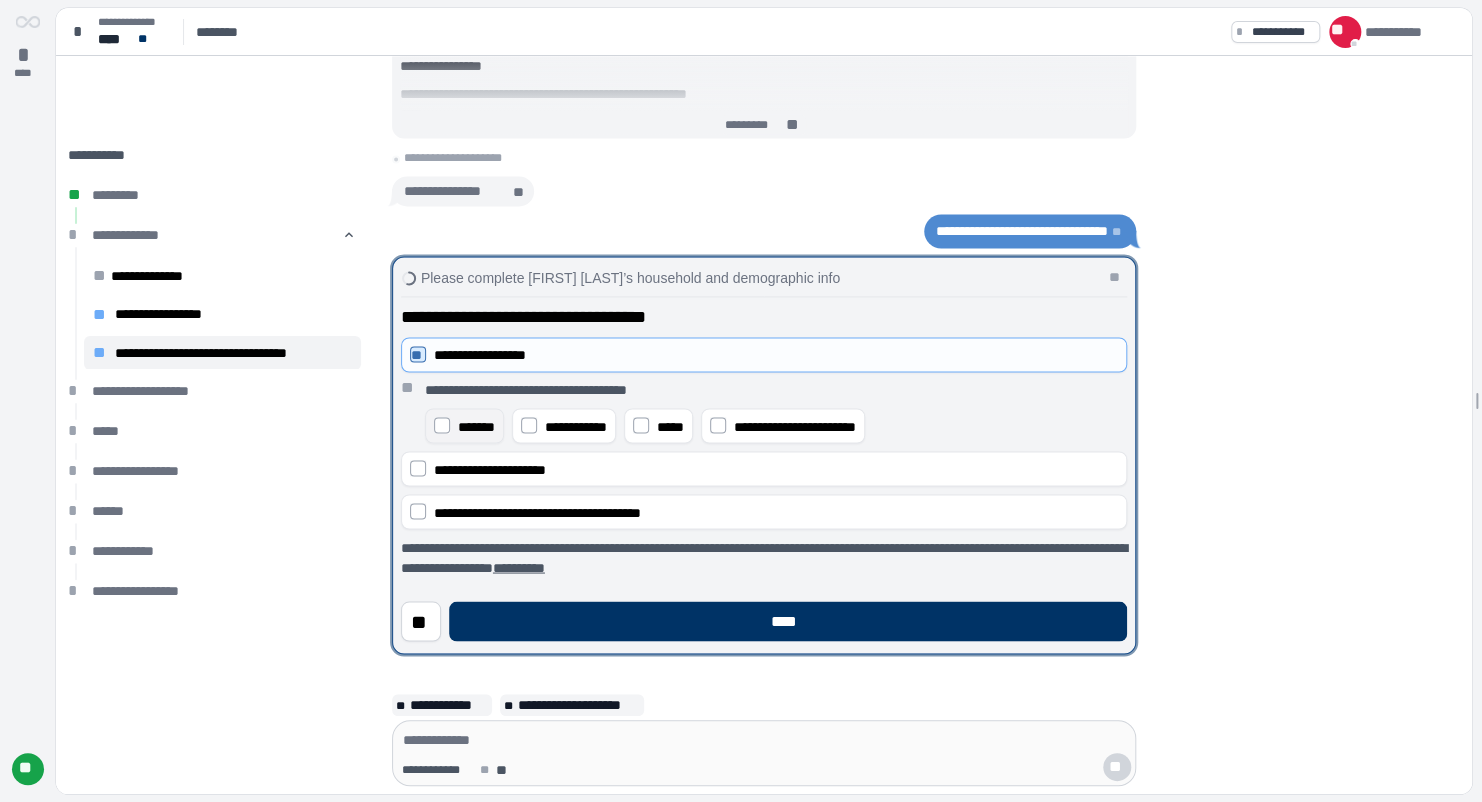 click on "*******" at bounding box center [464, 425] 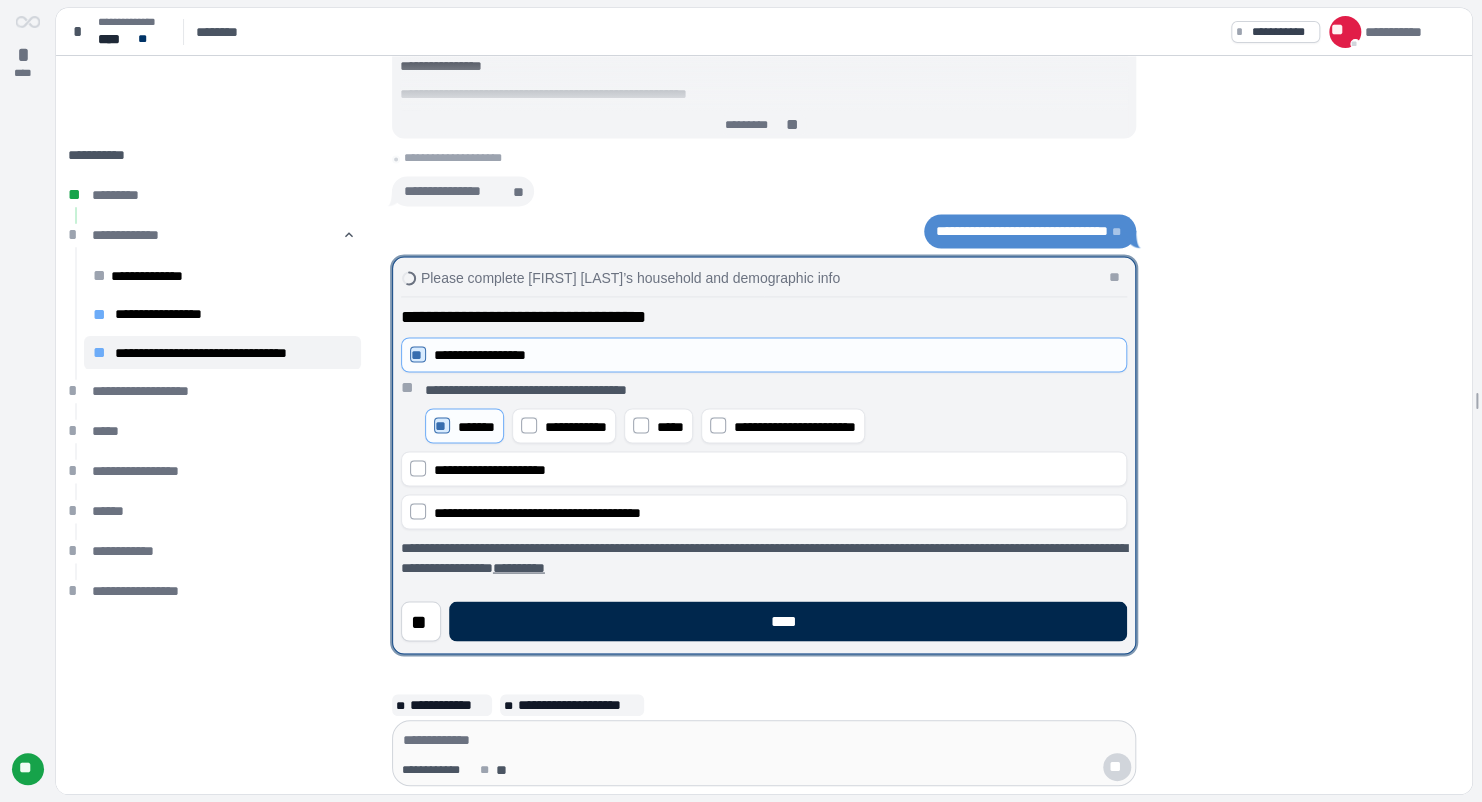 click on "****" at bounding box center (788, 621) 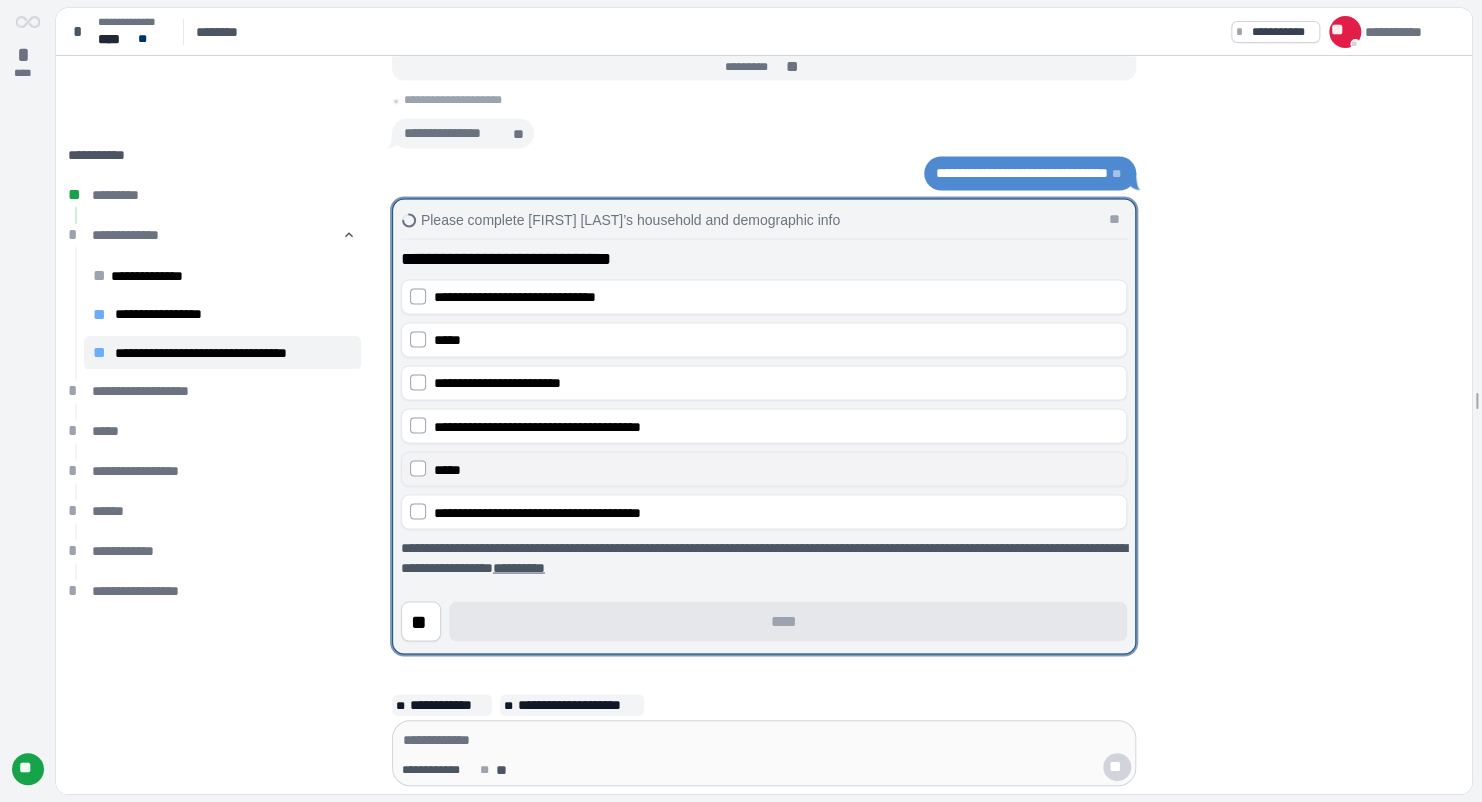 click on "*****" at bounding box center [776, 469] 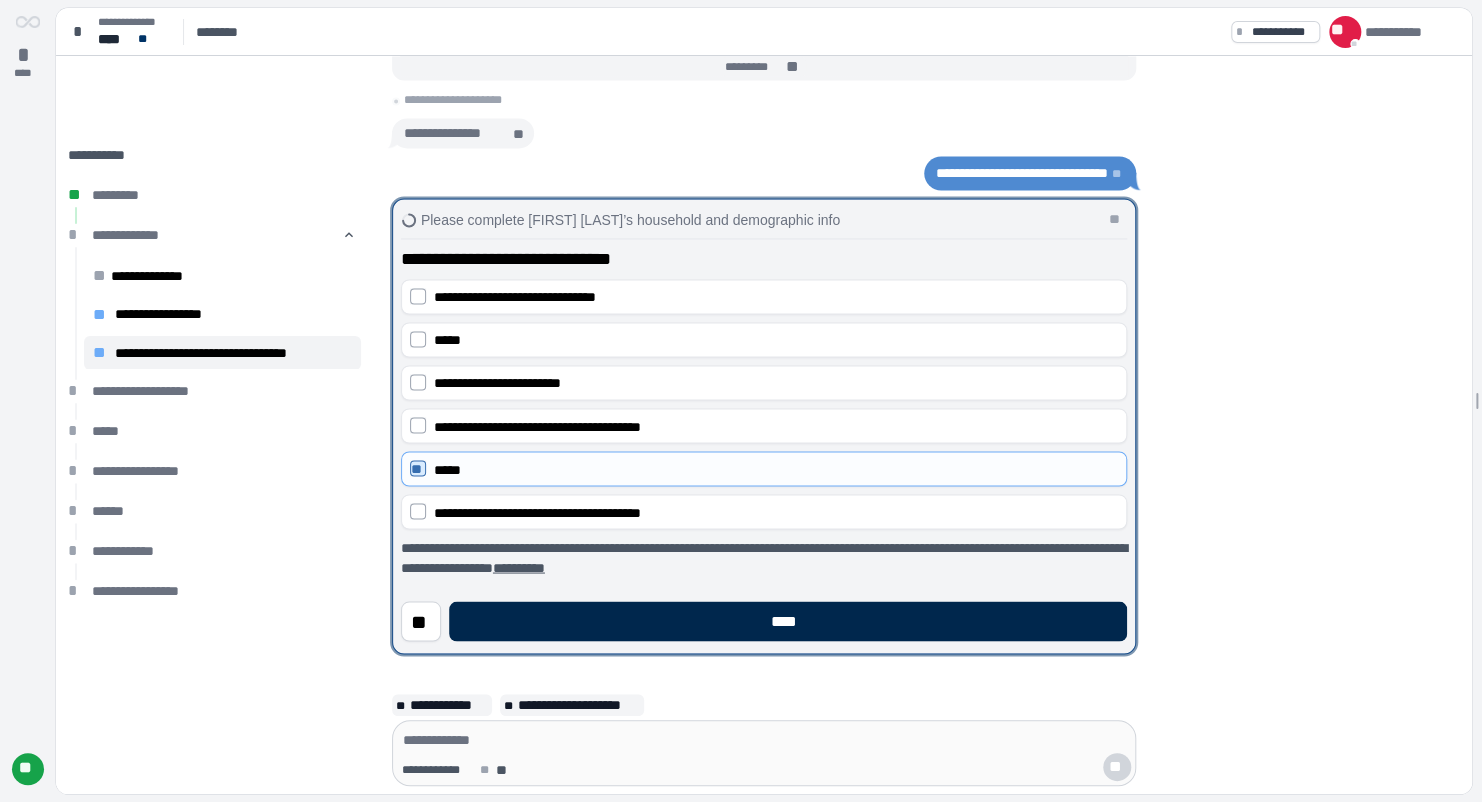click on "****" at bounding box center [788, 621] 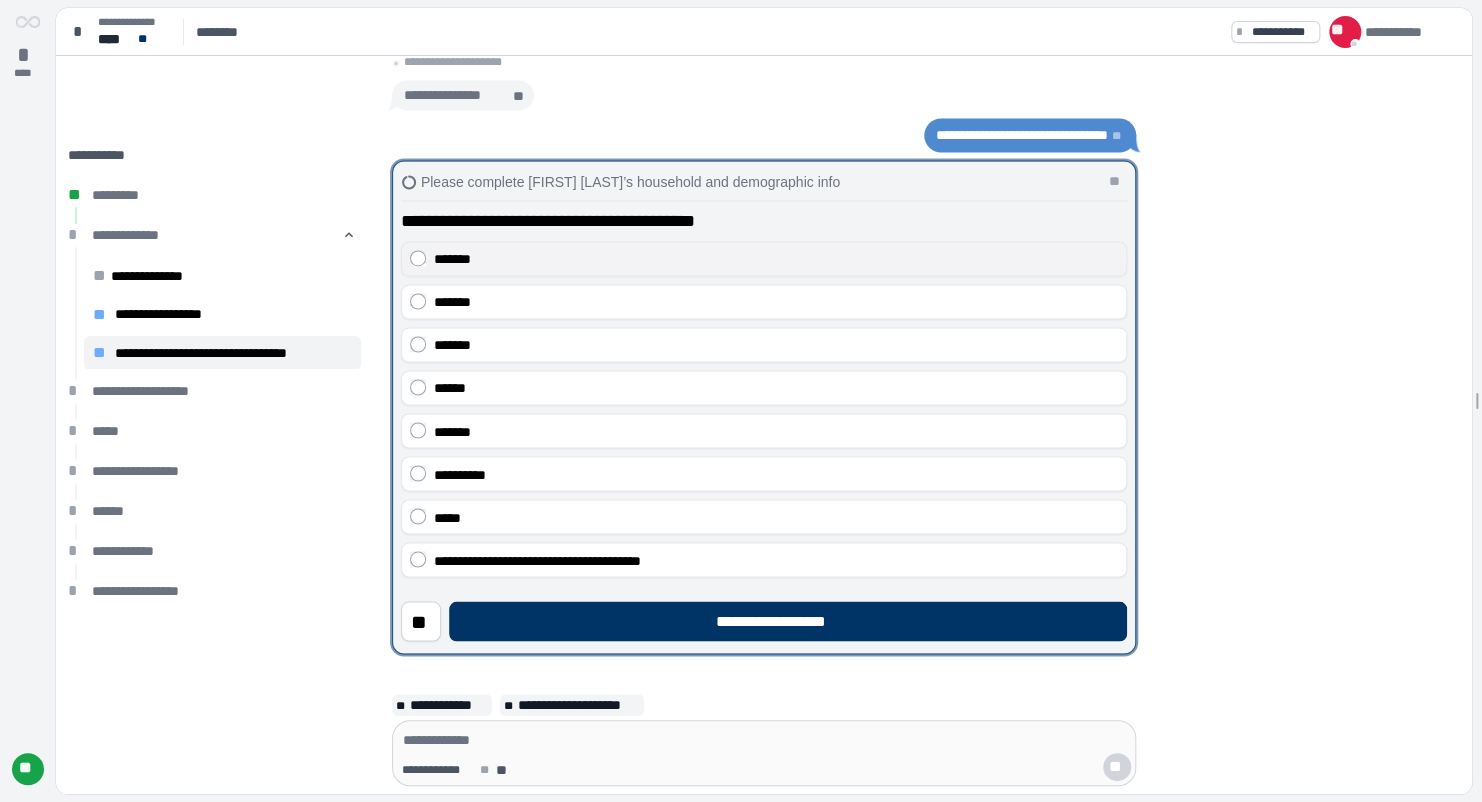 click on "*******" at bounding box center [776, 259] 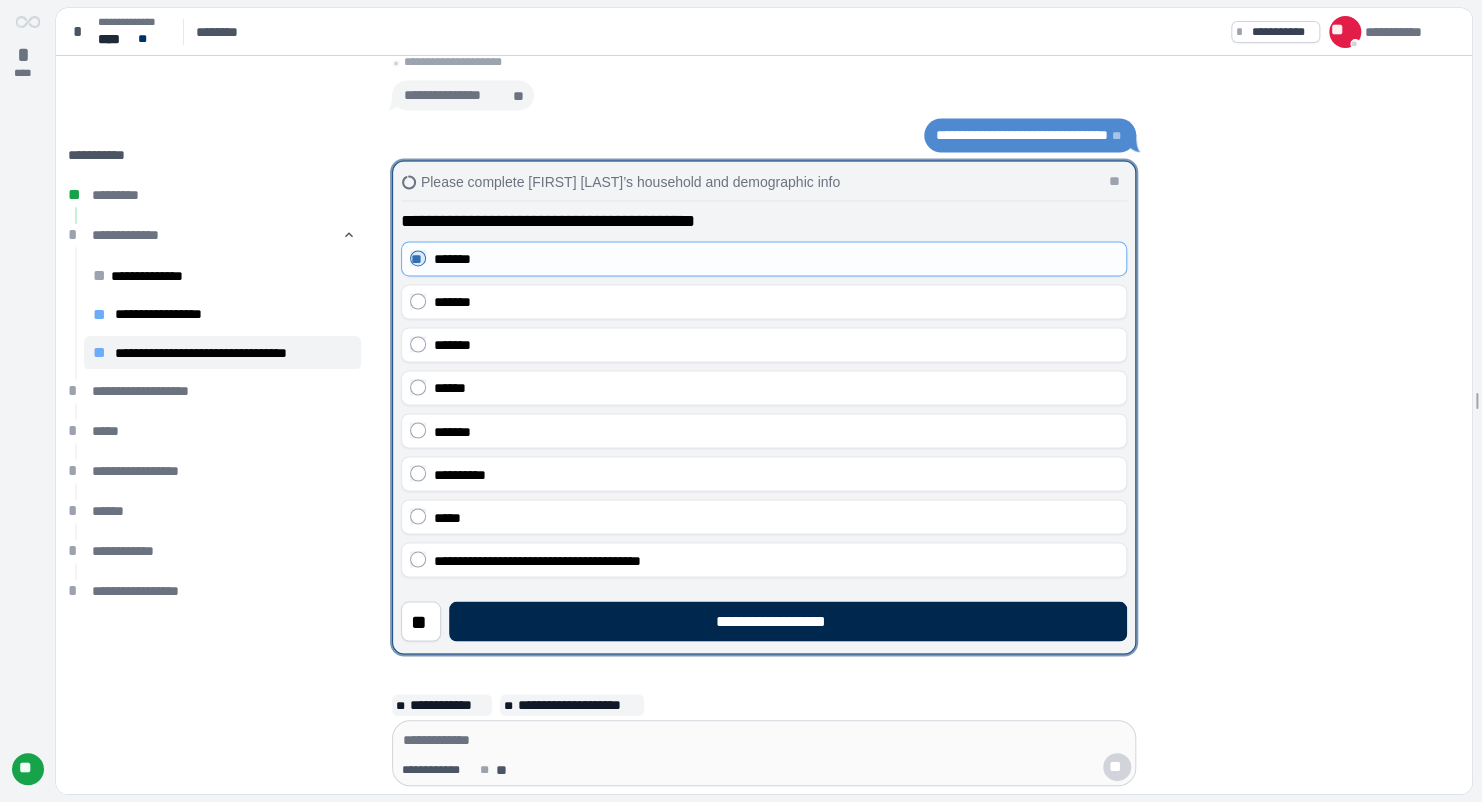 click on "**********" at bounding box center [788, 621] 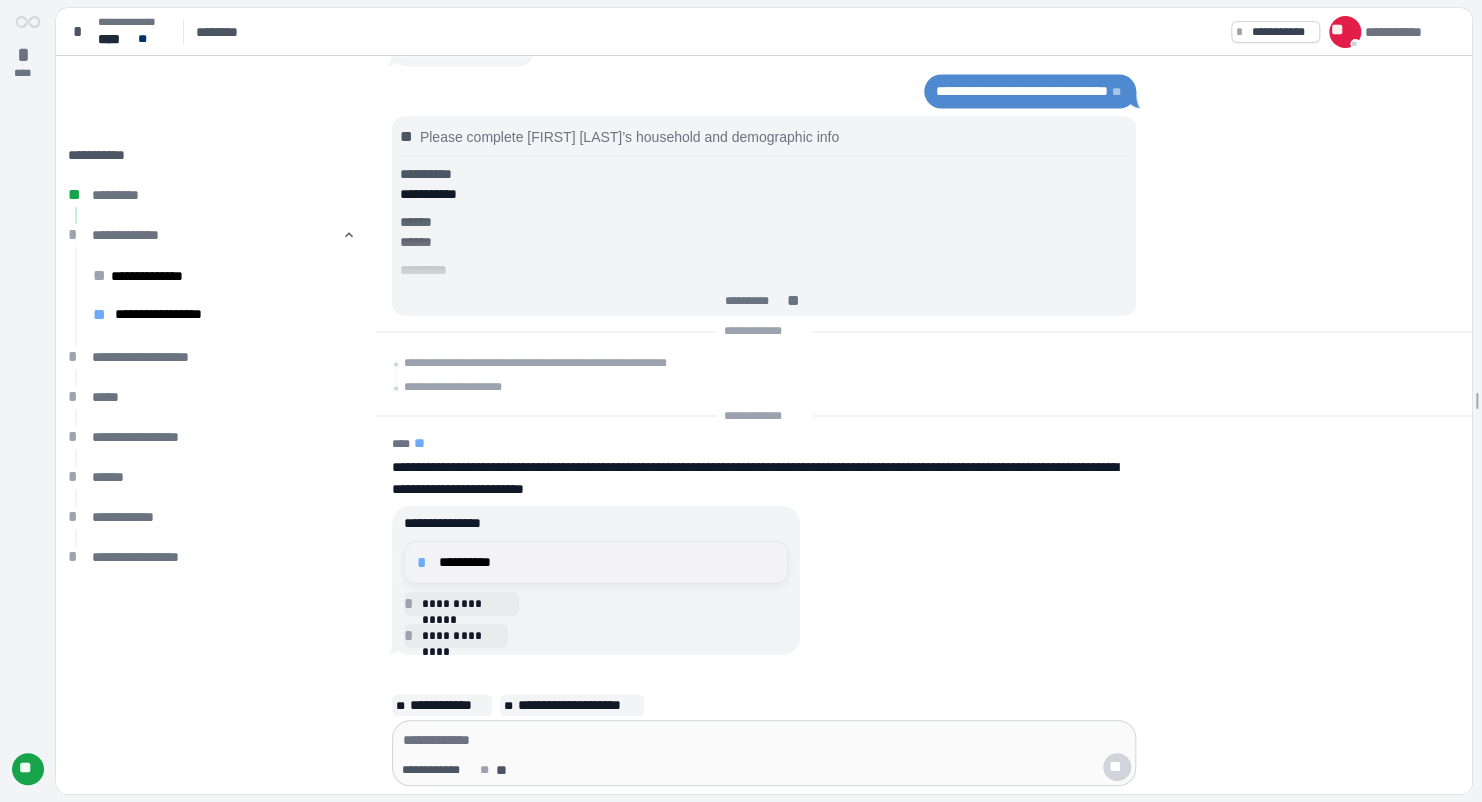 click on "**********" at bounding box center (607, 562) 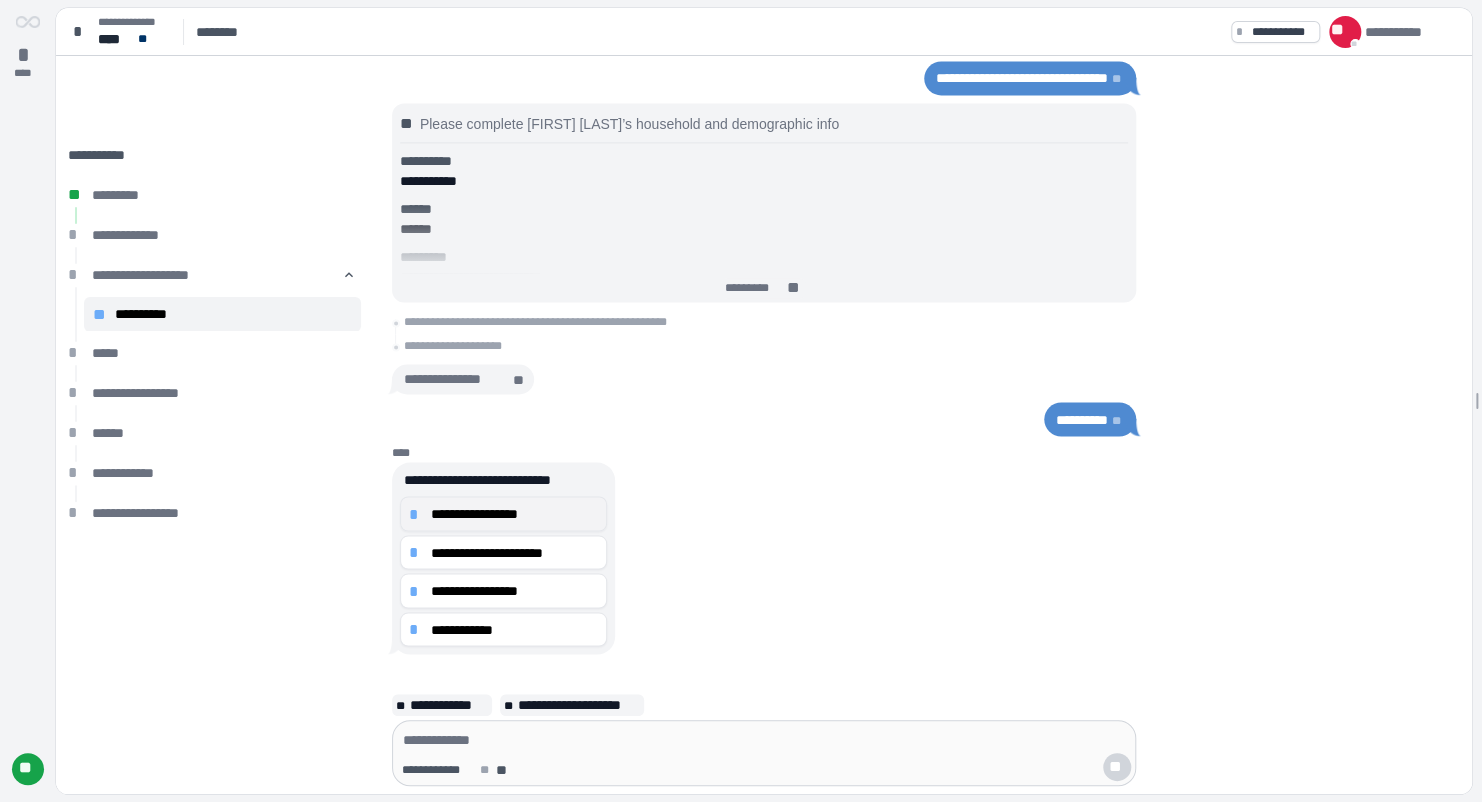 click on "**********" at bounding box center (514, 513) 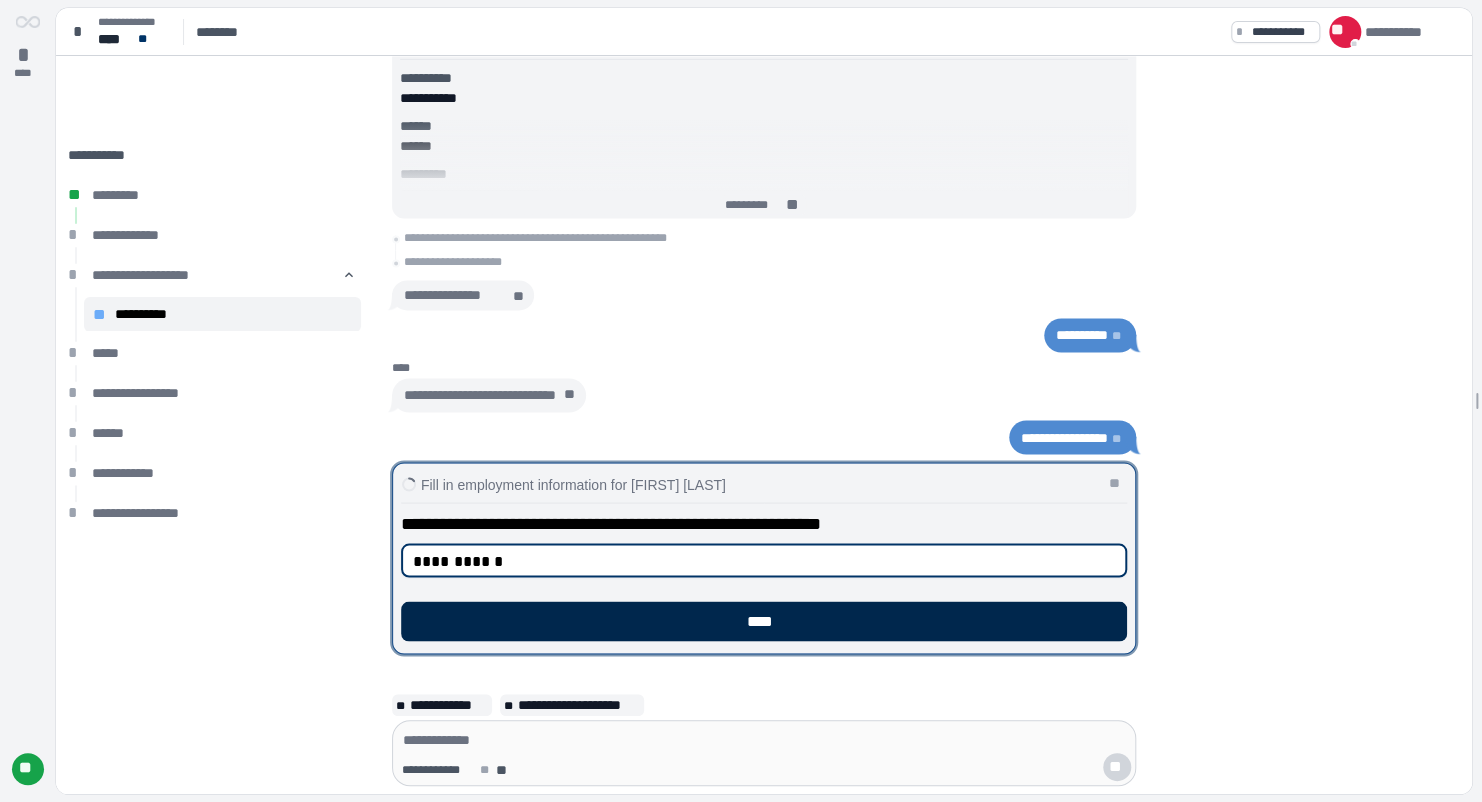 type on "**********" 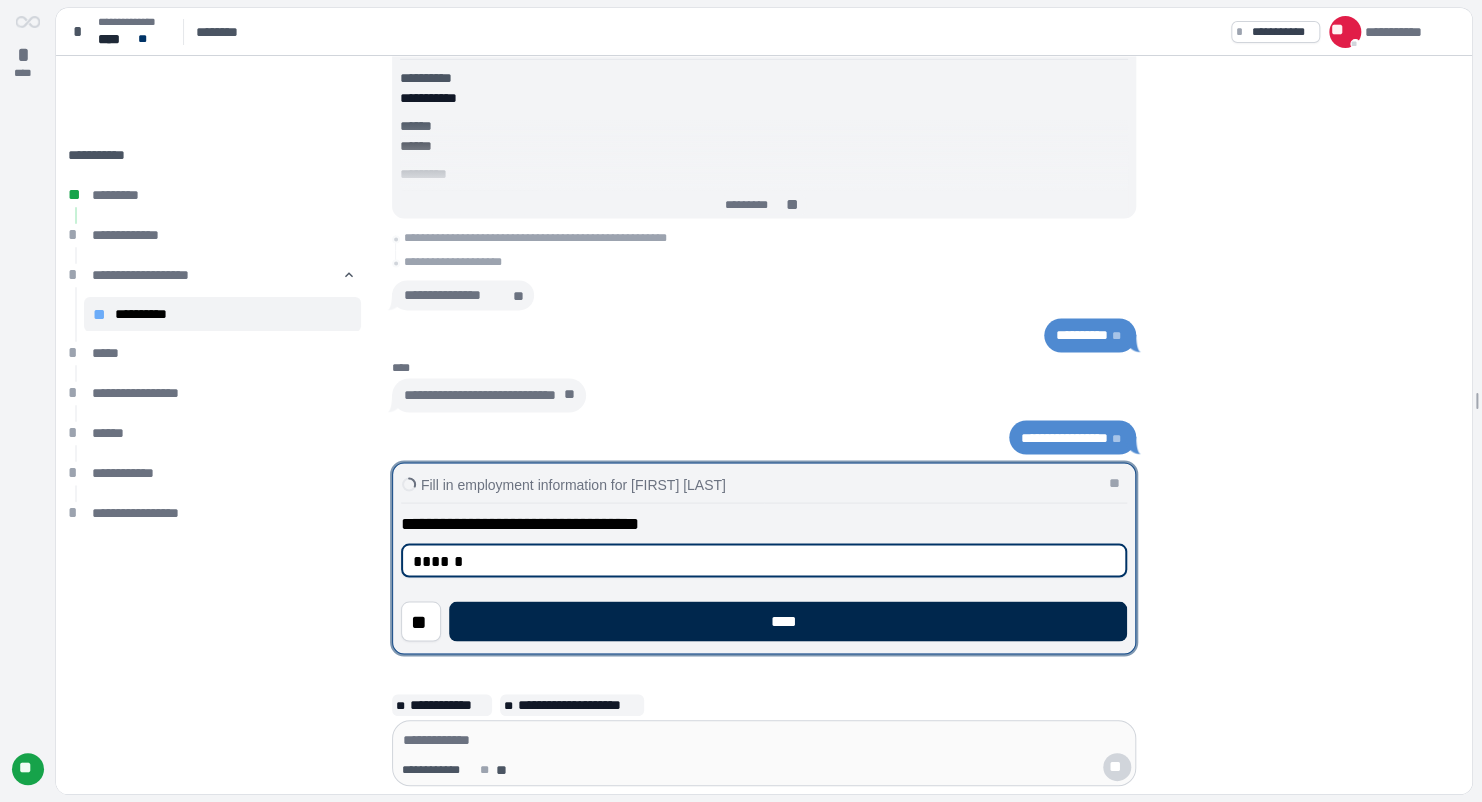 type on "******" 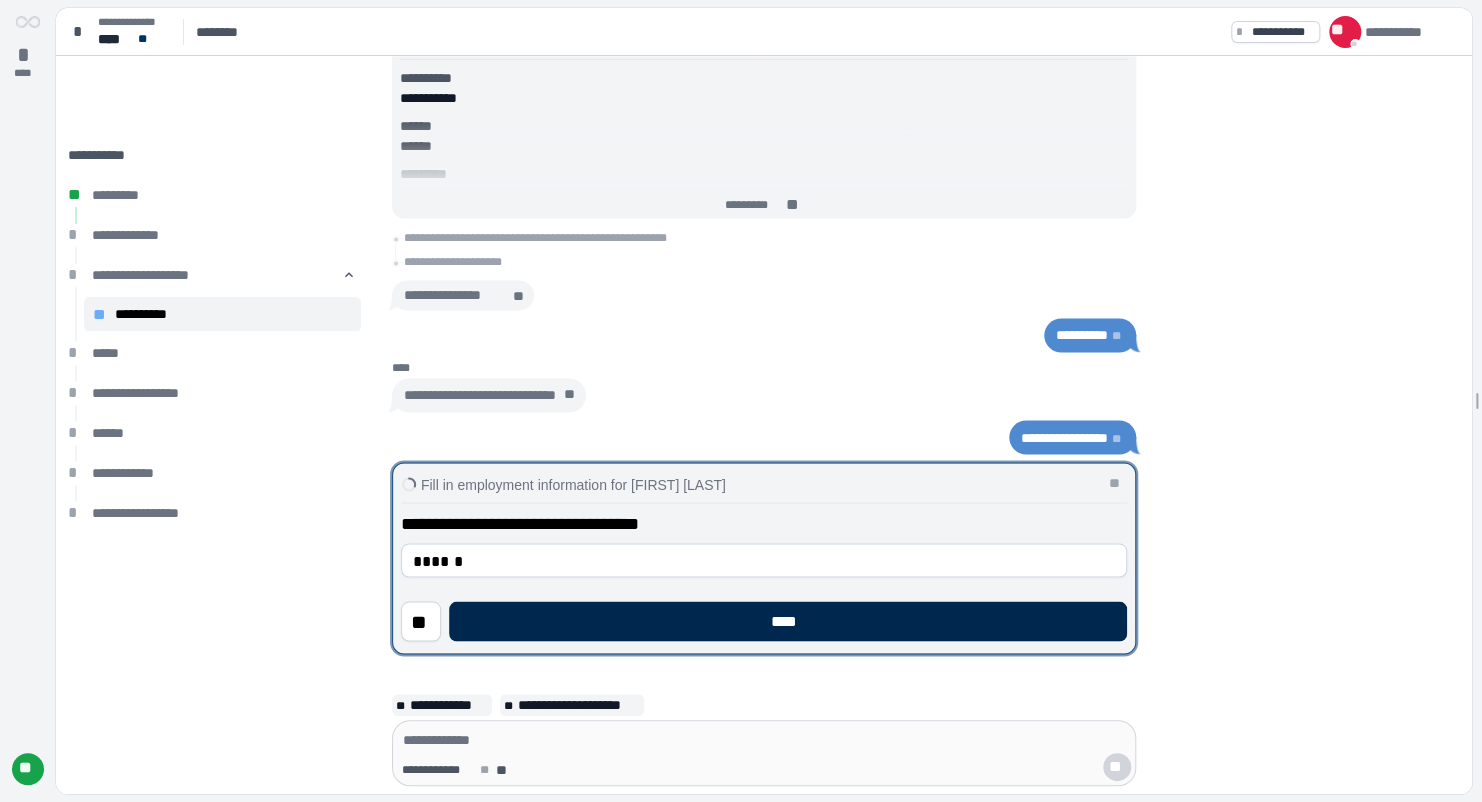click on "****" at bounding box center (788, 621) 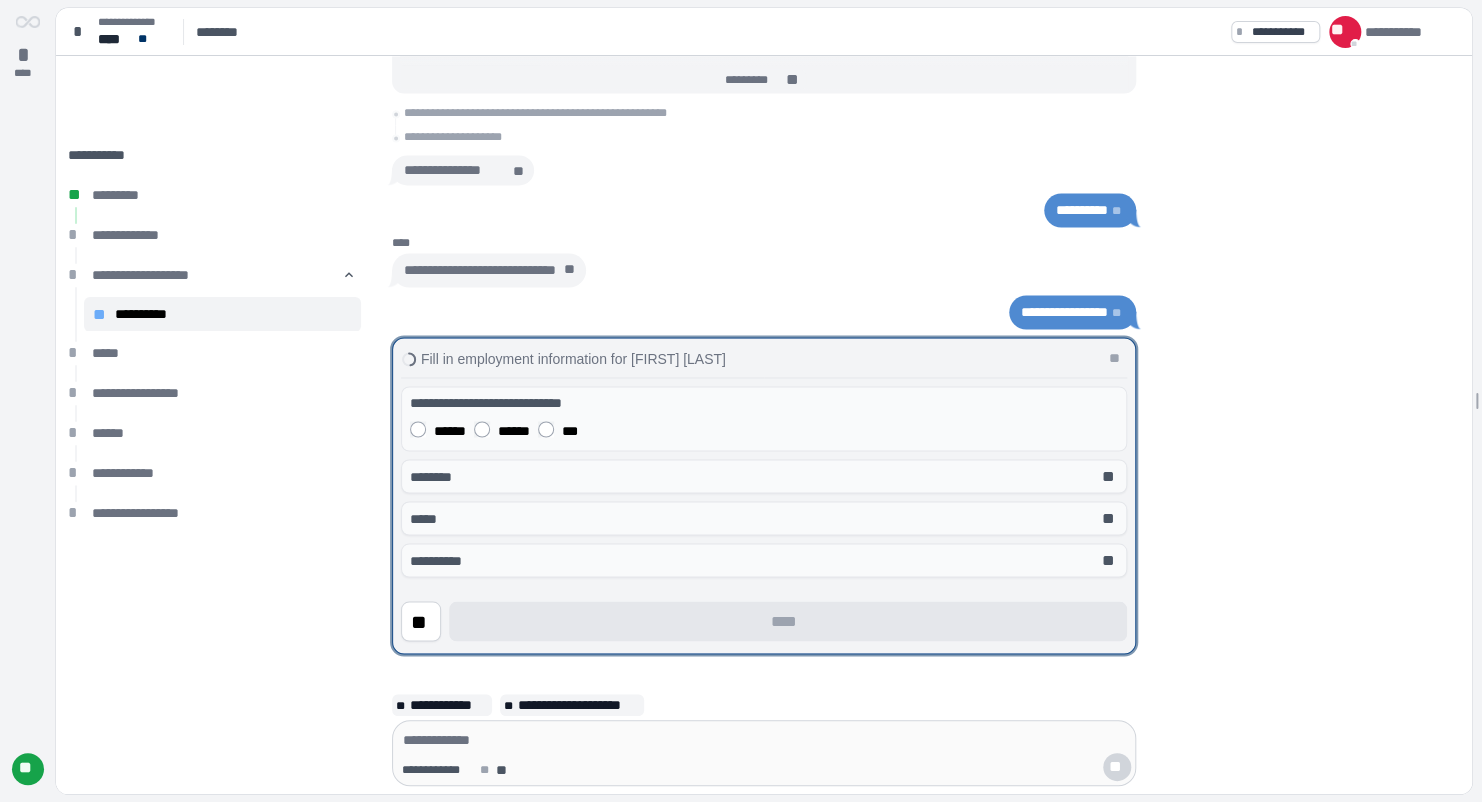 click on "****** ****** ***" at bounding box center (764, 429) 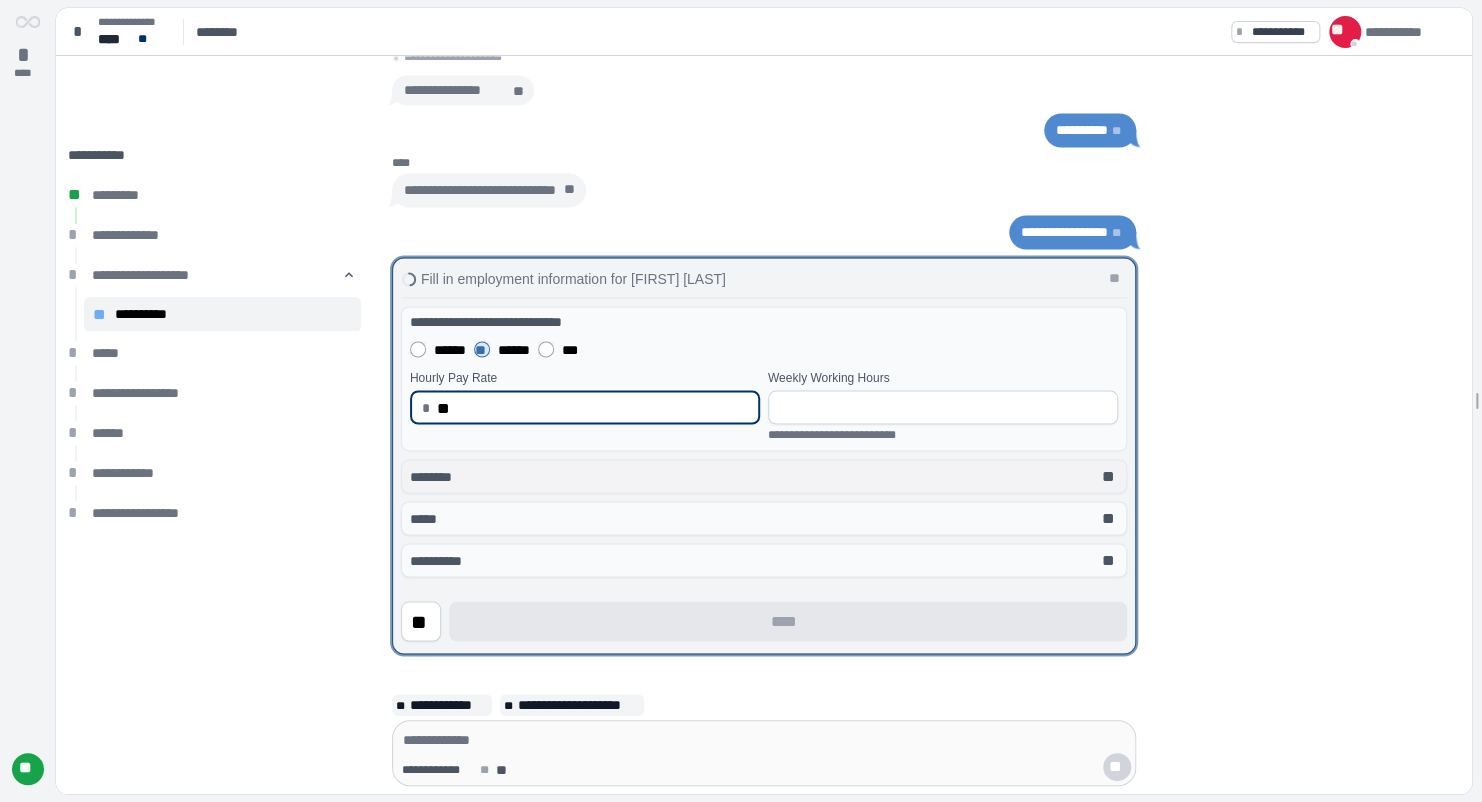 type on "*****" 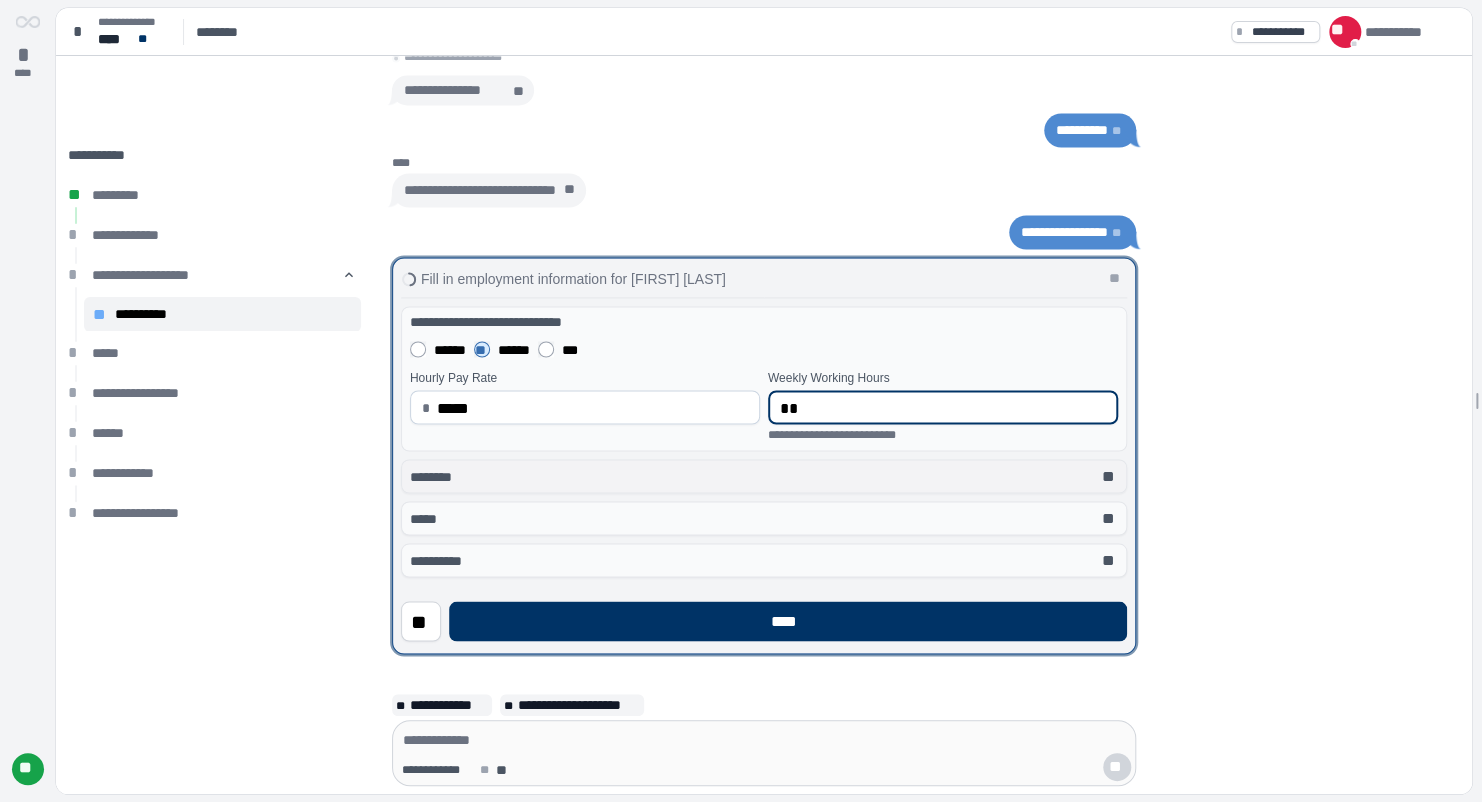 type on "**" 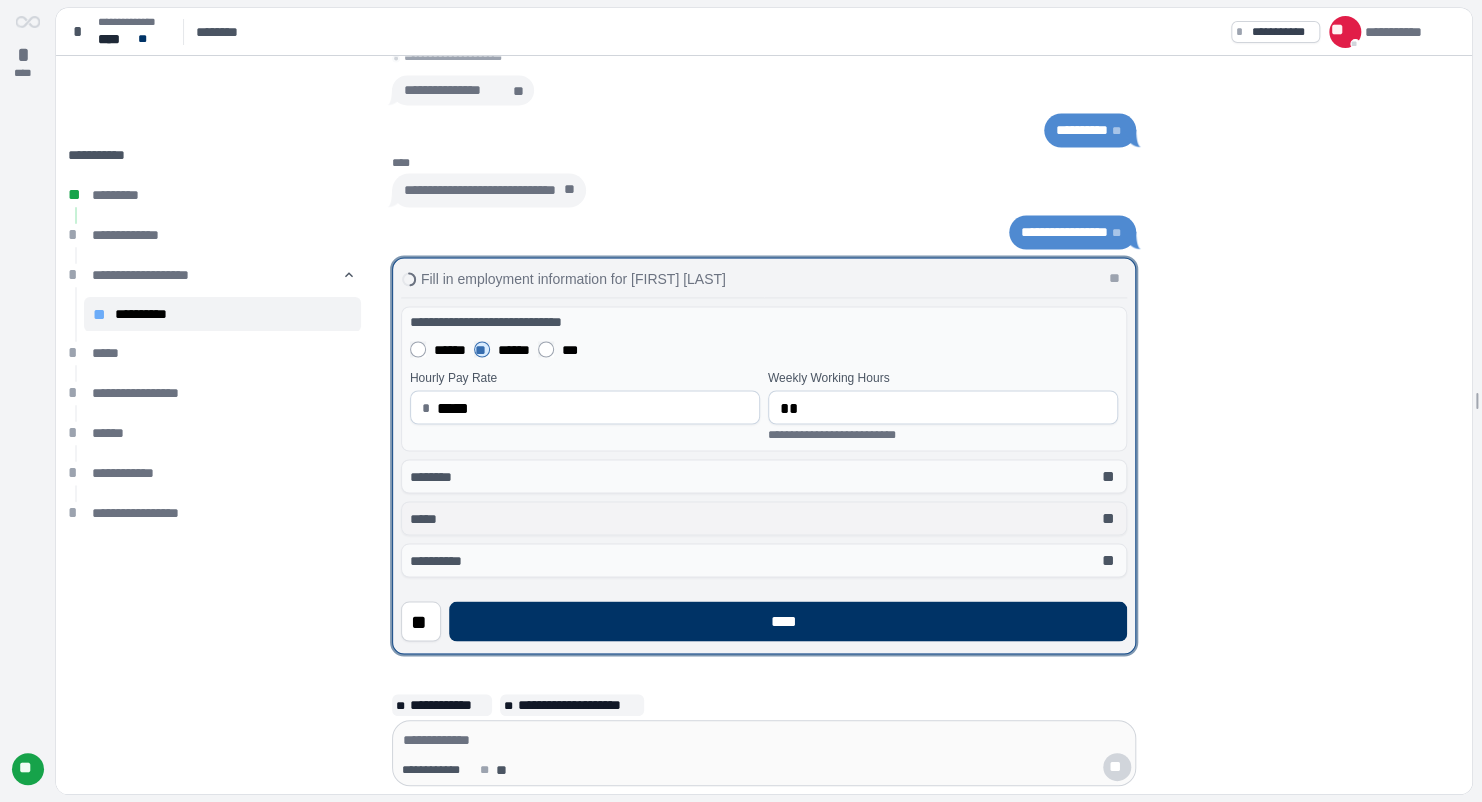 click on "***** **" at bounding box center [764, 518] 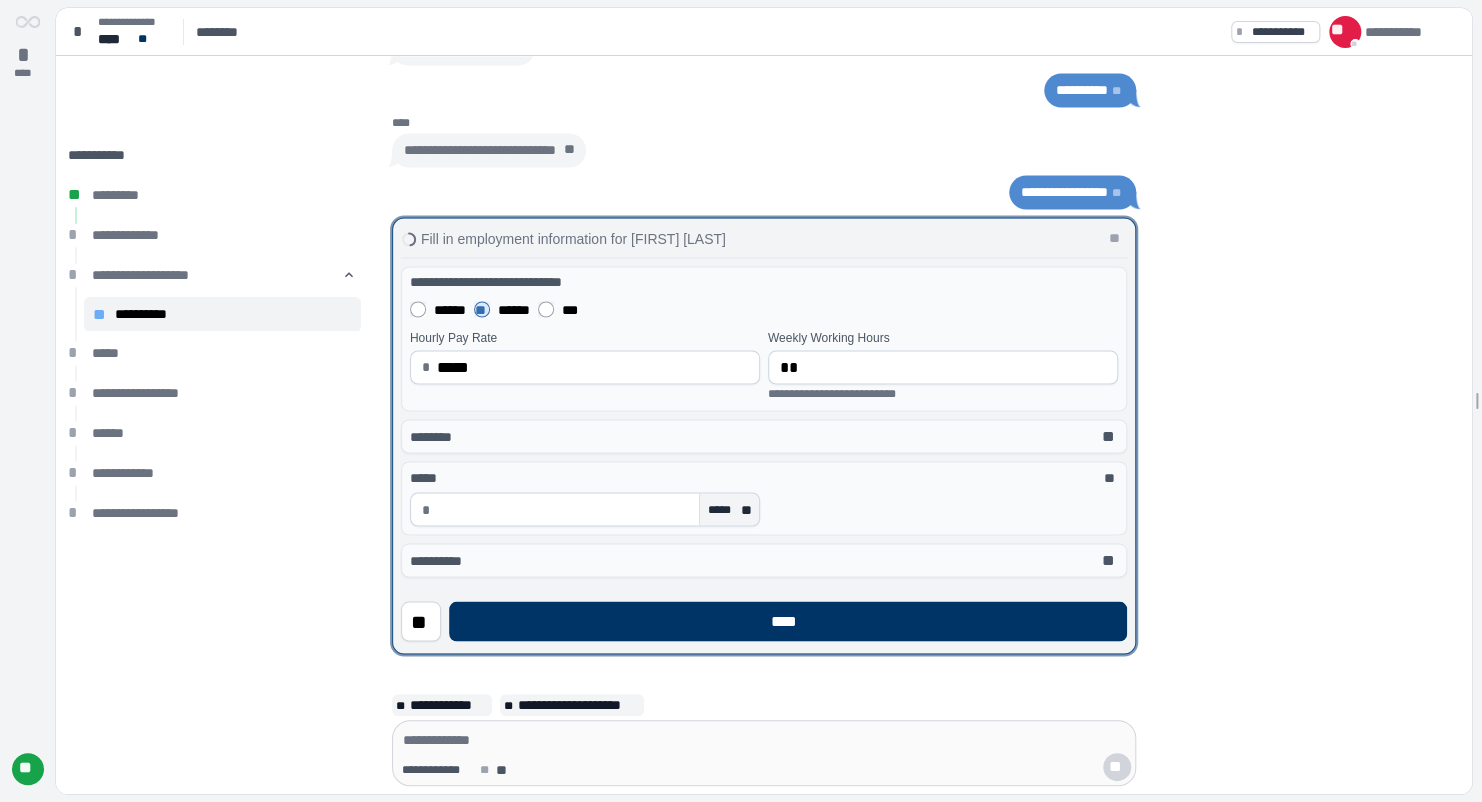 click at bounding box center (564, 509) 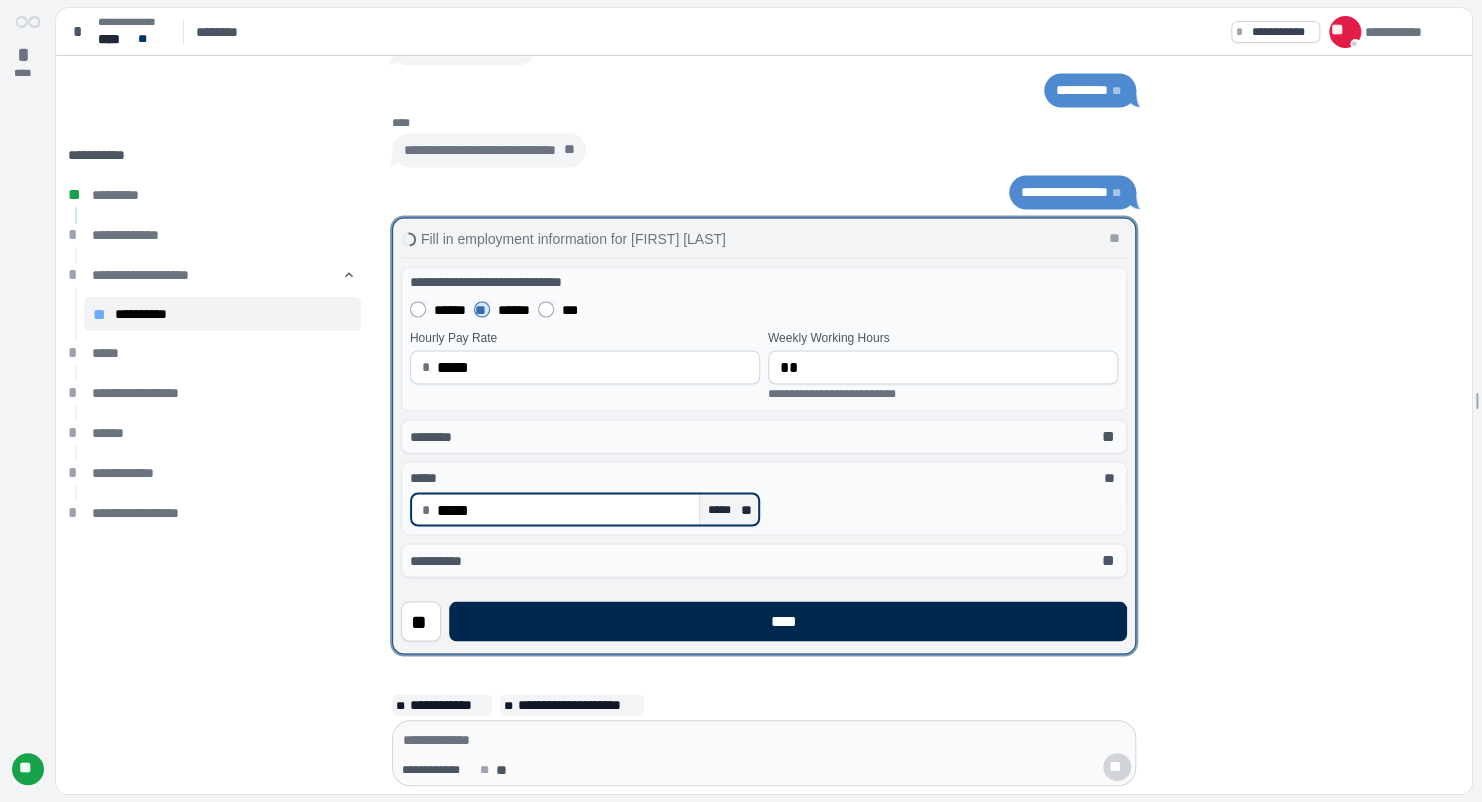 type on "********" 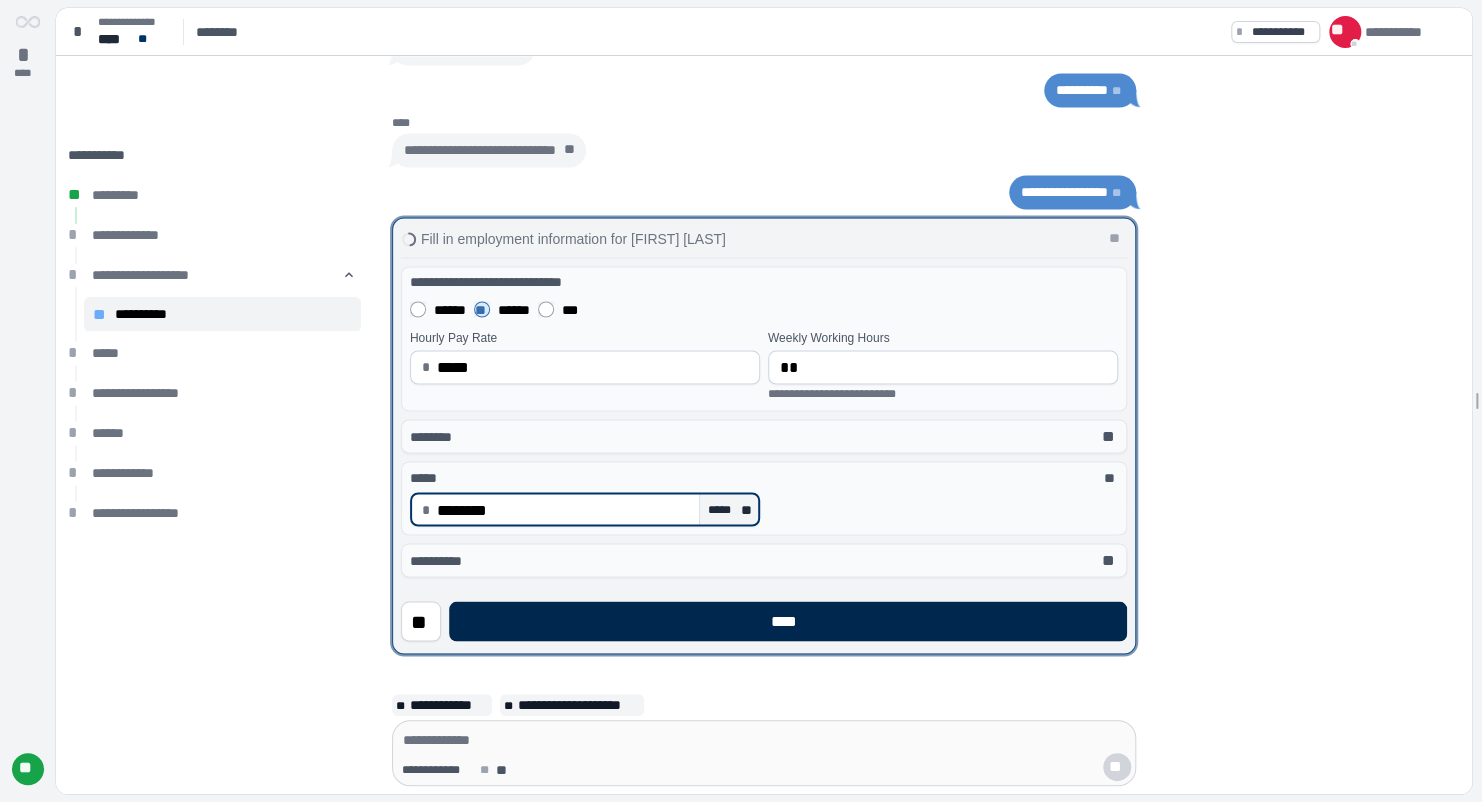 click on "****" at bounding box center [788, 621] 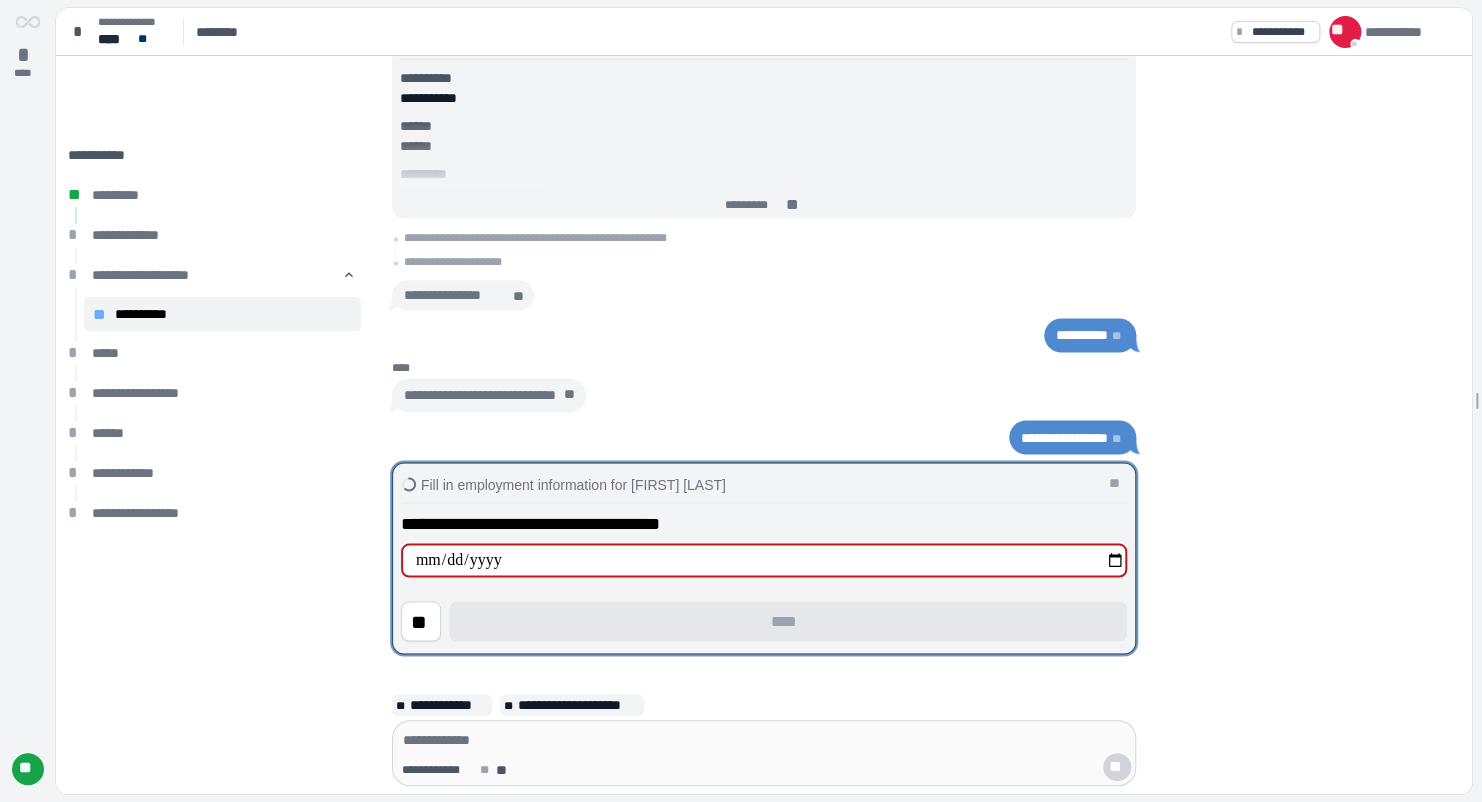 type on "**********" 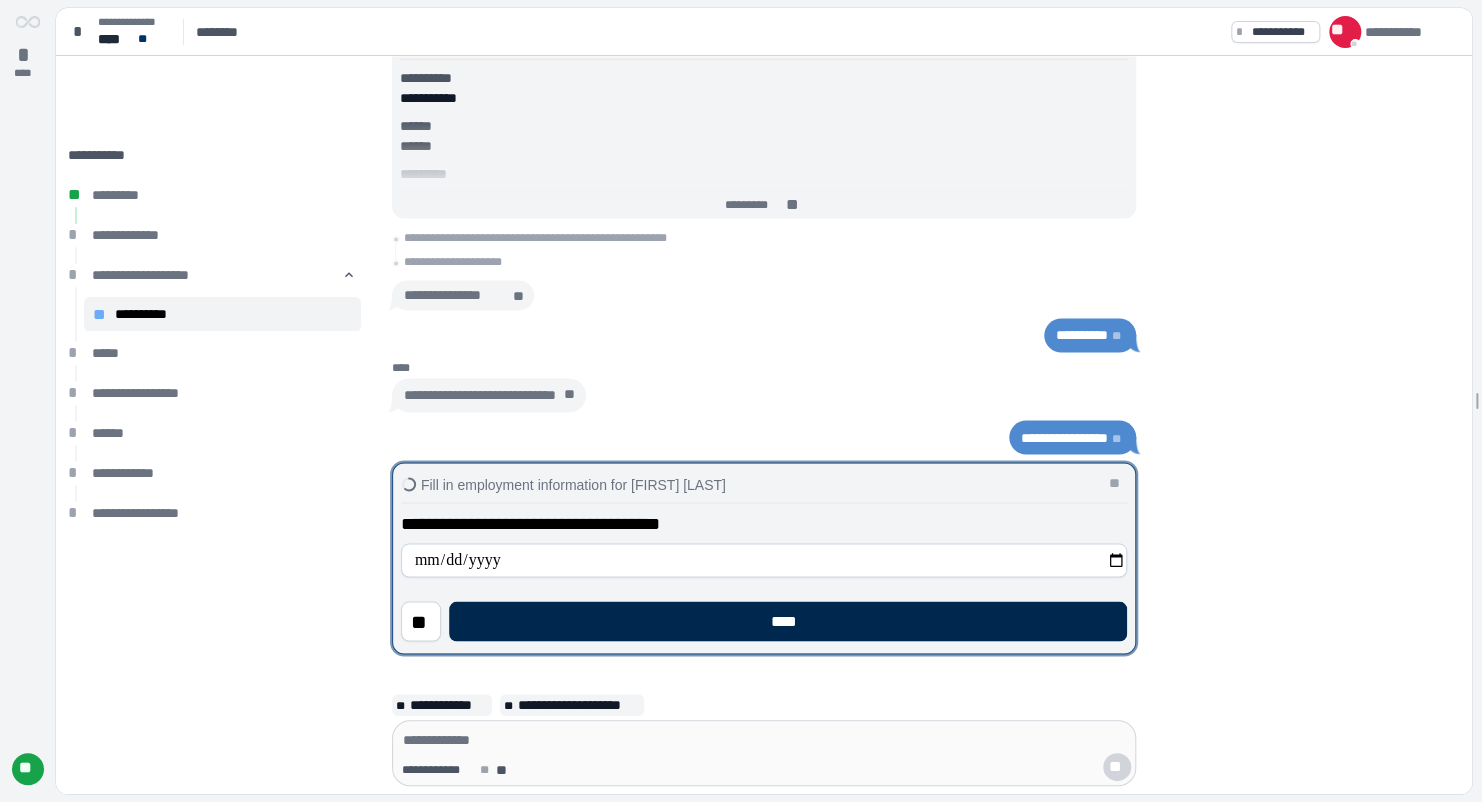 click on "****" at bounding box center (788, 621) 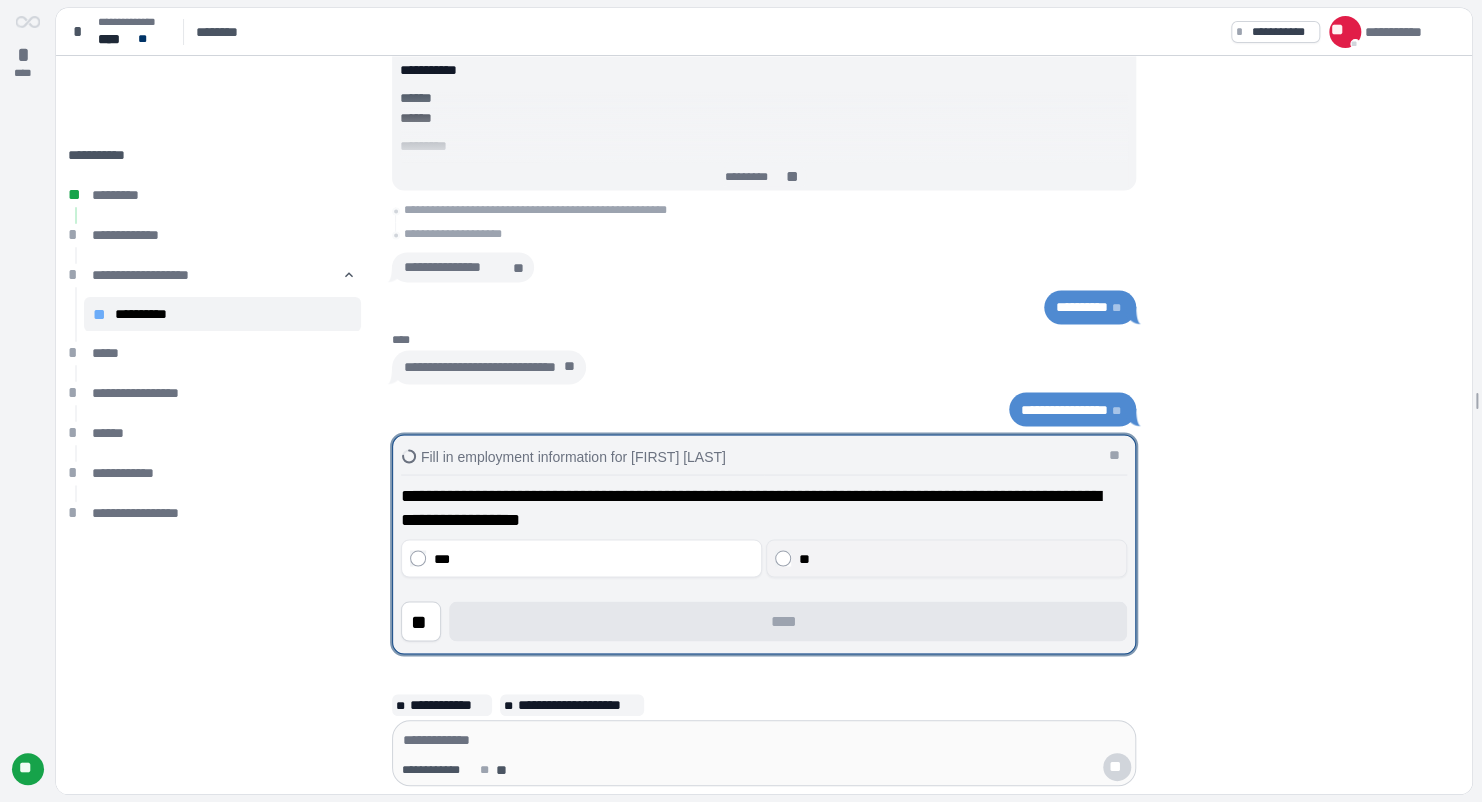 click on "**" at bounding box center (959, 558) 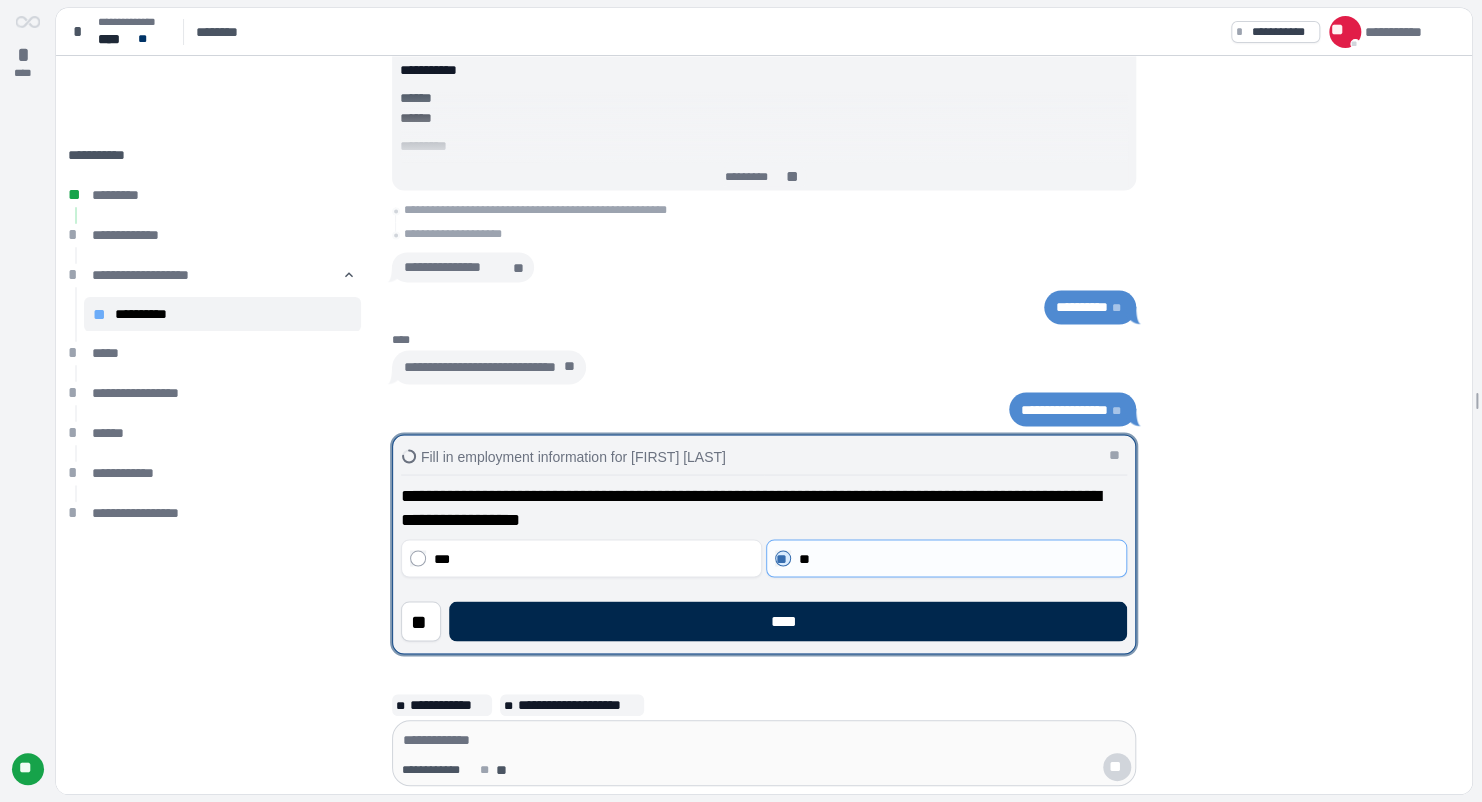 click on "****" at bounding box center (788, 621) 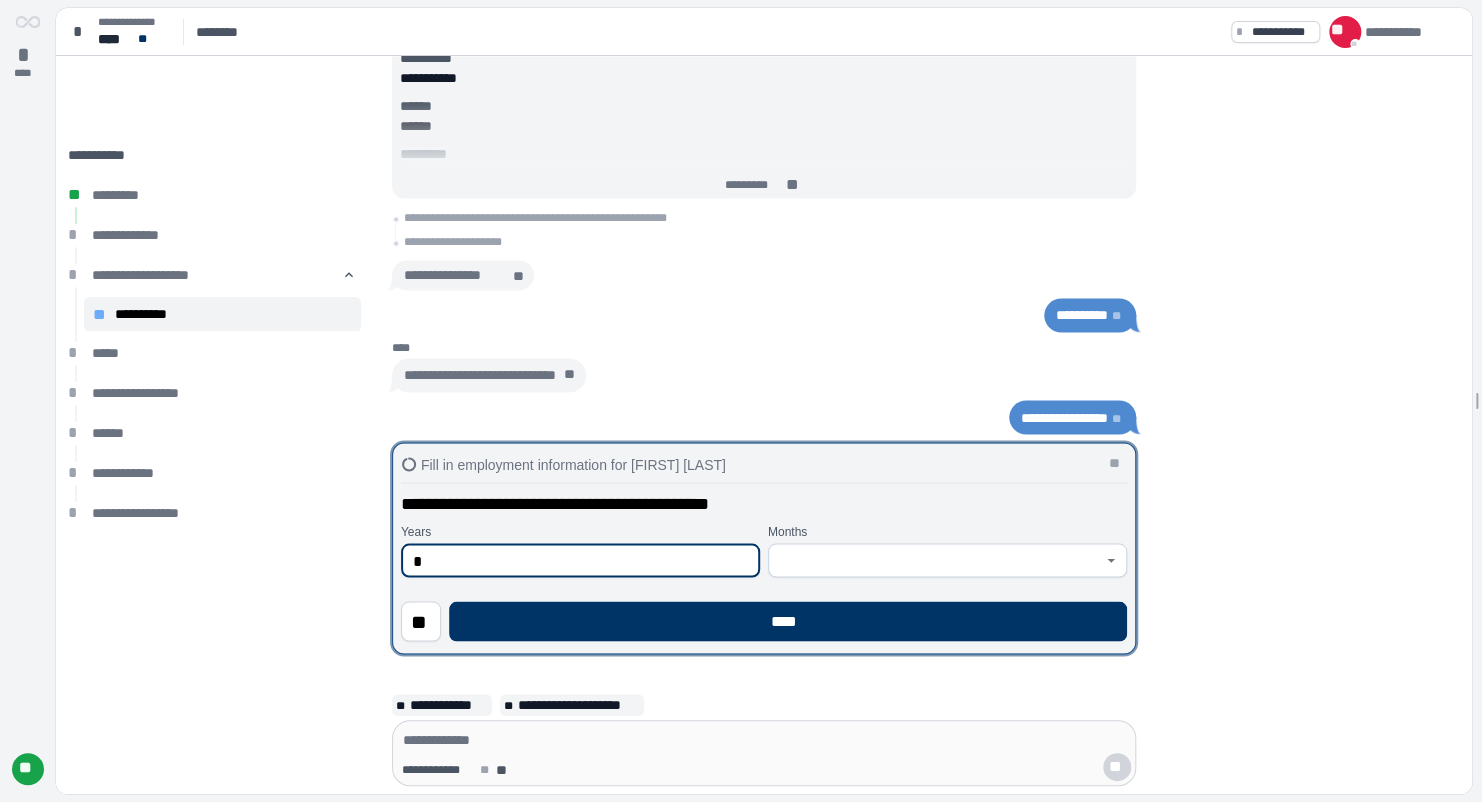type on "*" 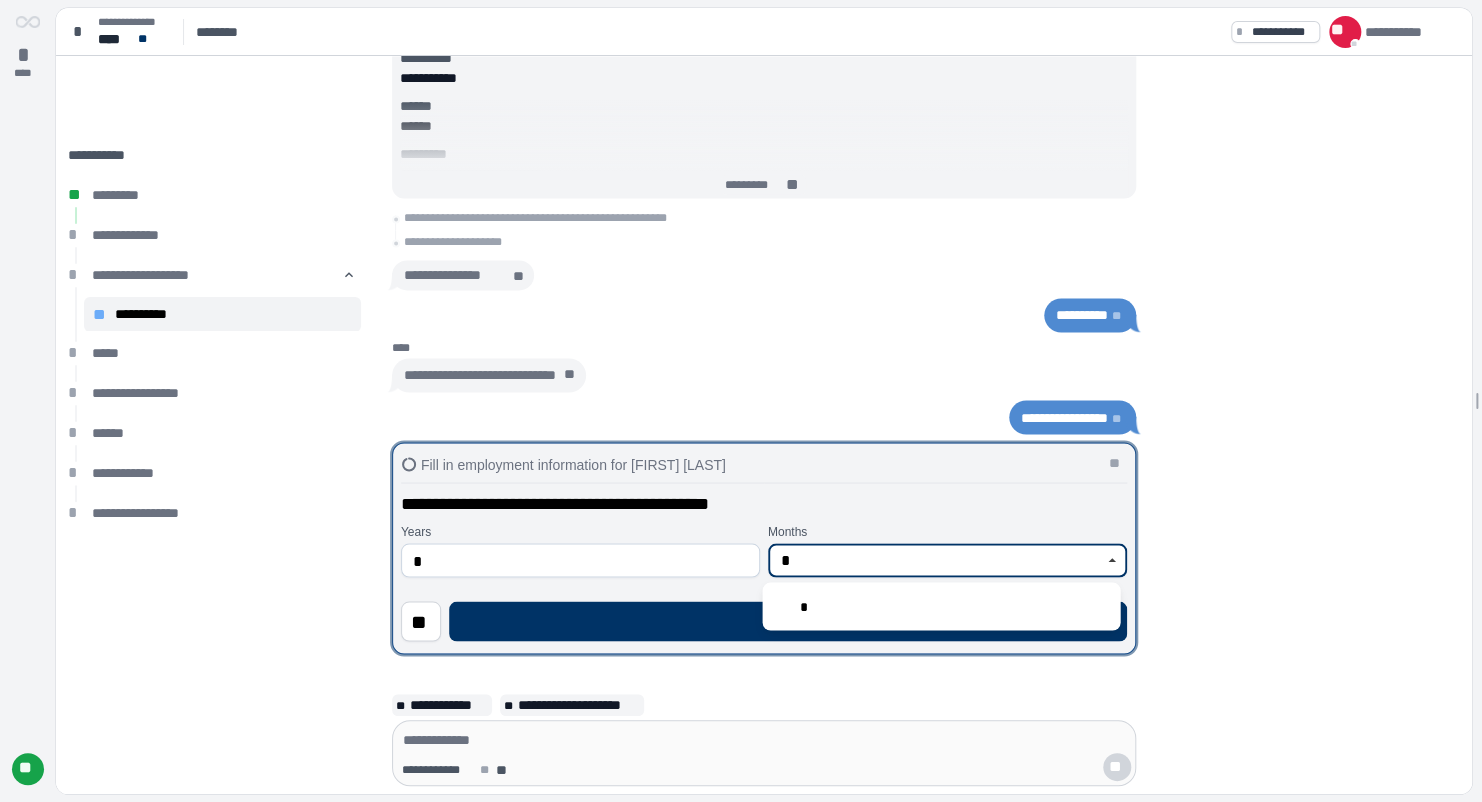 type on "*" 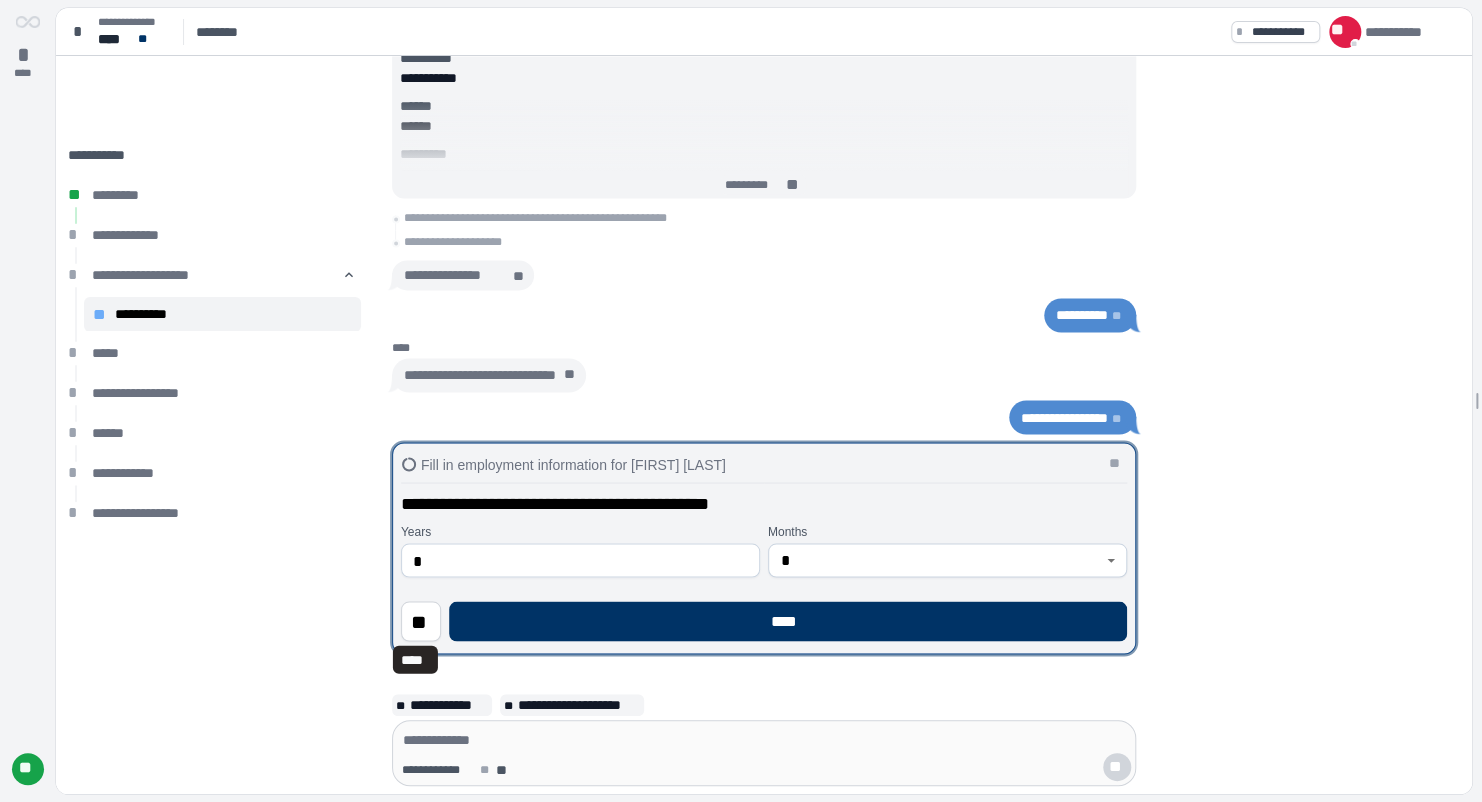 type 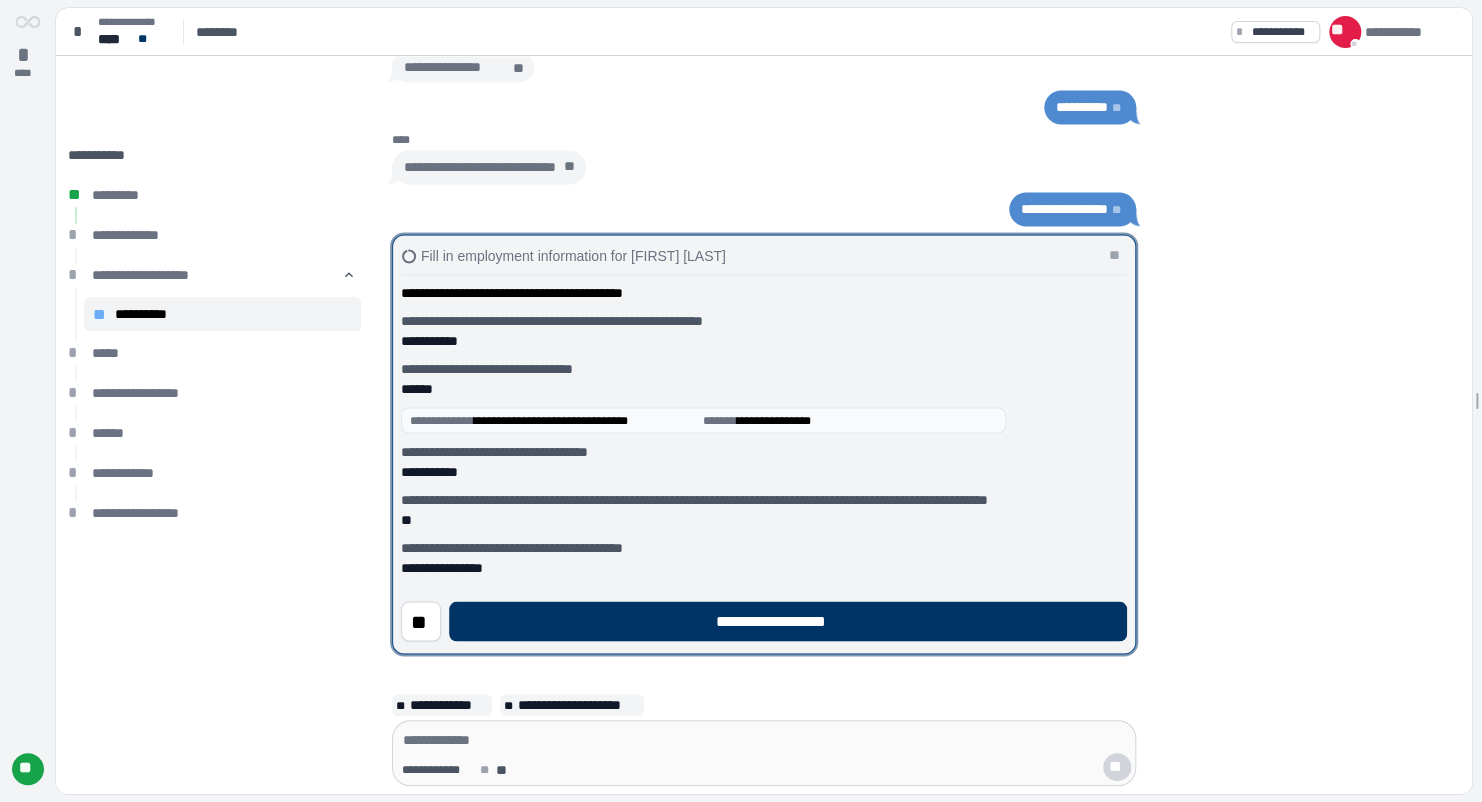 click on "**********" at bounding box center (787, 621) 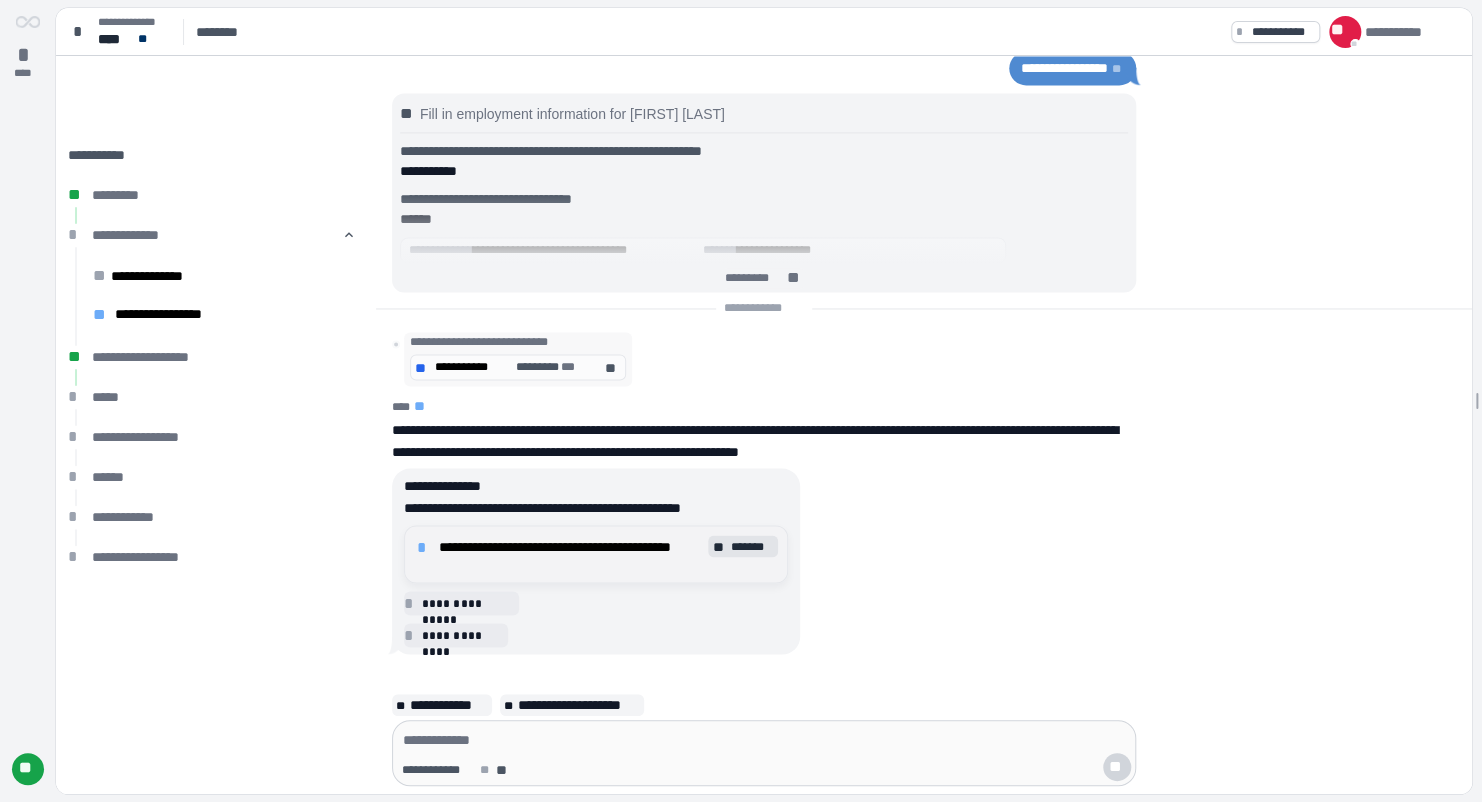 click on "*******" at bounding box center (752, 546) 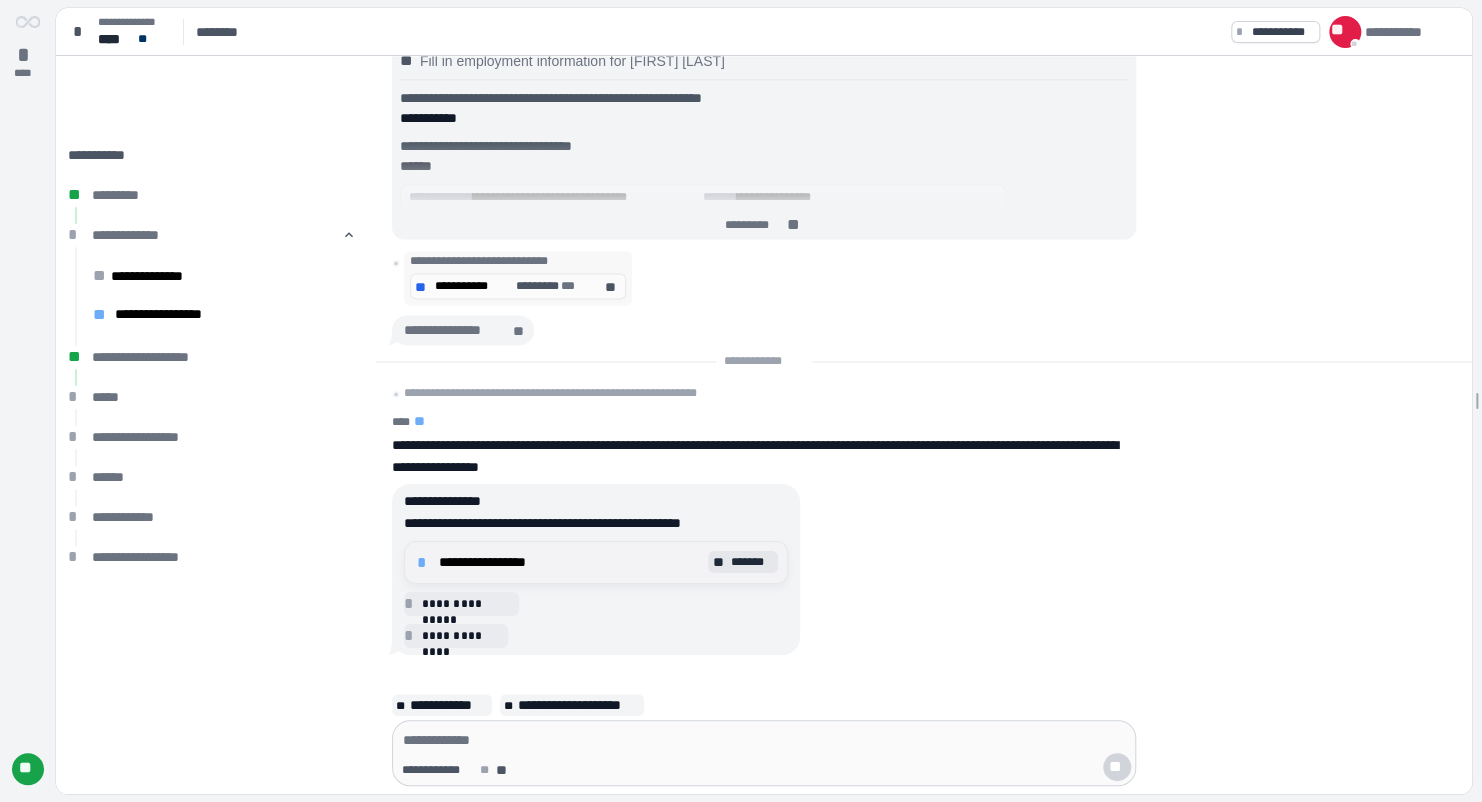 click on "**********" at bounding box center [571, 562] 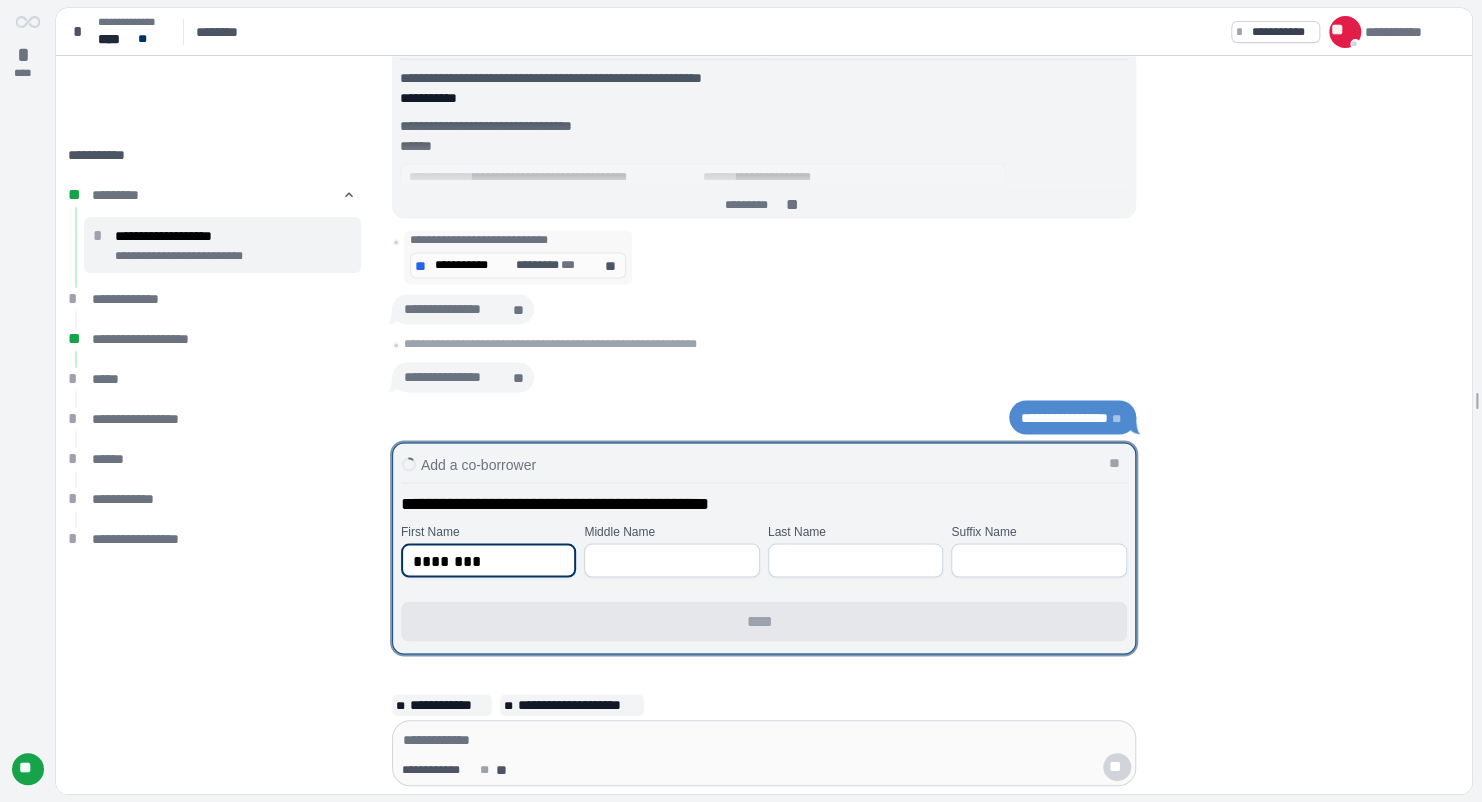 type on "********" 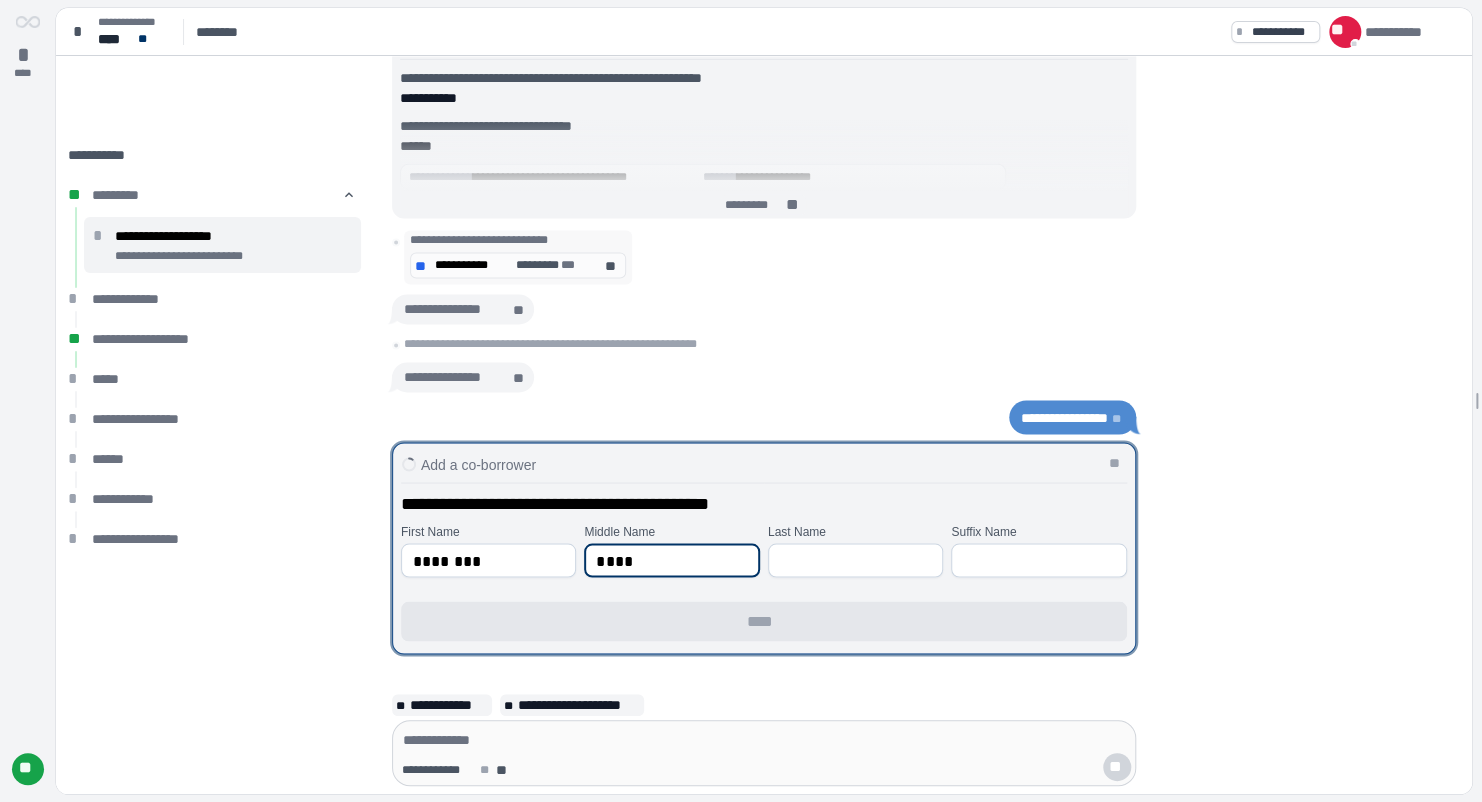 type on "****" 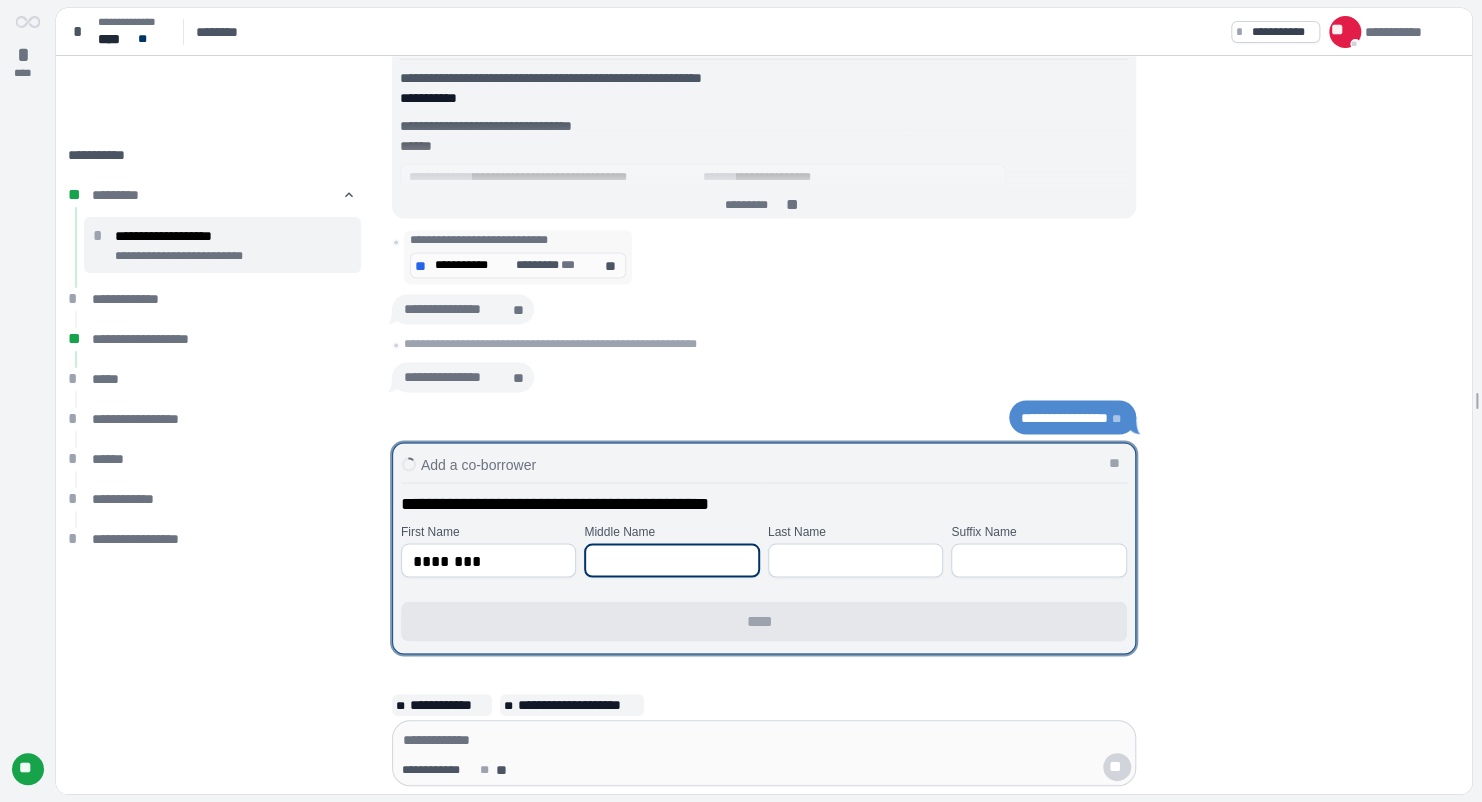 type 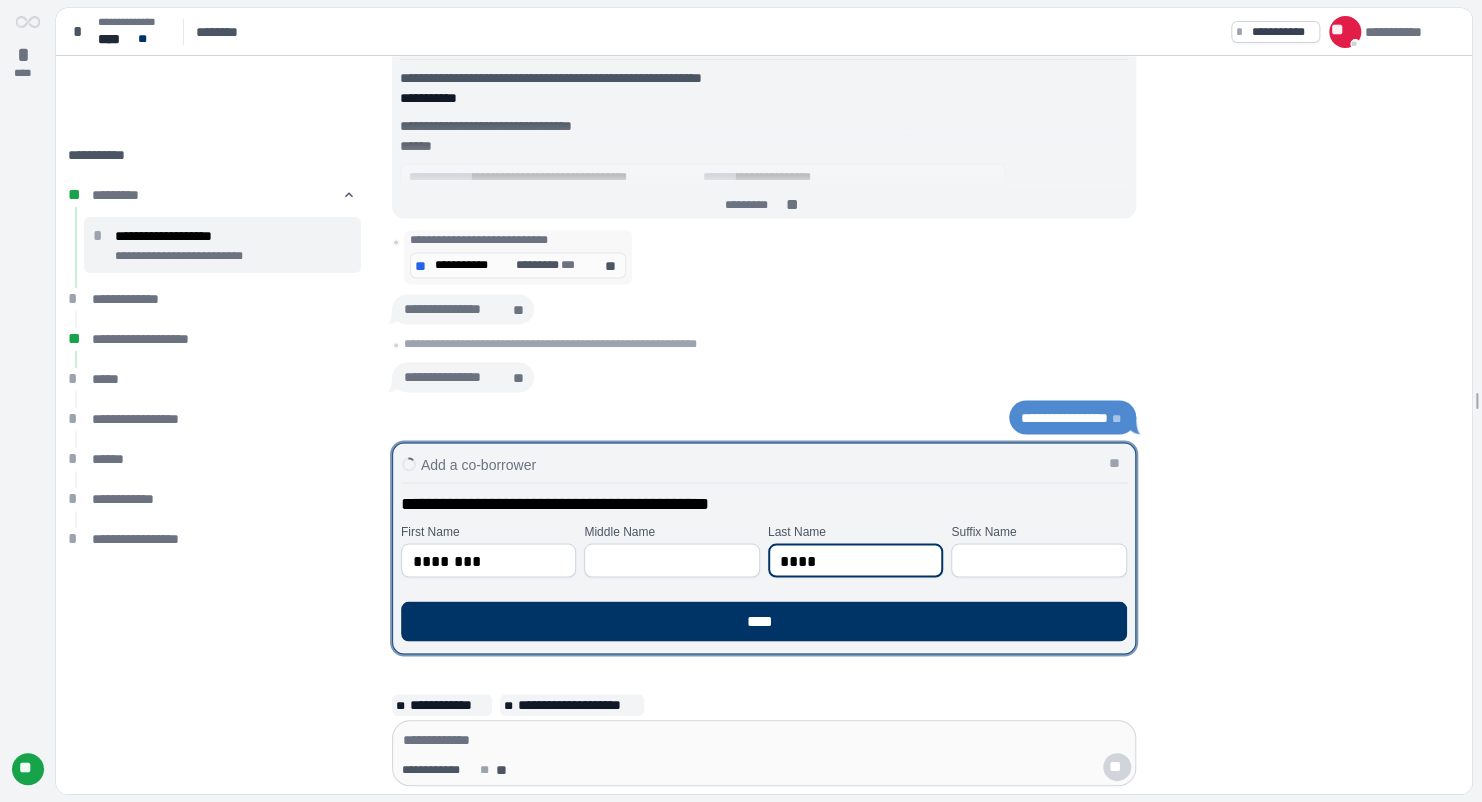 type on "****" 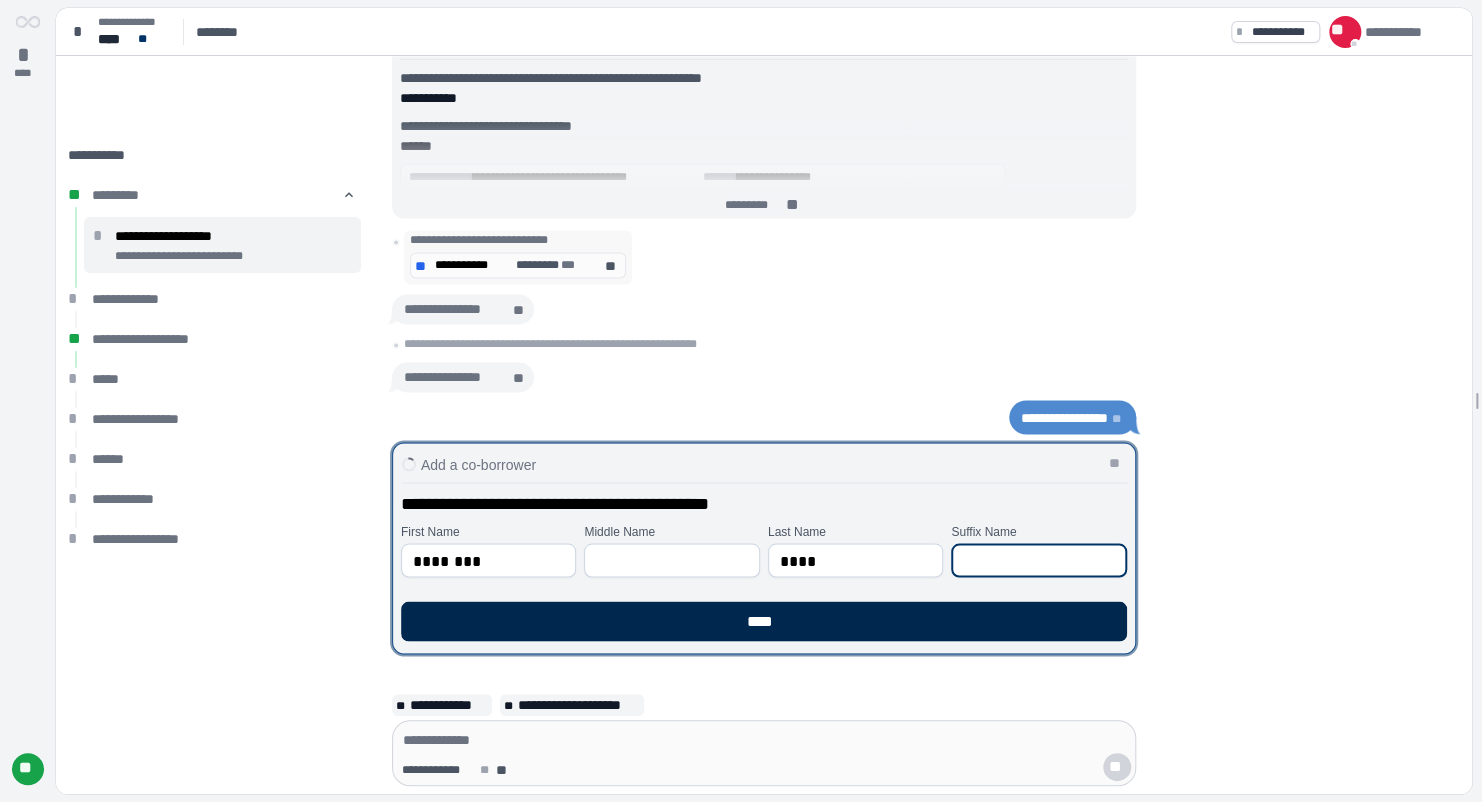 click on "****" at bounding box center (764, 621) 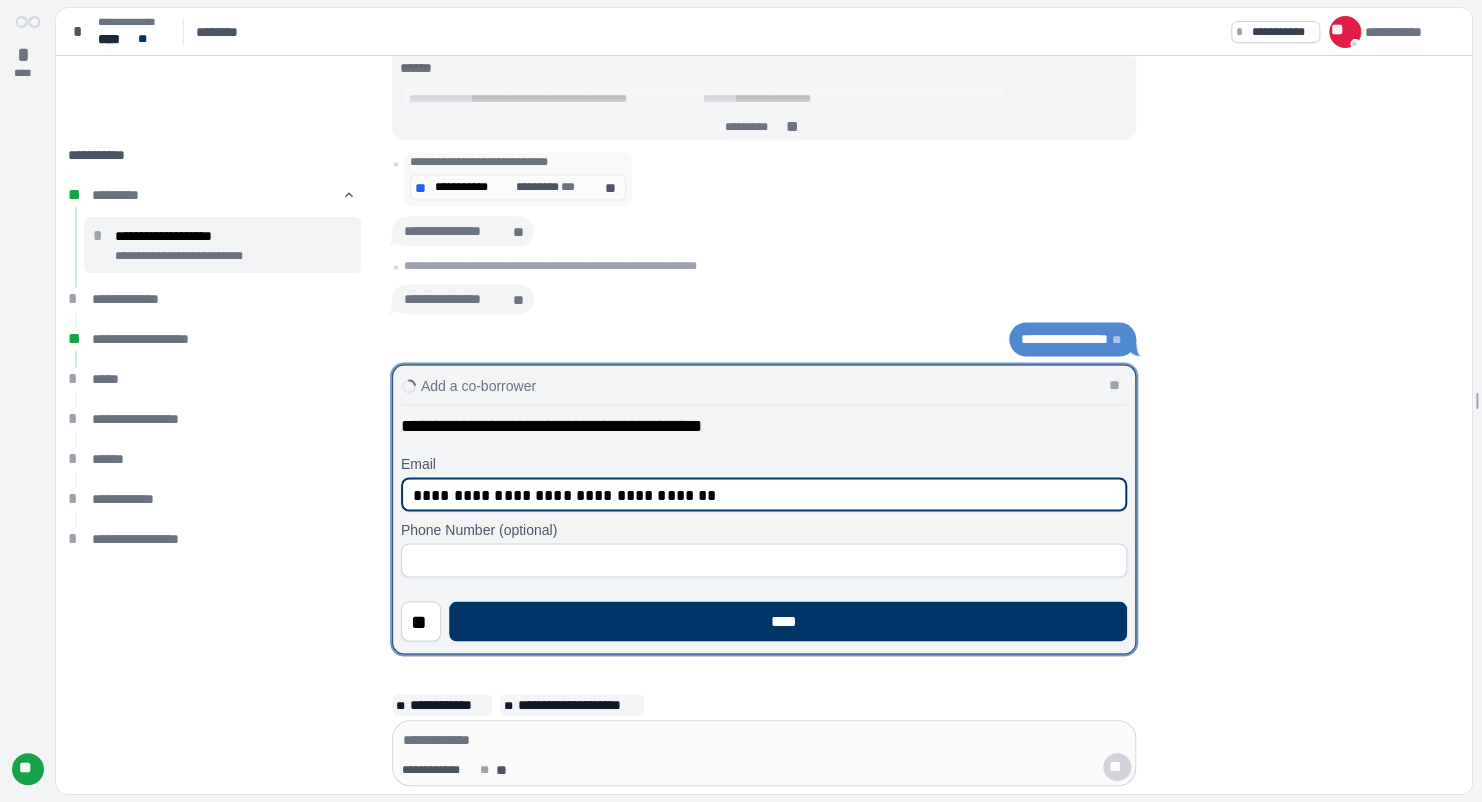 type on "**********" 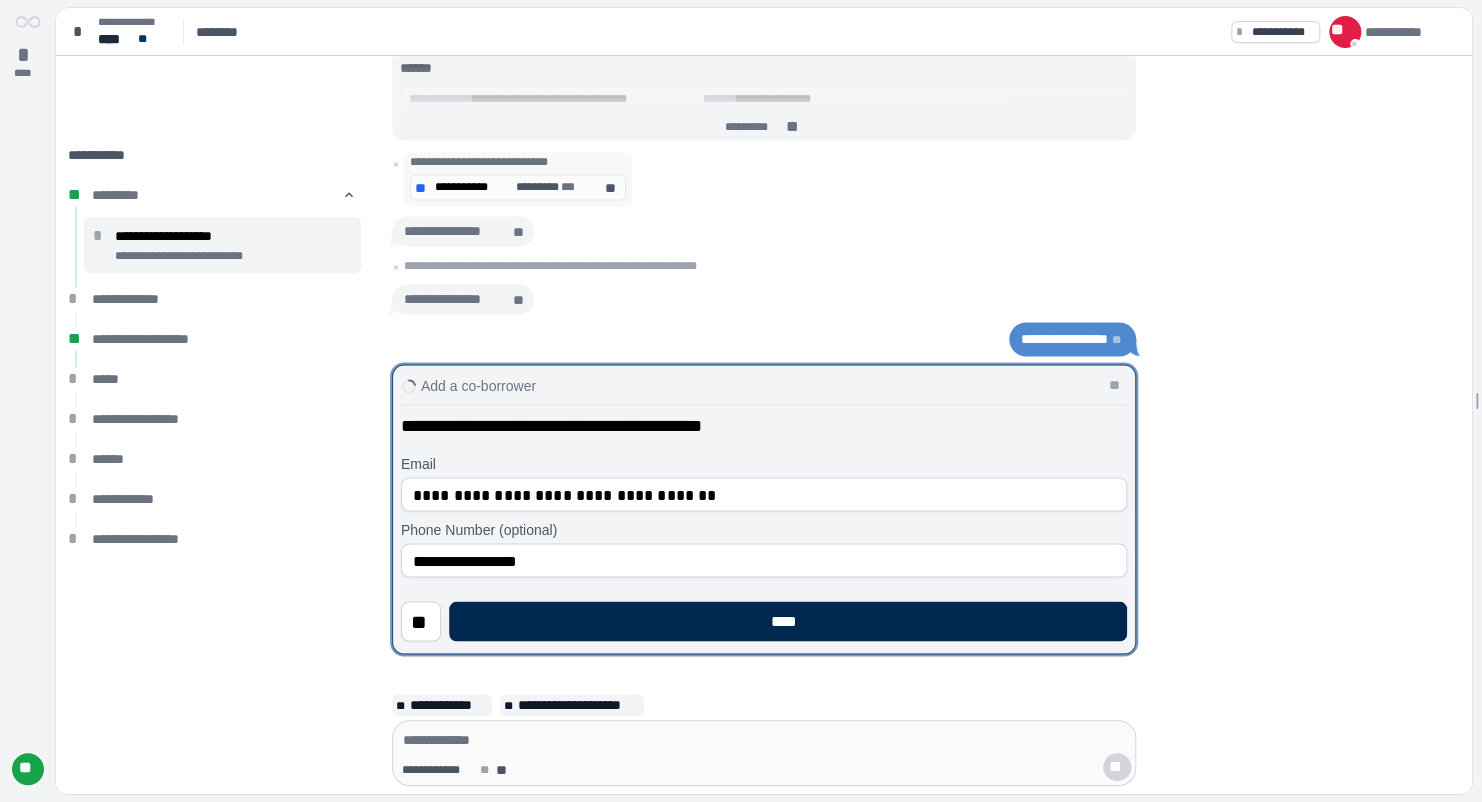 type on "**********" 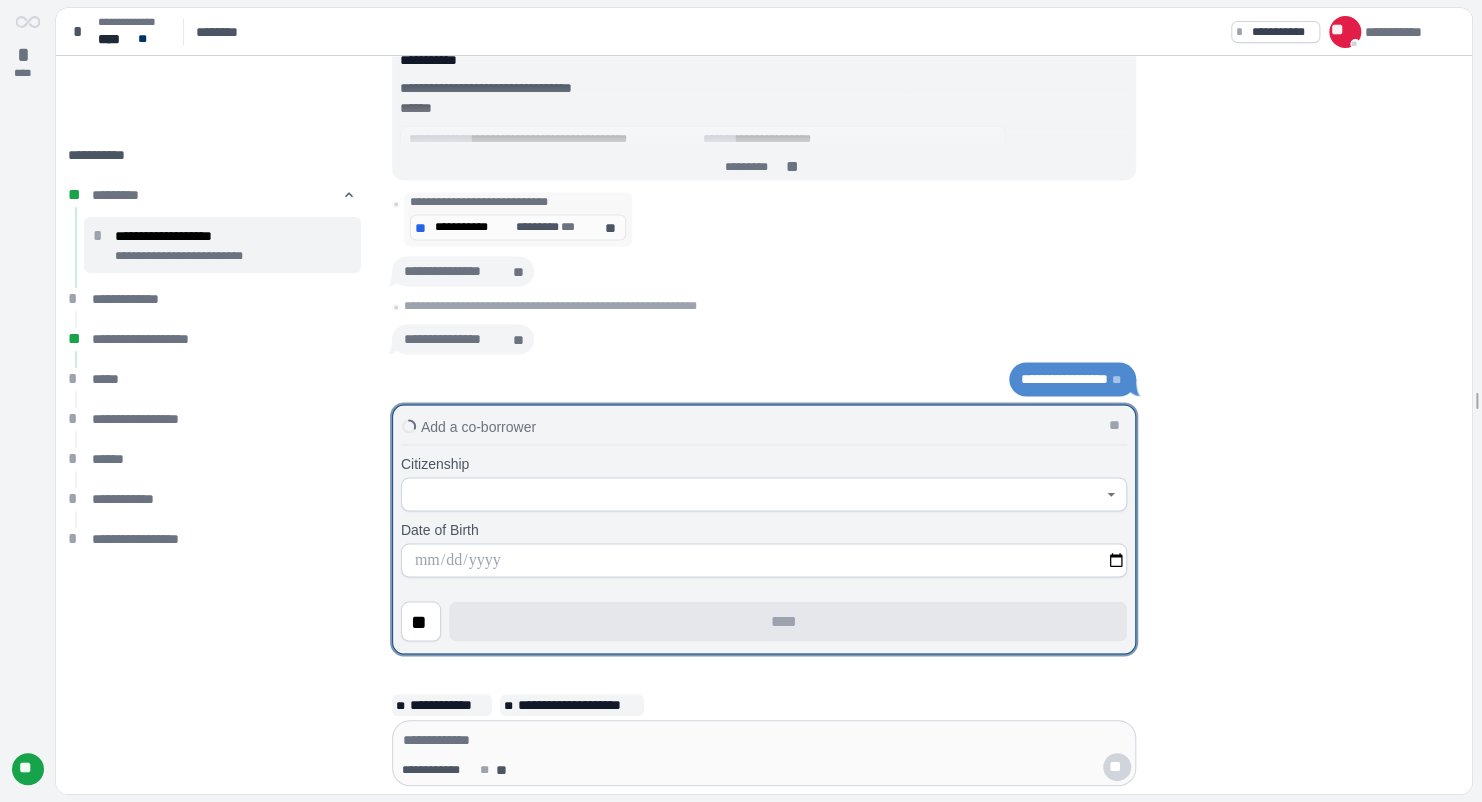 click at bounding box center (753, 494) 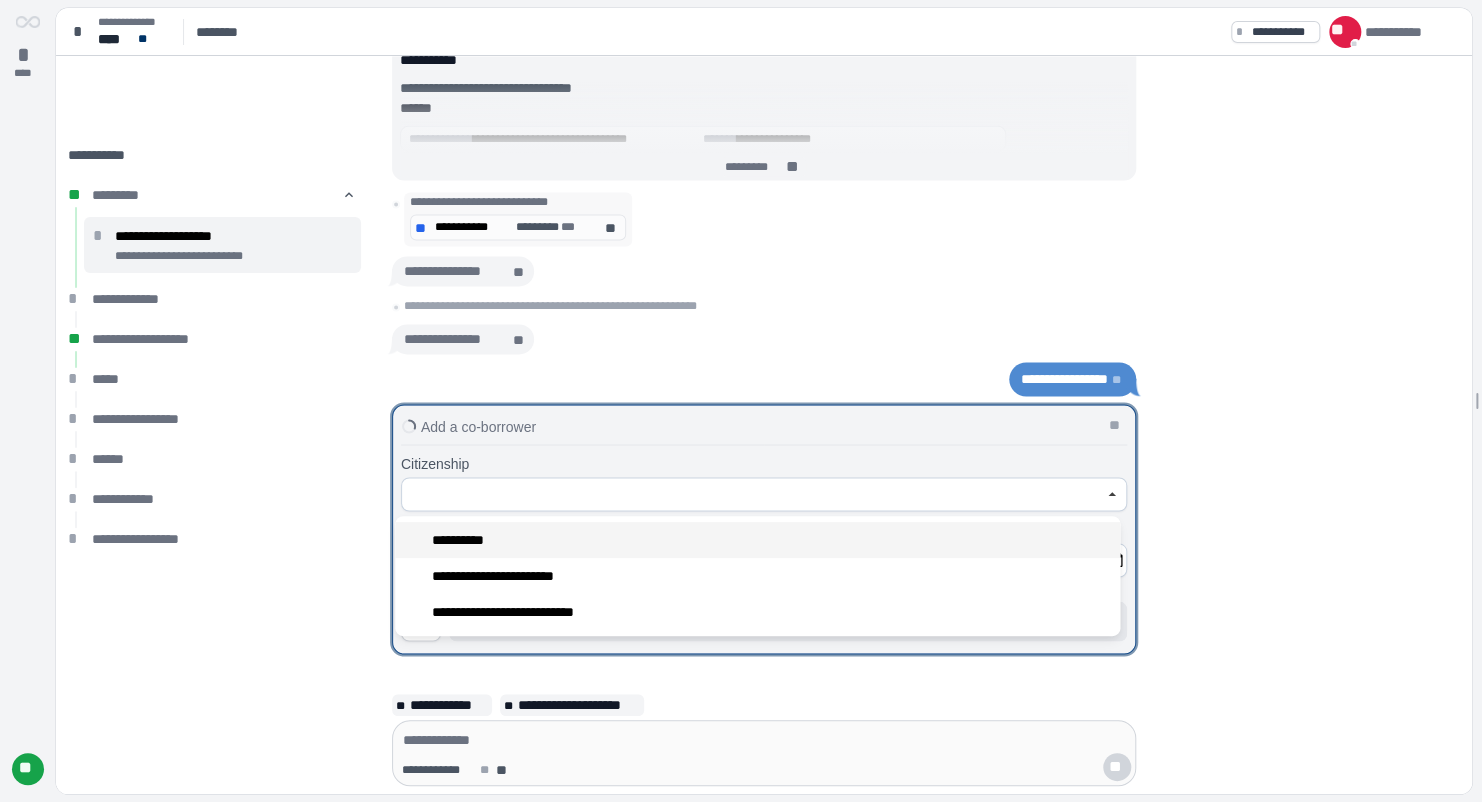 click on "**********" at bounding box center (757, 540) 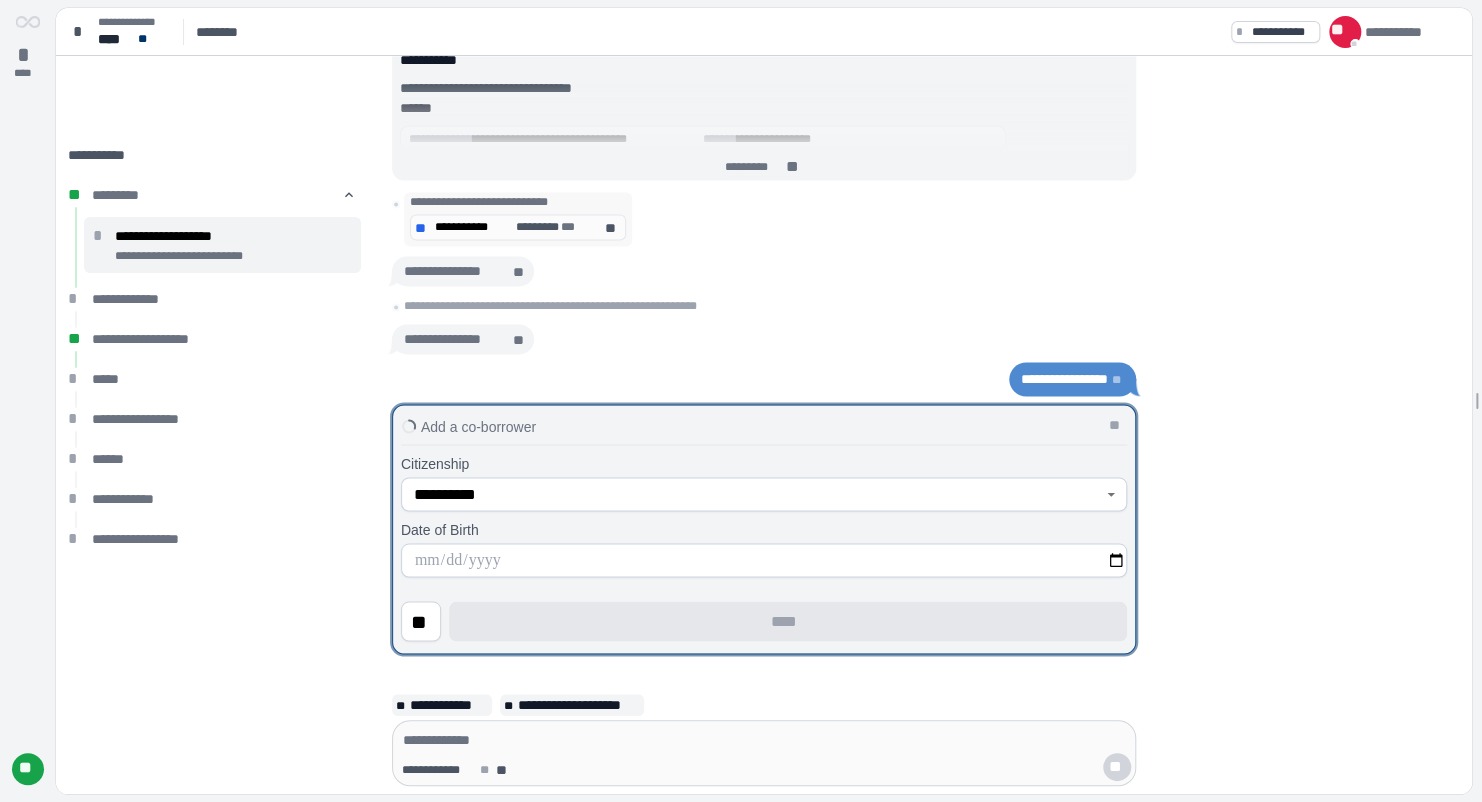 click at bounding box center [764, 560] 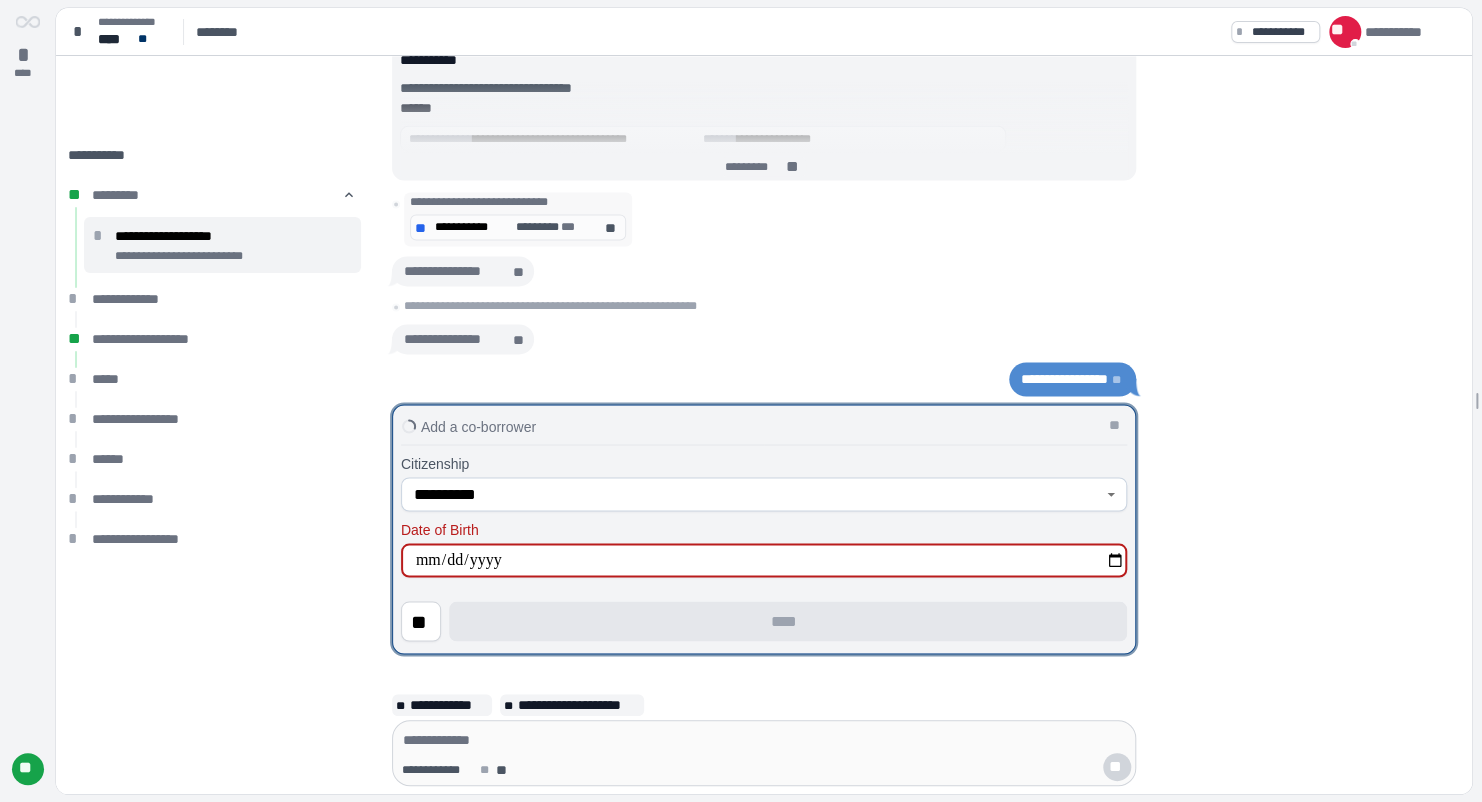 type on "**********" 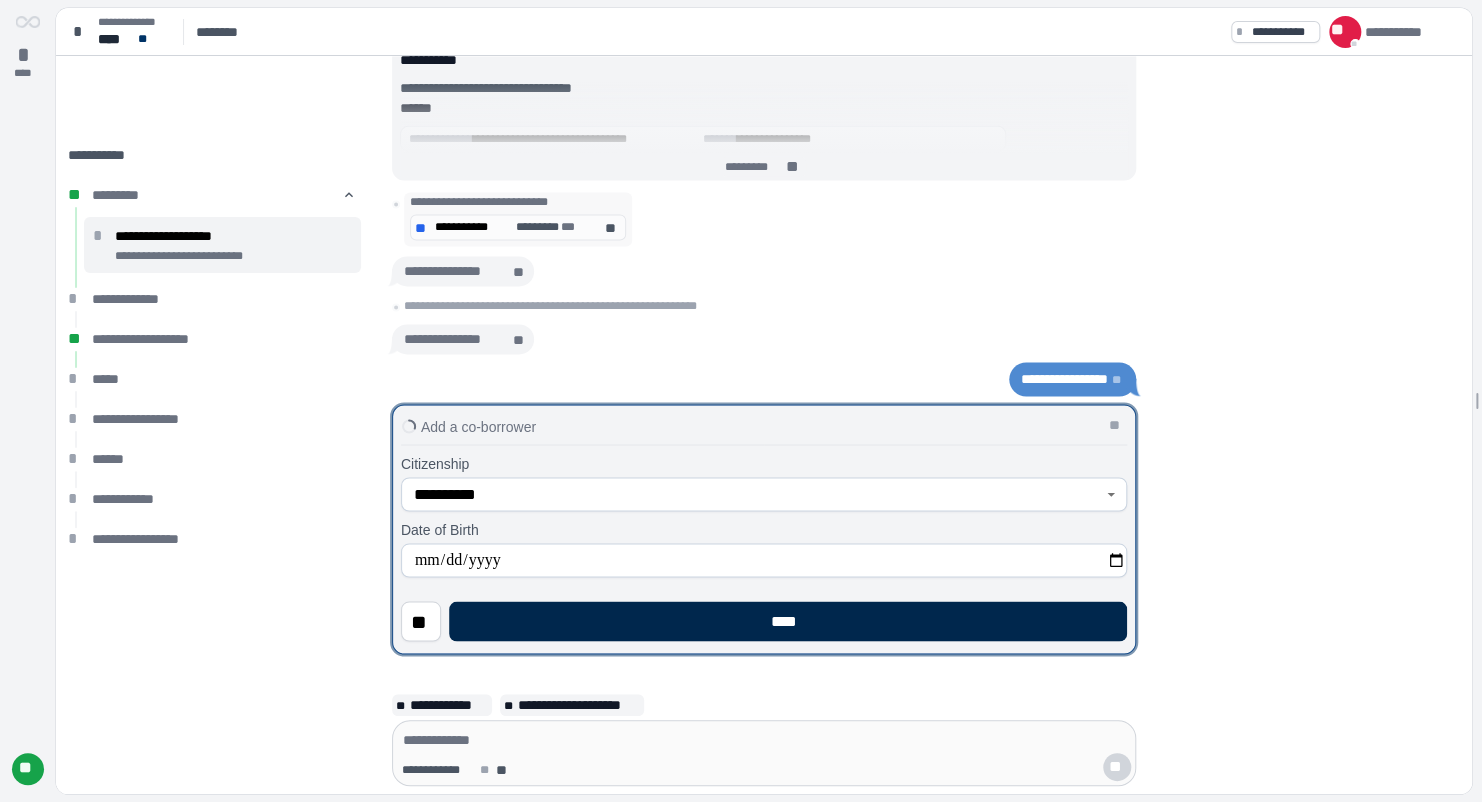 click on "****" at bounding box center (788, 621) 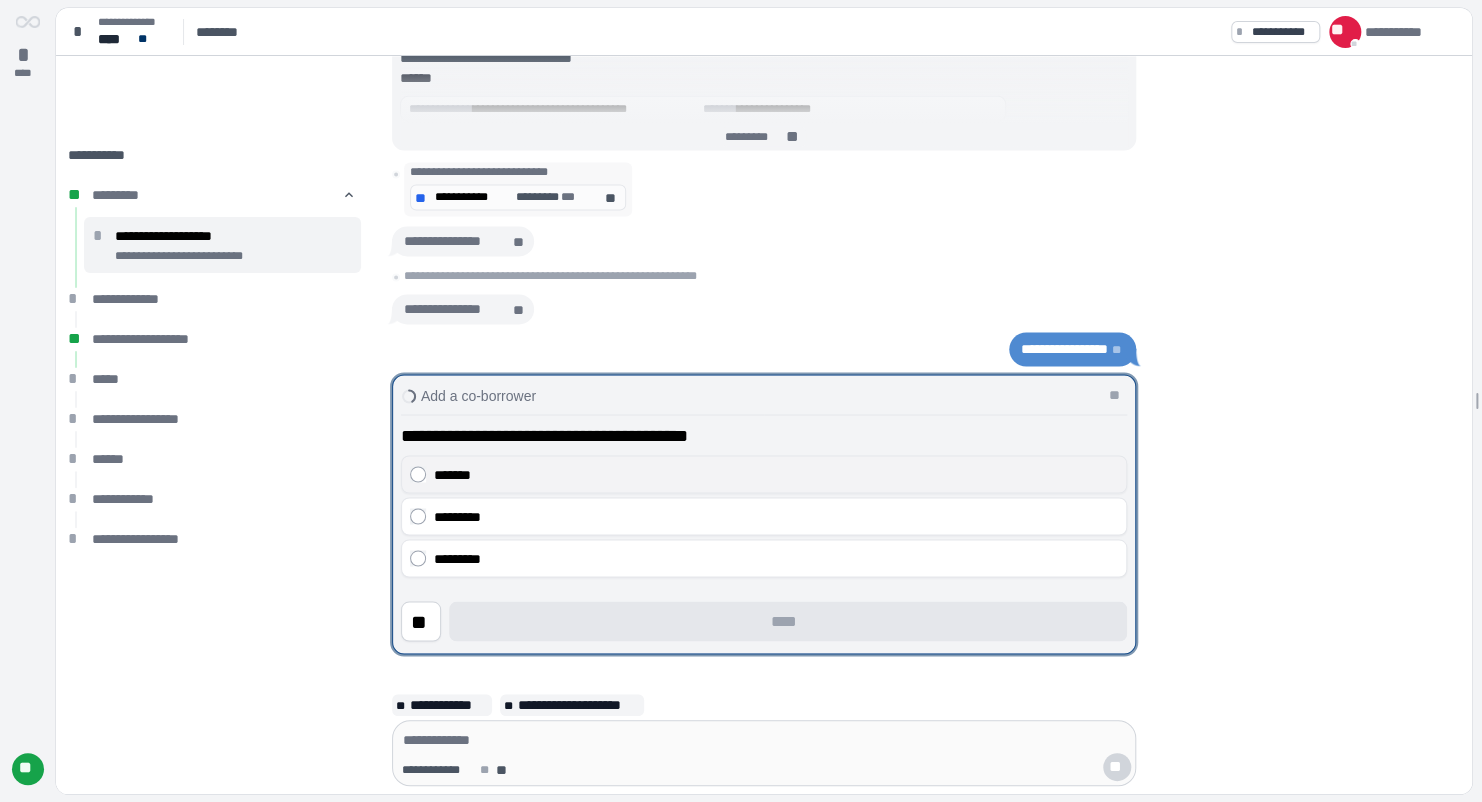 click on "*******" at bounding box center (776, 474) 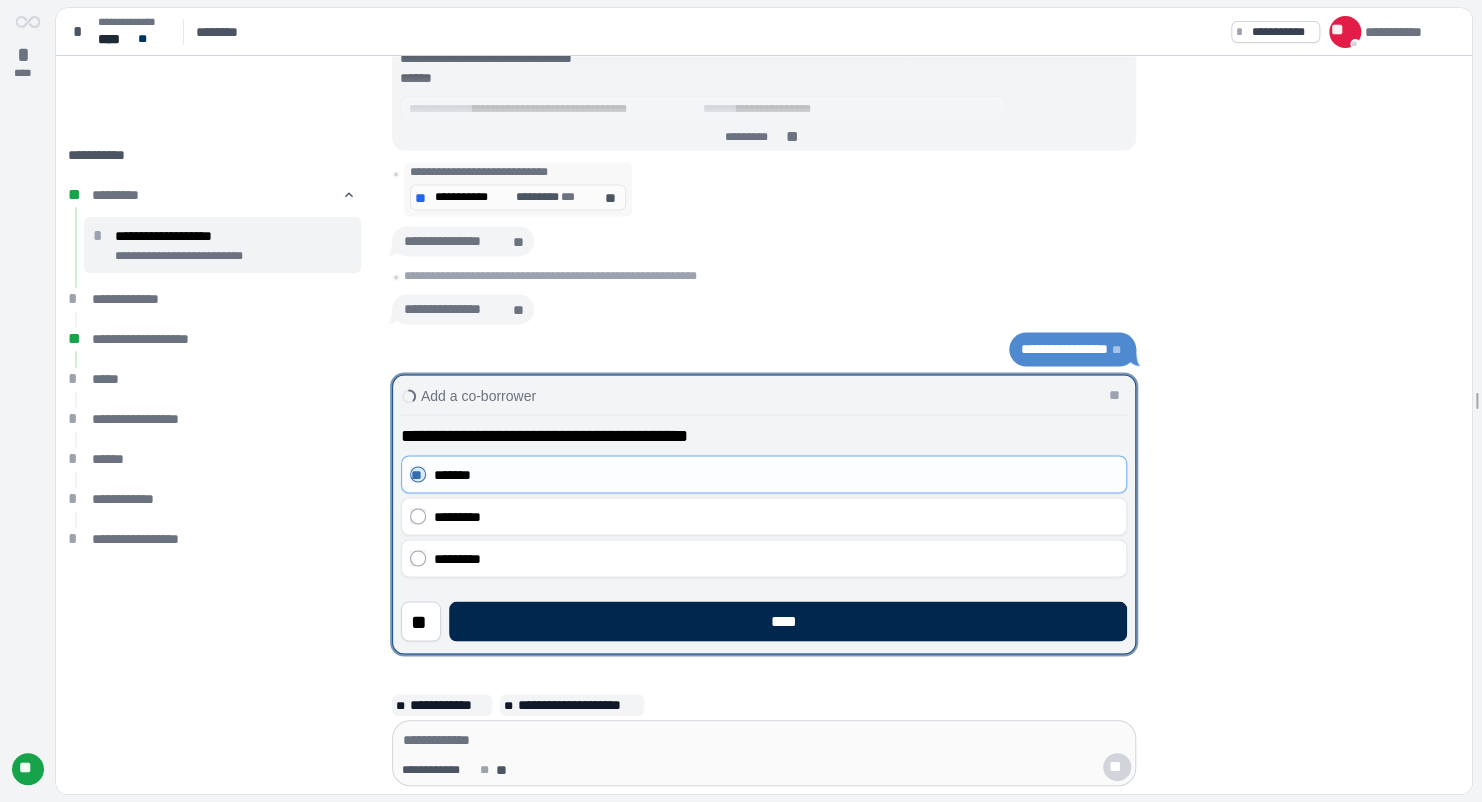 click on "****" at bounding box center [788, 621] 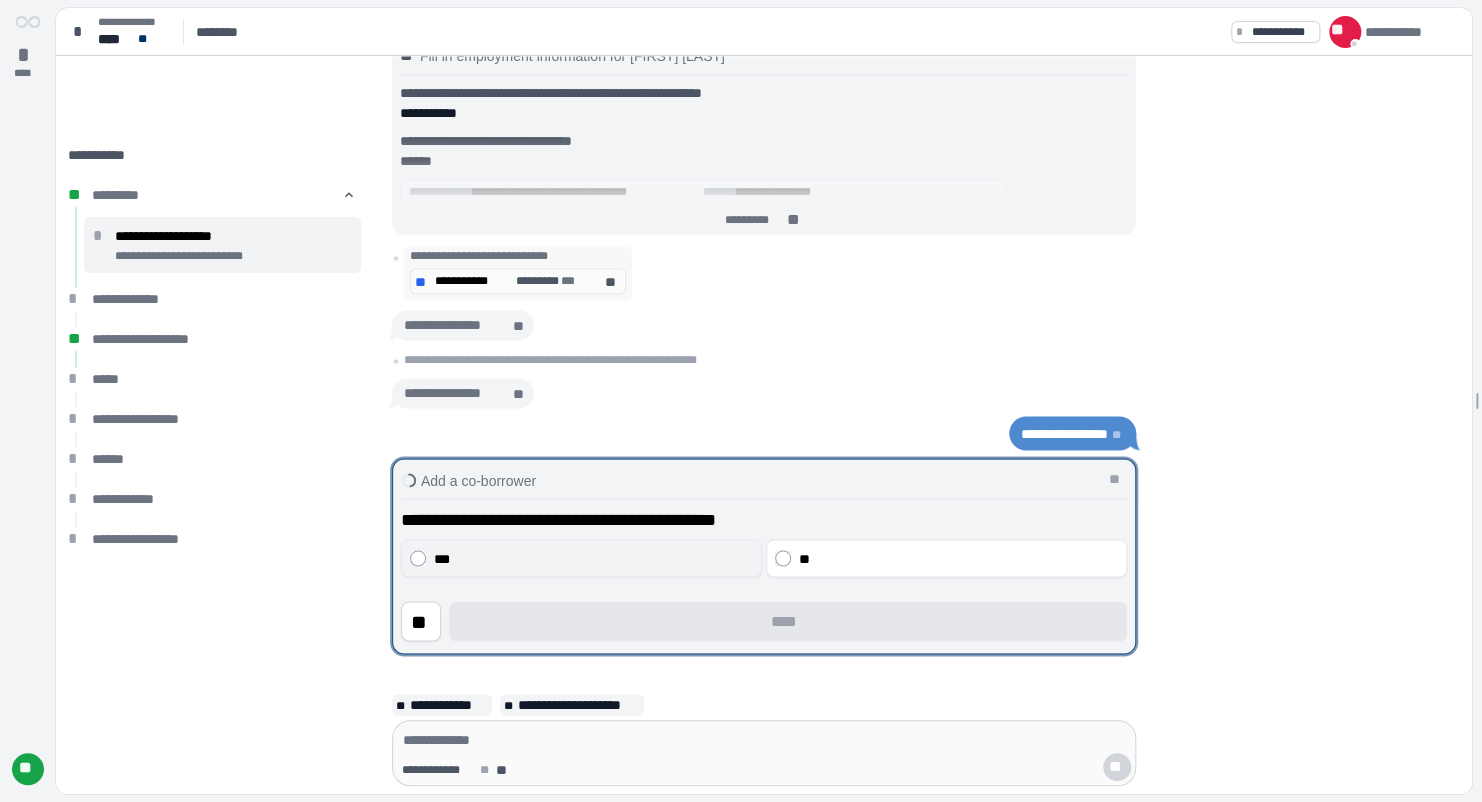 click on "***" at bounding box center [594, 558] 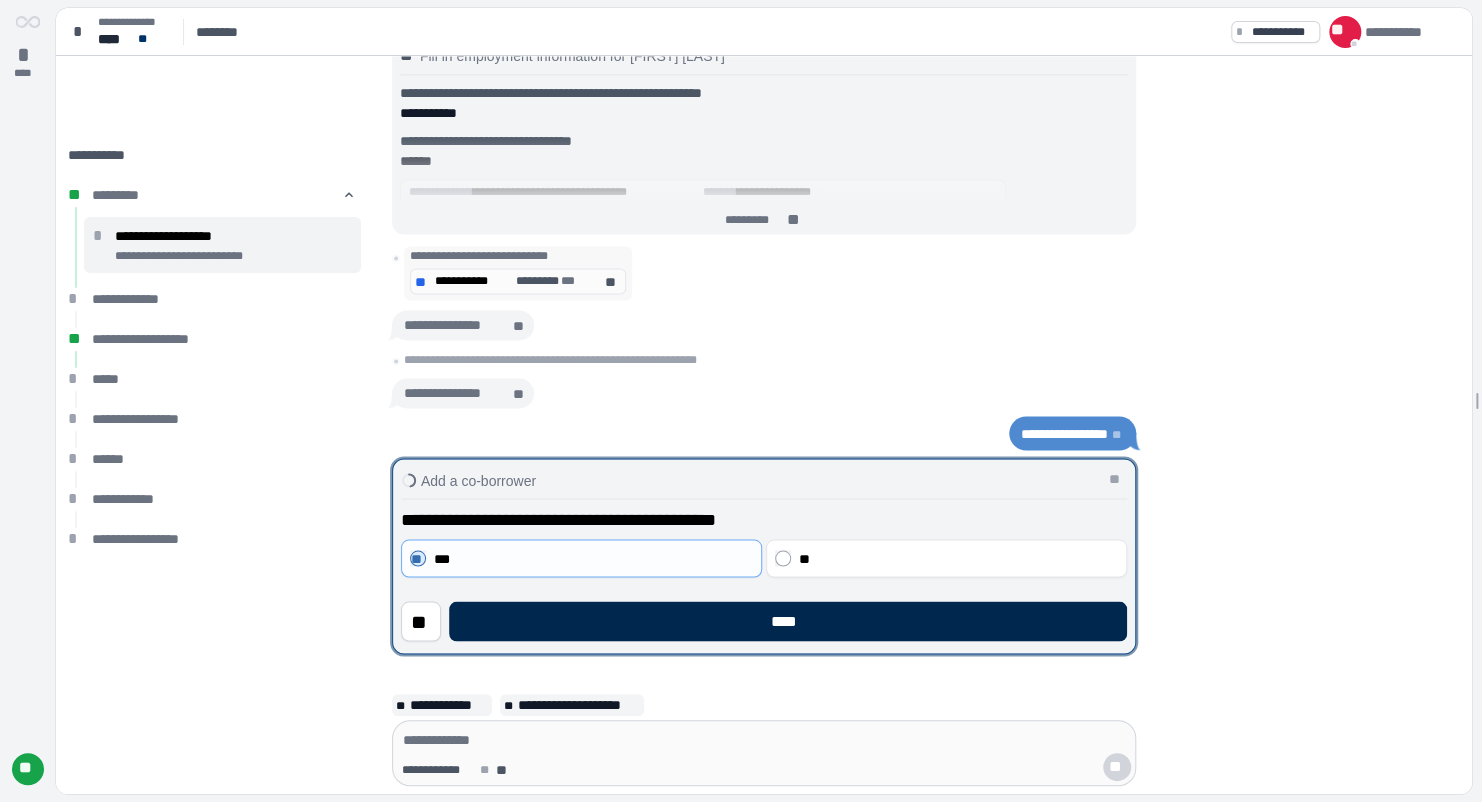 click on "****" at bounding box center (788, 621) 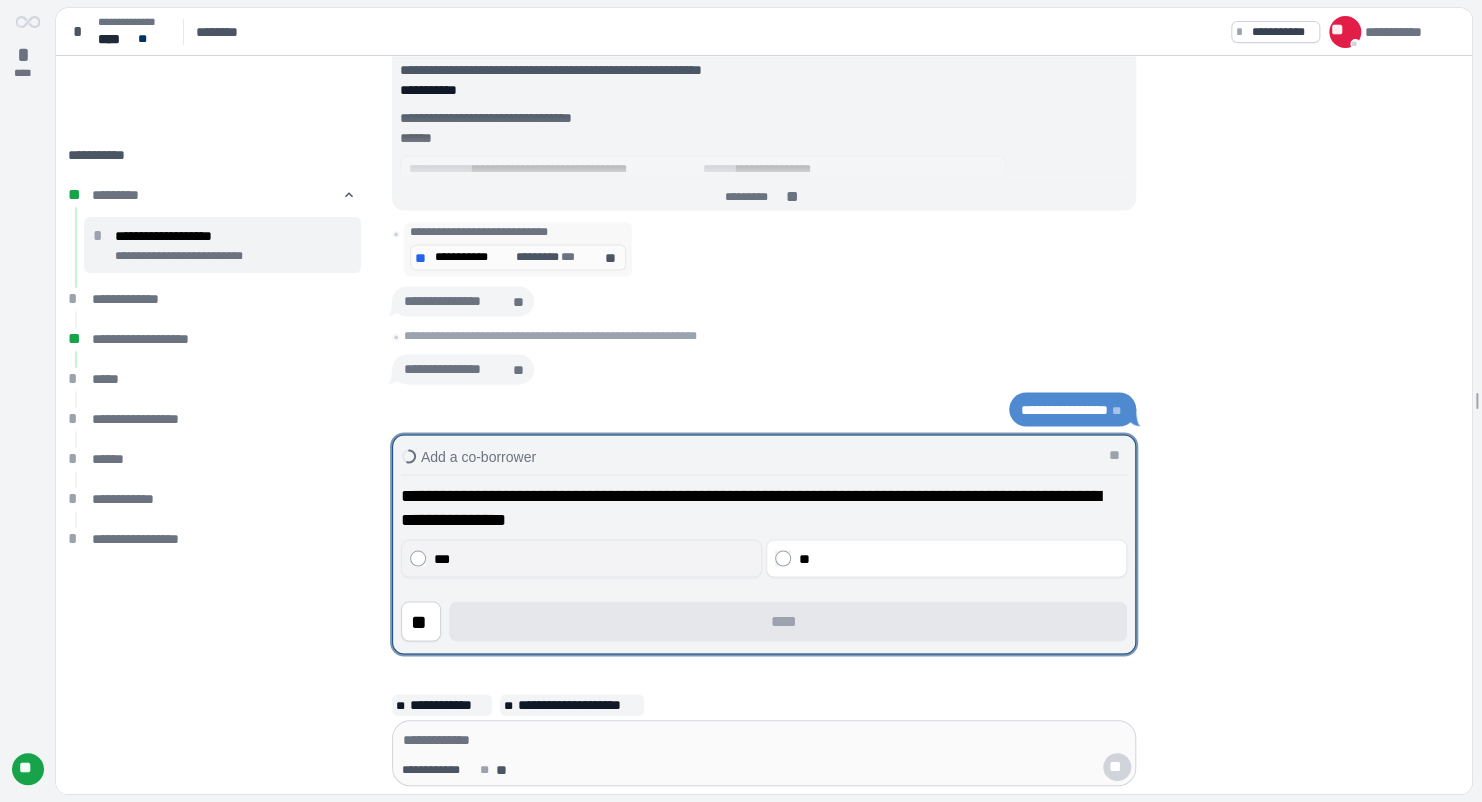 click on "***" at bounding box center [594, 558] 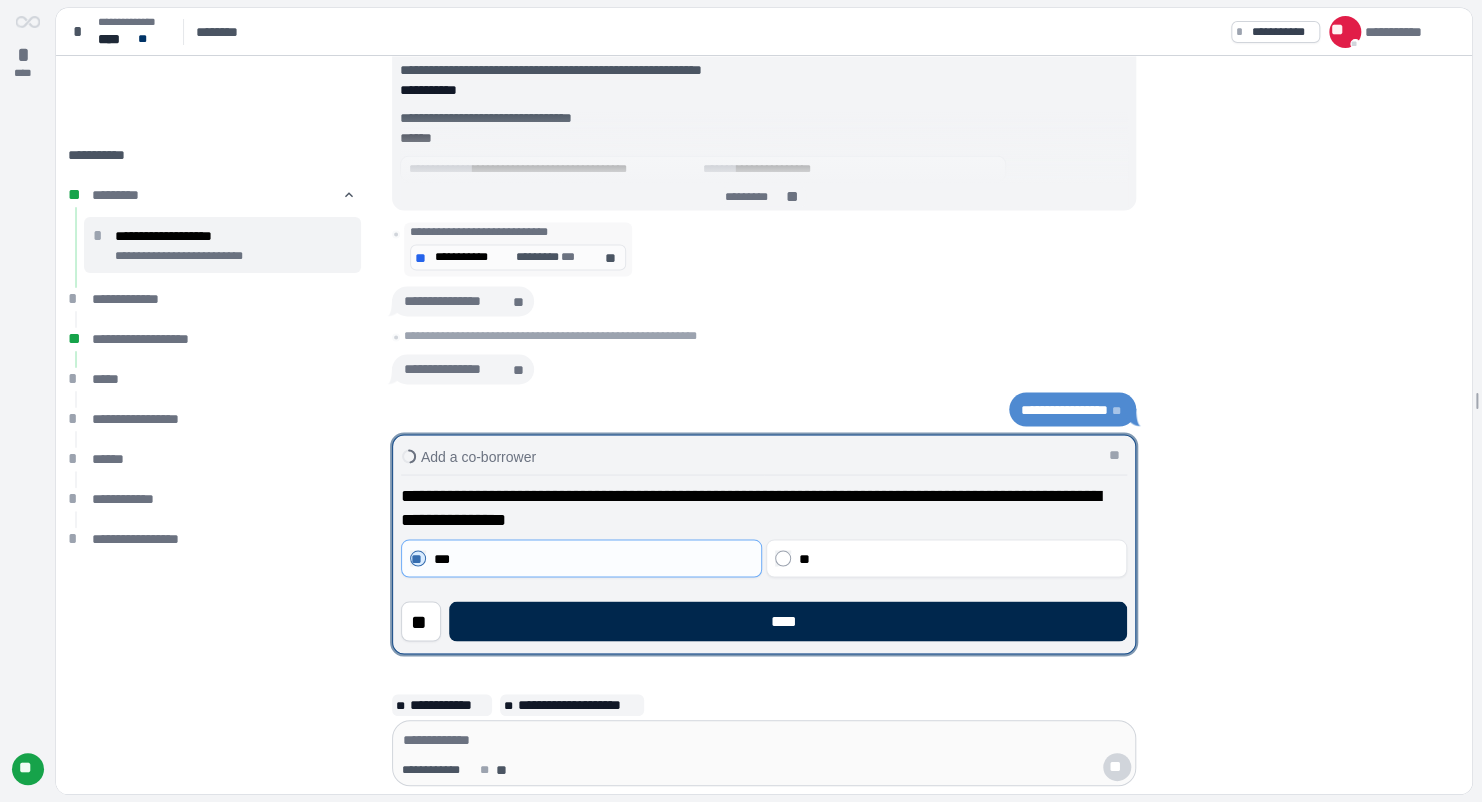 click on "****" at bounding box center (788, 621) 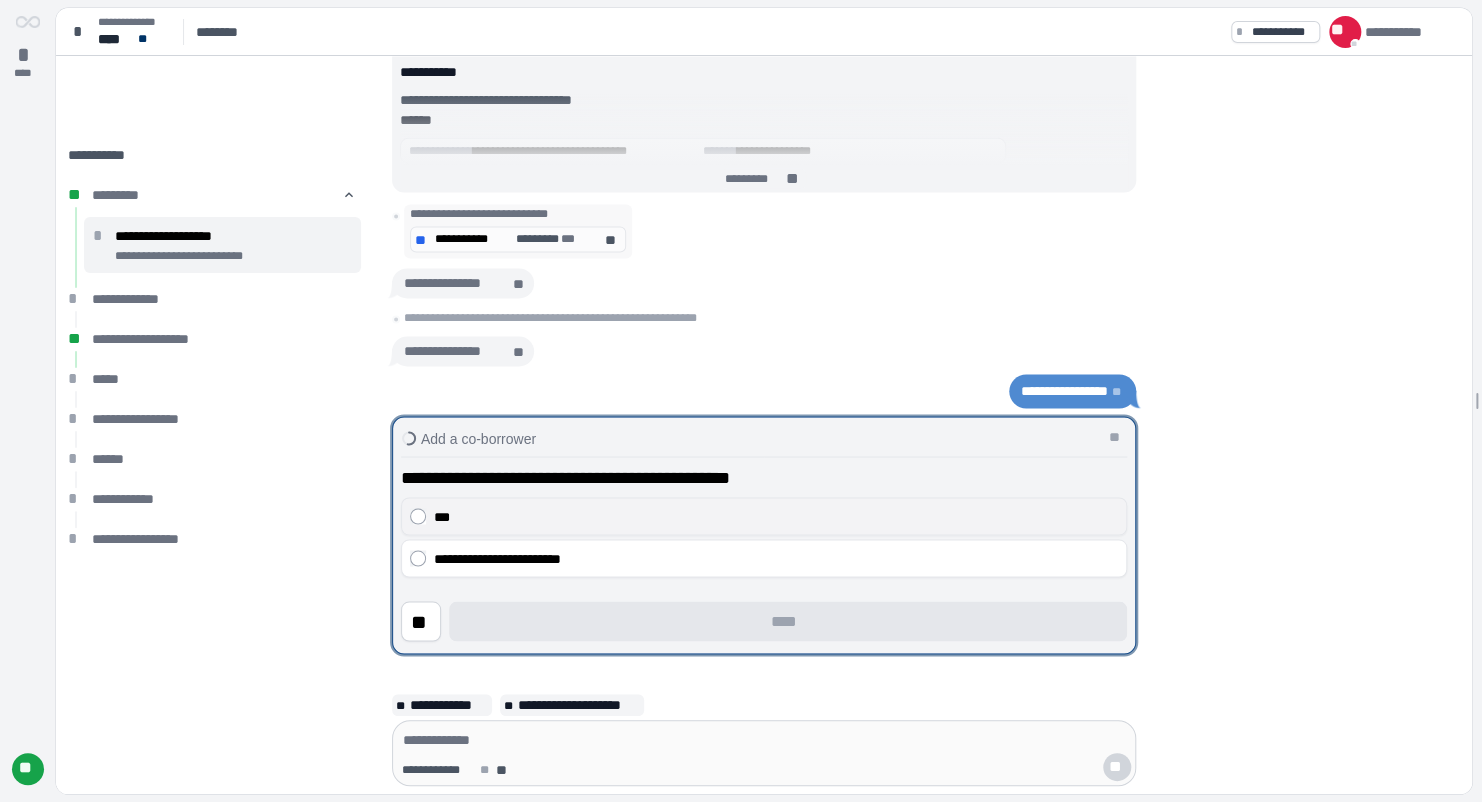 click on "***" at bounding box center [776, 516] 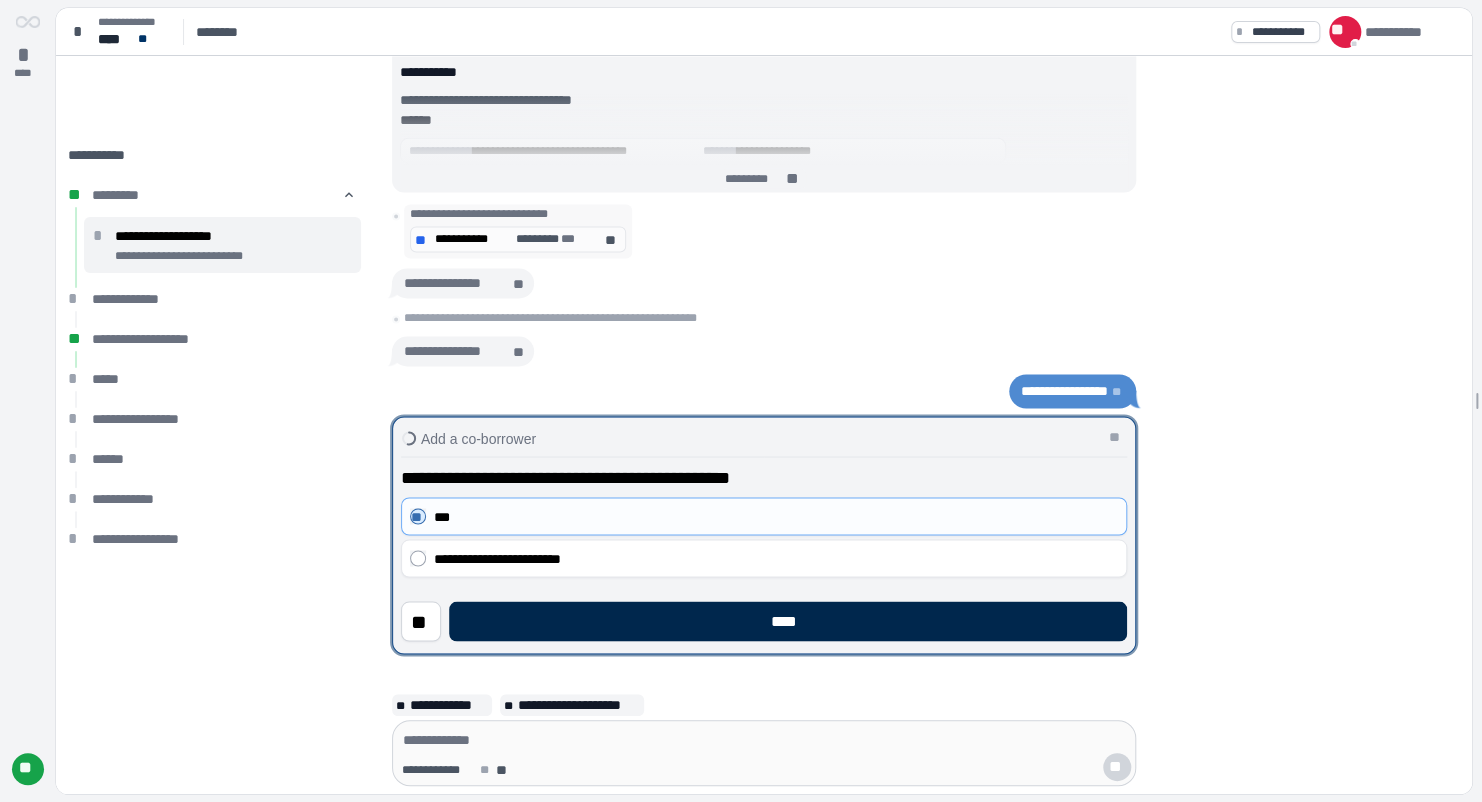 click on "****" at bounding box center [788, 621] 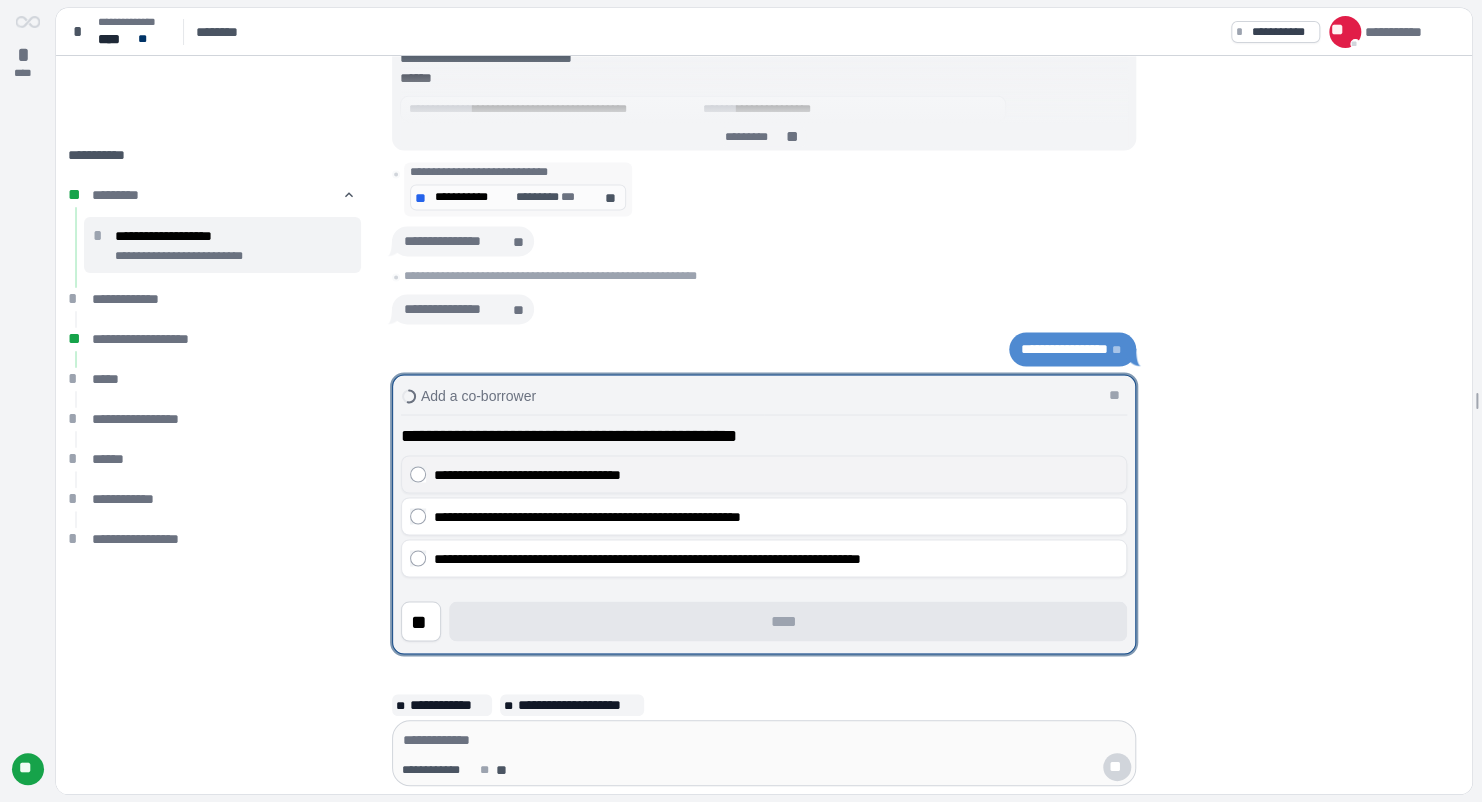 click on "**********" at bounding box center [776, 474] 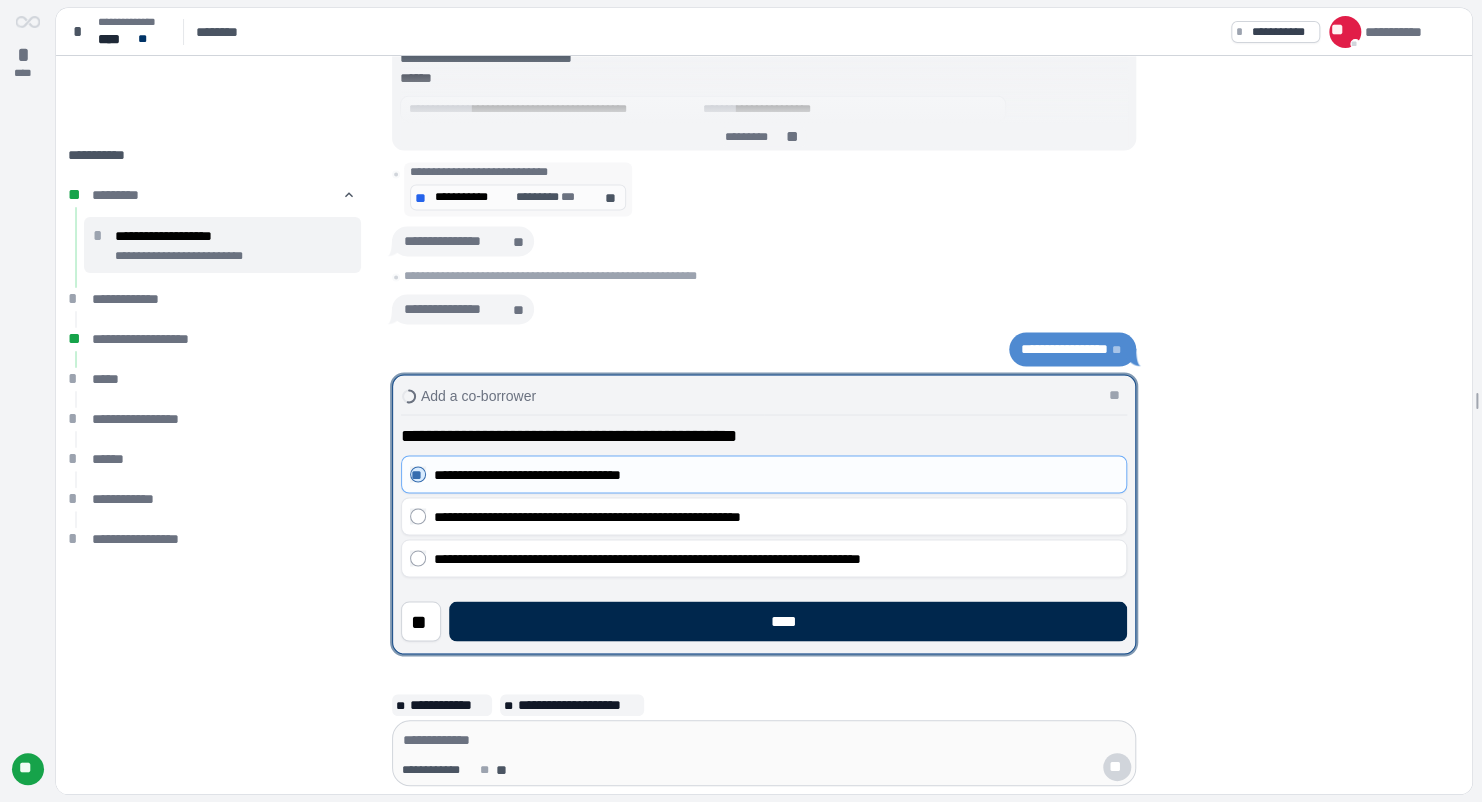 click on "****" at bounding box center [788, 621] 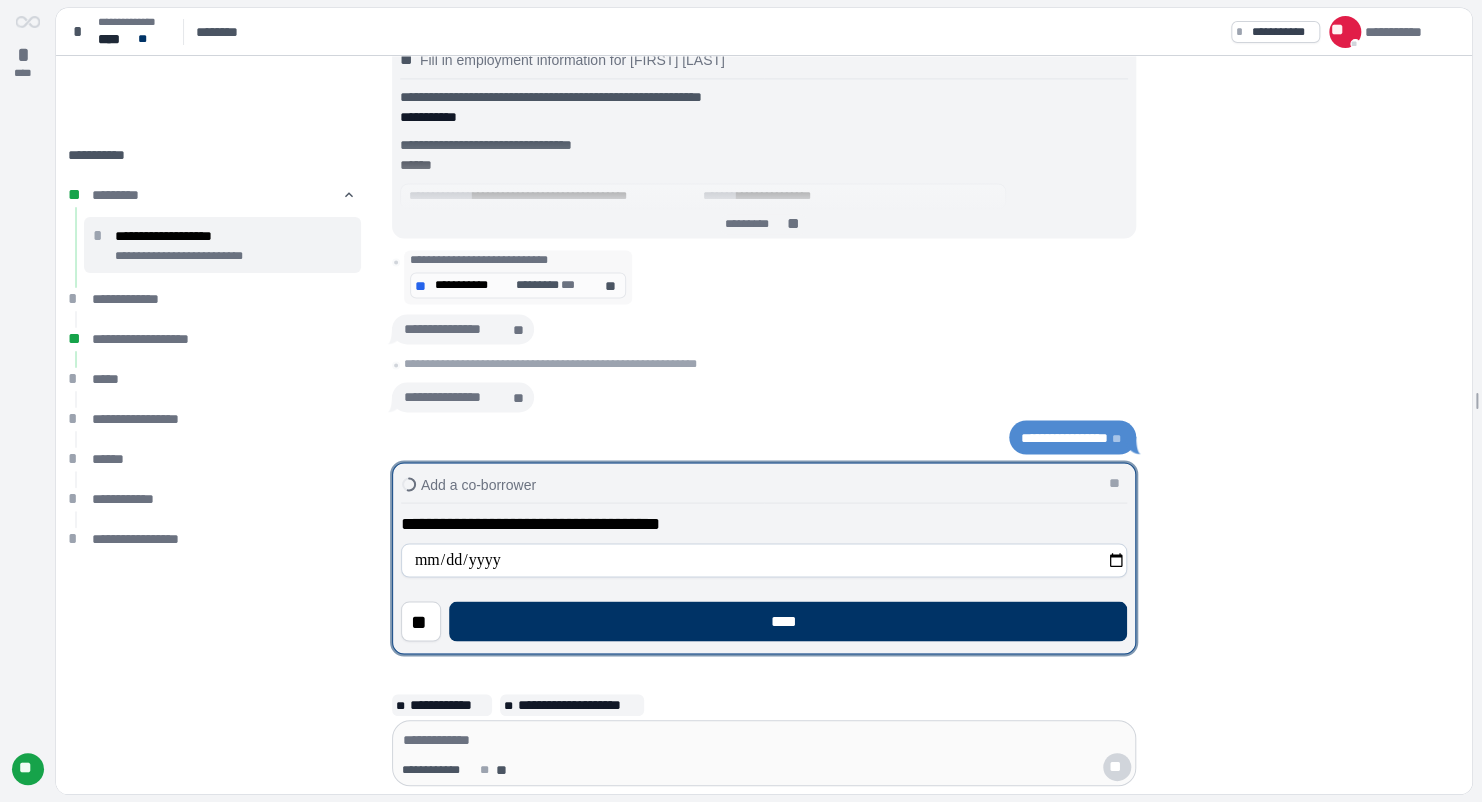 type on "**********" 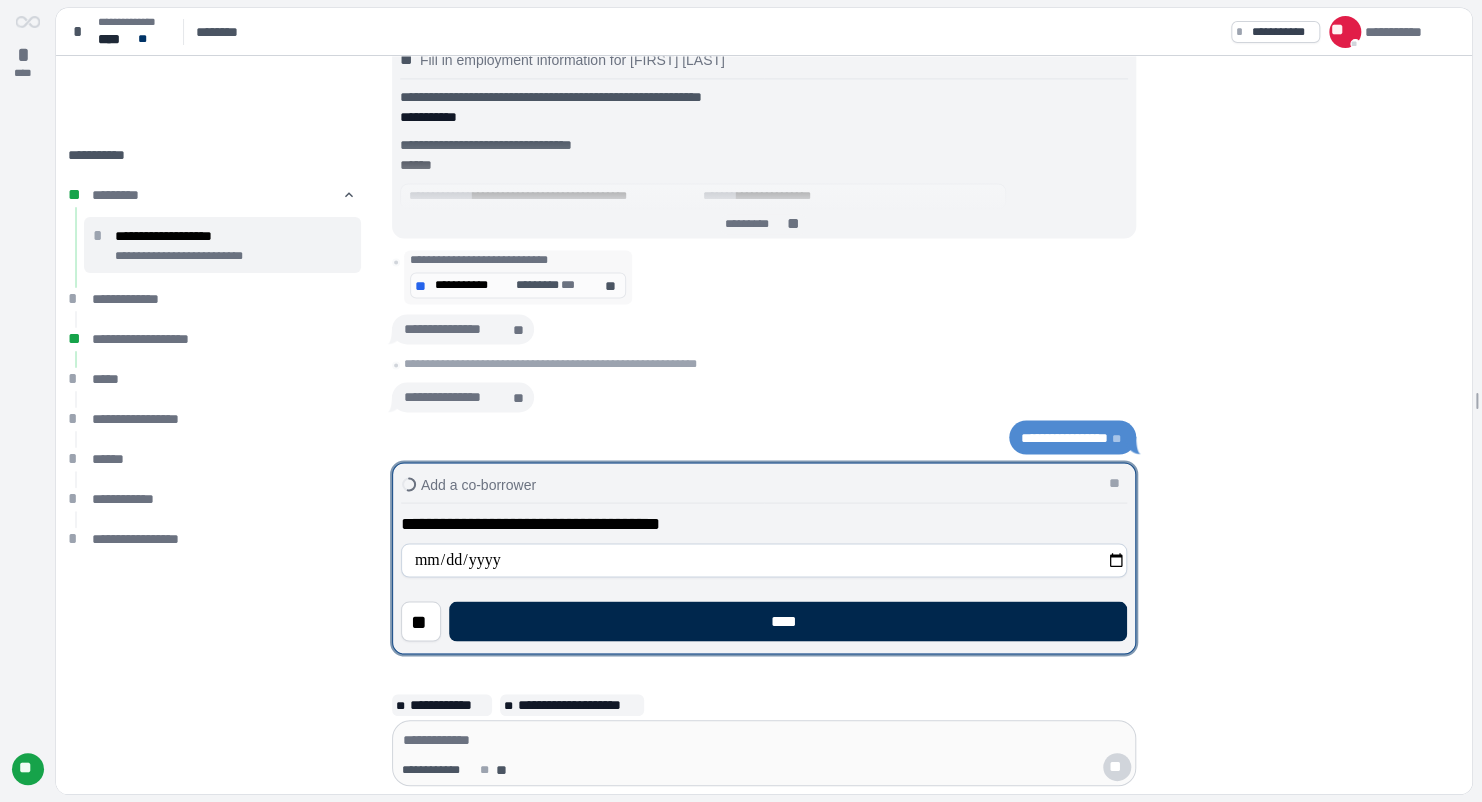click on "****" at bounding box center (788, 621) 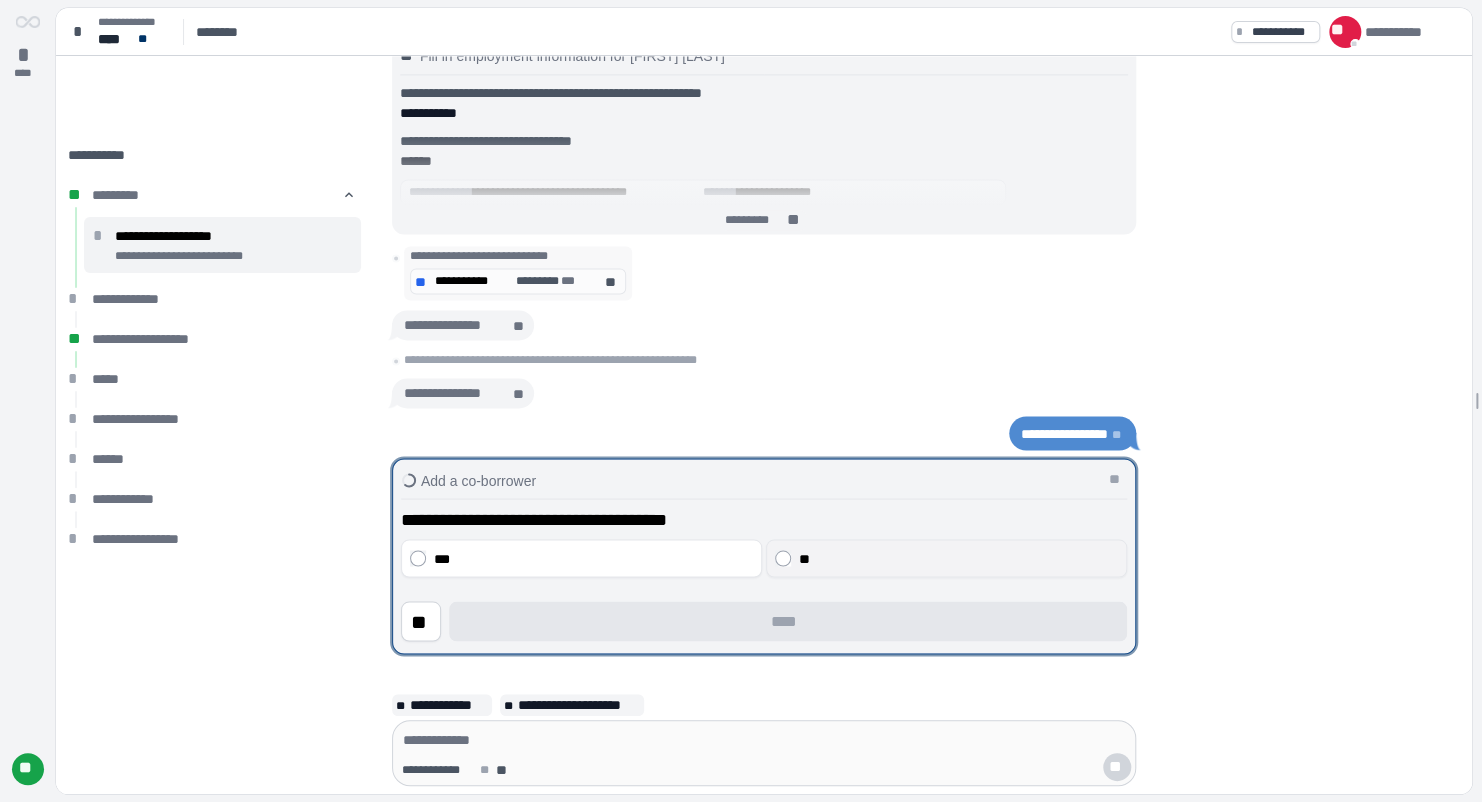 click on "**" at bounding box center [946, 558] 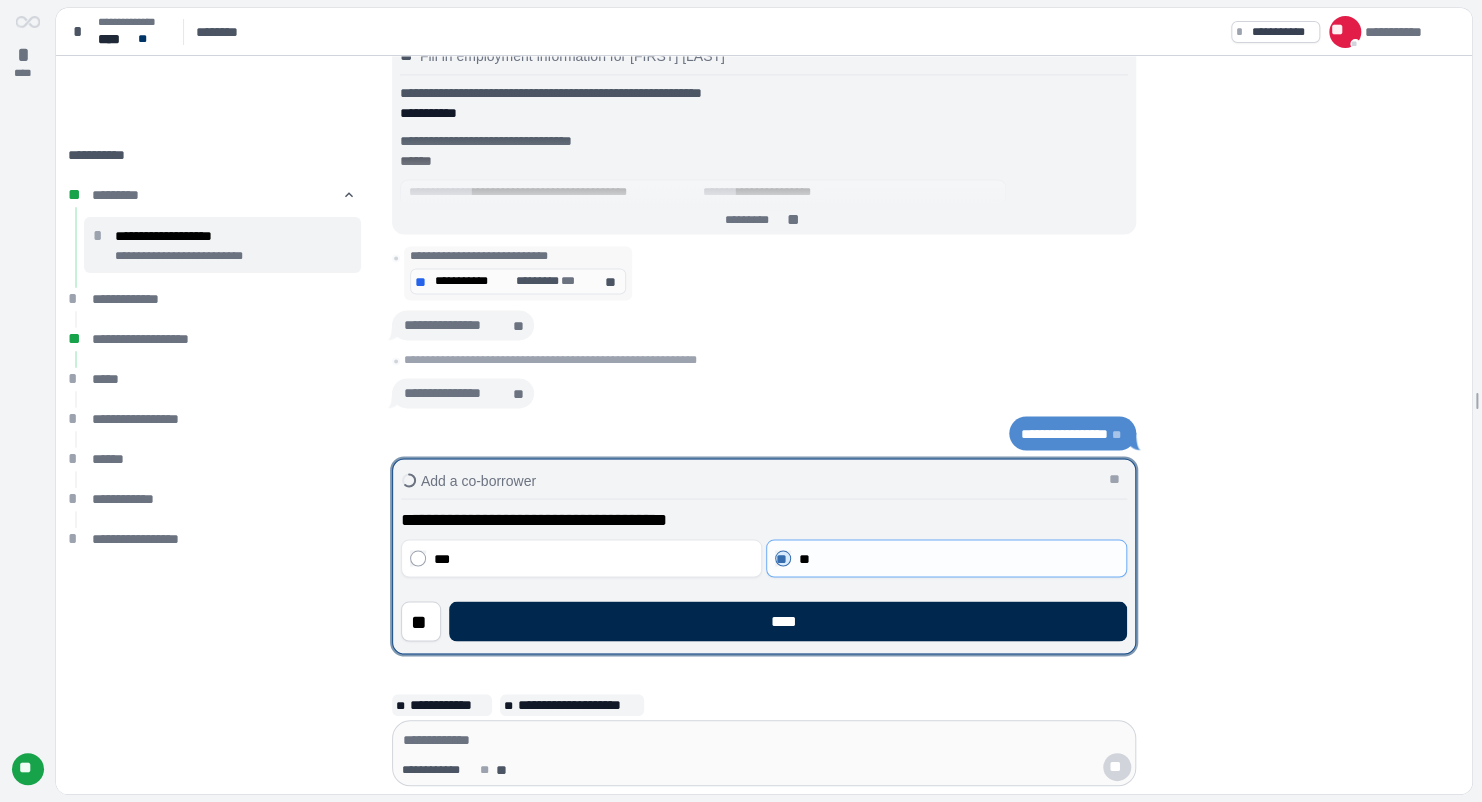 click on "****" at bounding box center [788, 621] 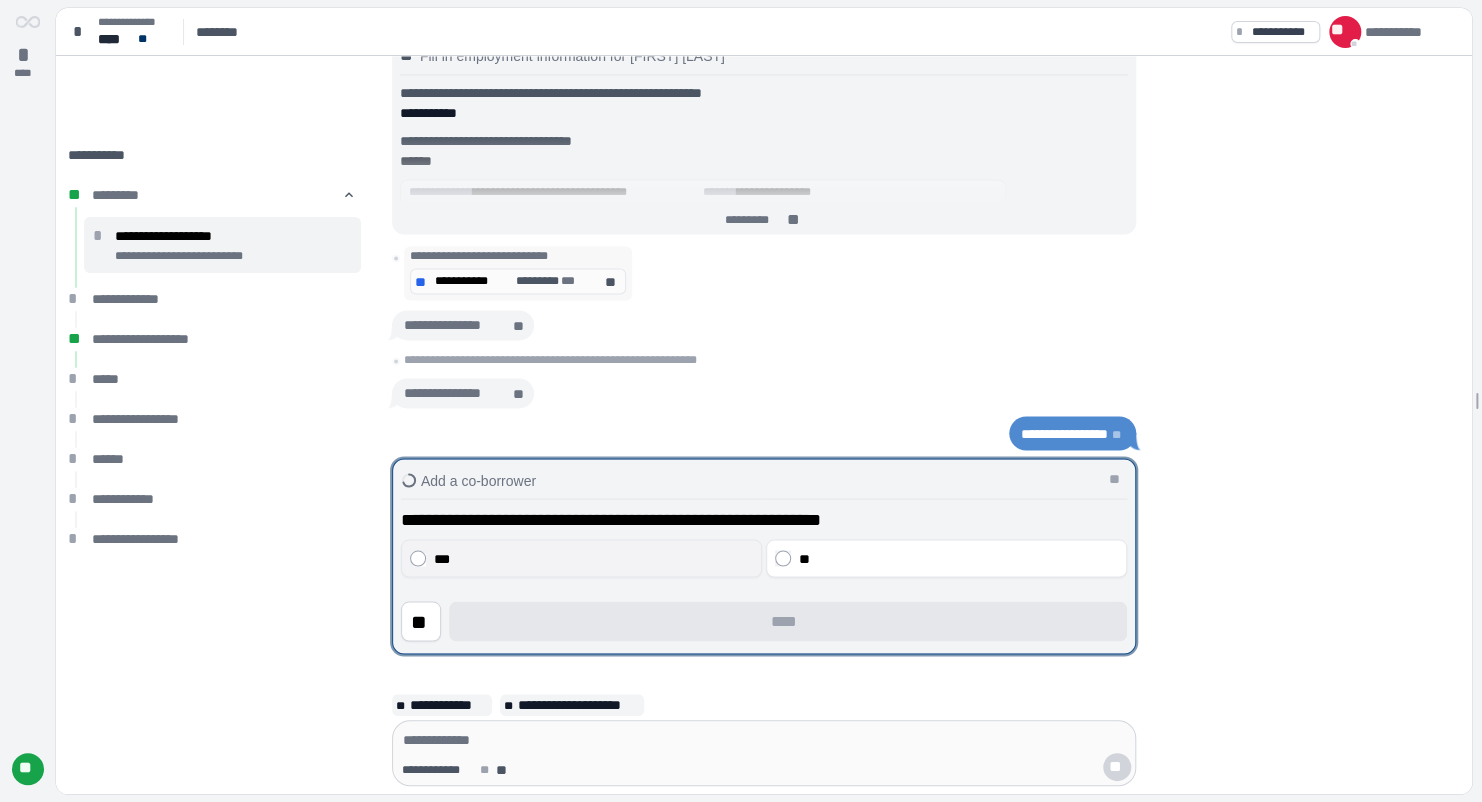 click on "***" at bounding box center [594, 558] 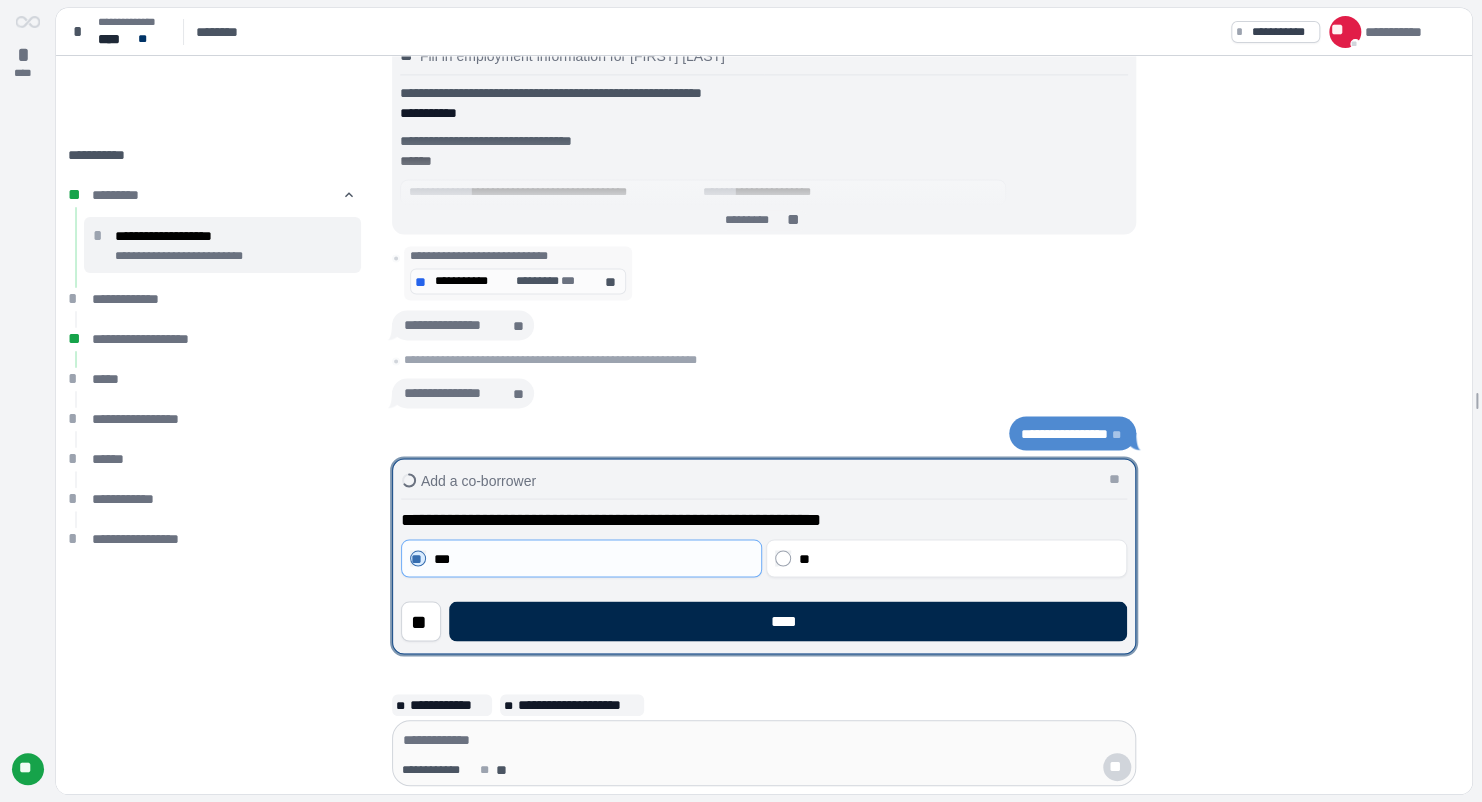 click on "****" at bounding box center [788, 621] 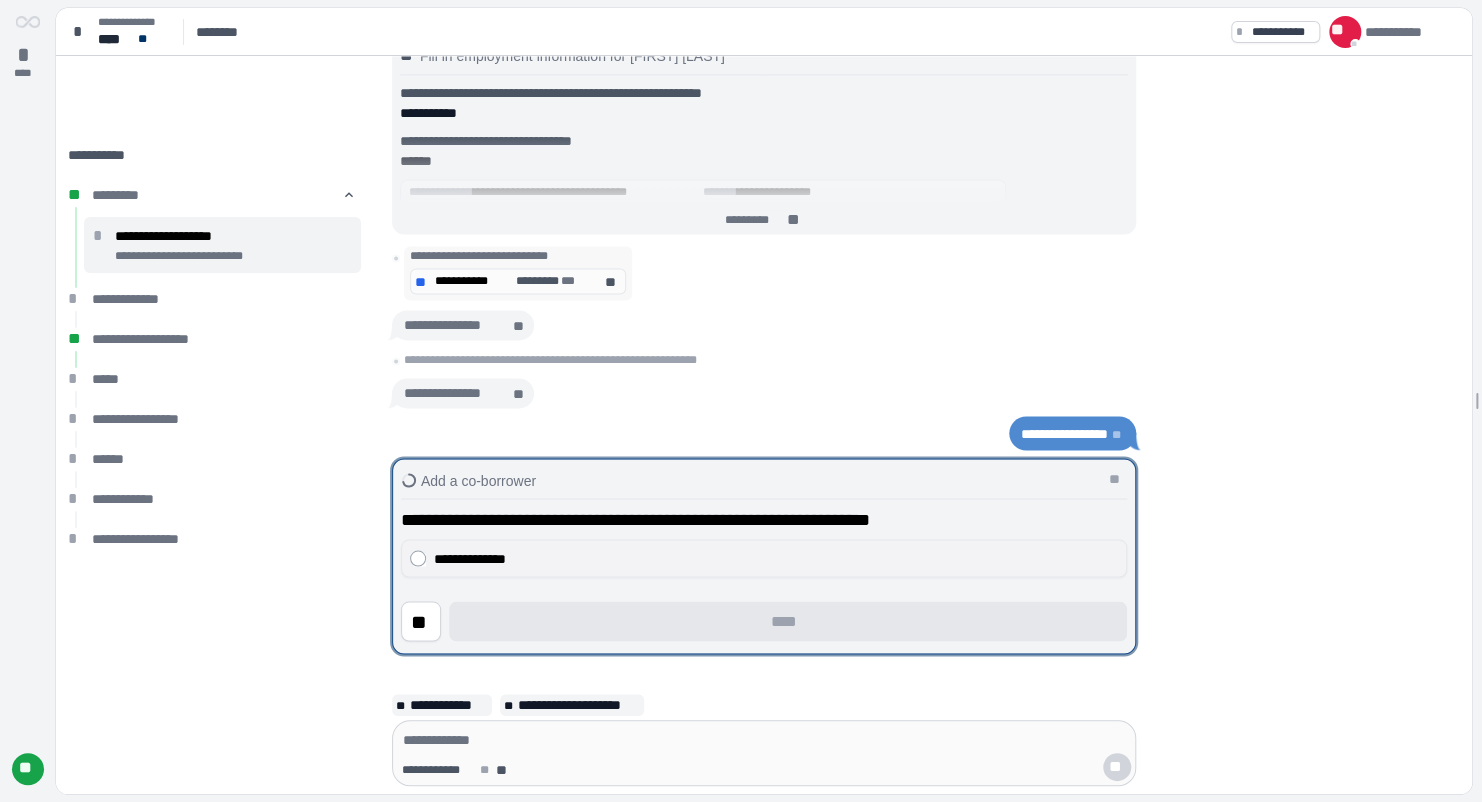 click on "**********" at bounding box center [776, 558] 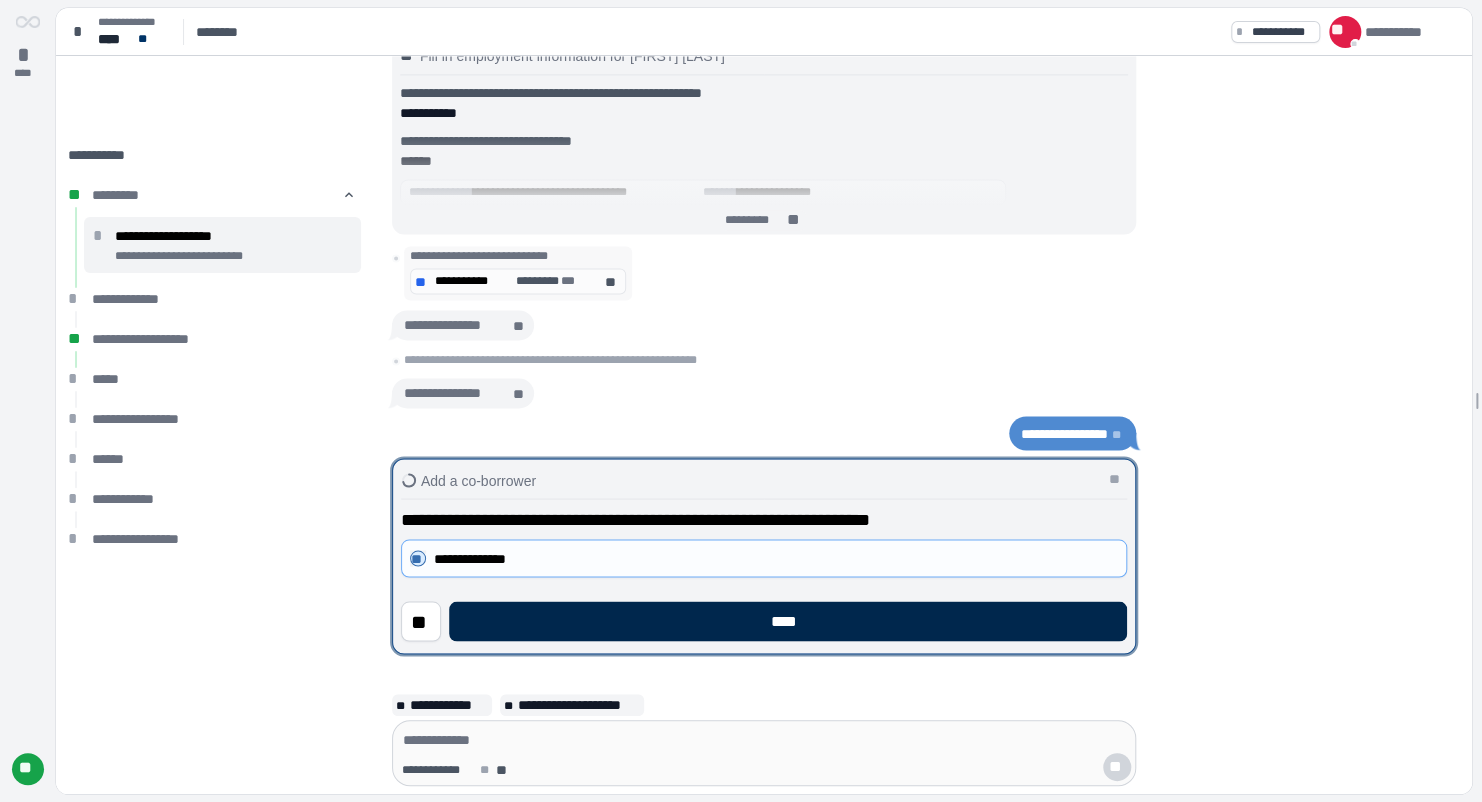 click on "****" at bounding box center [788, 621] 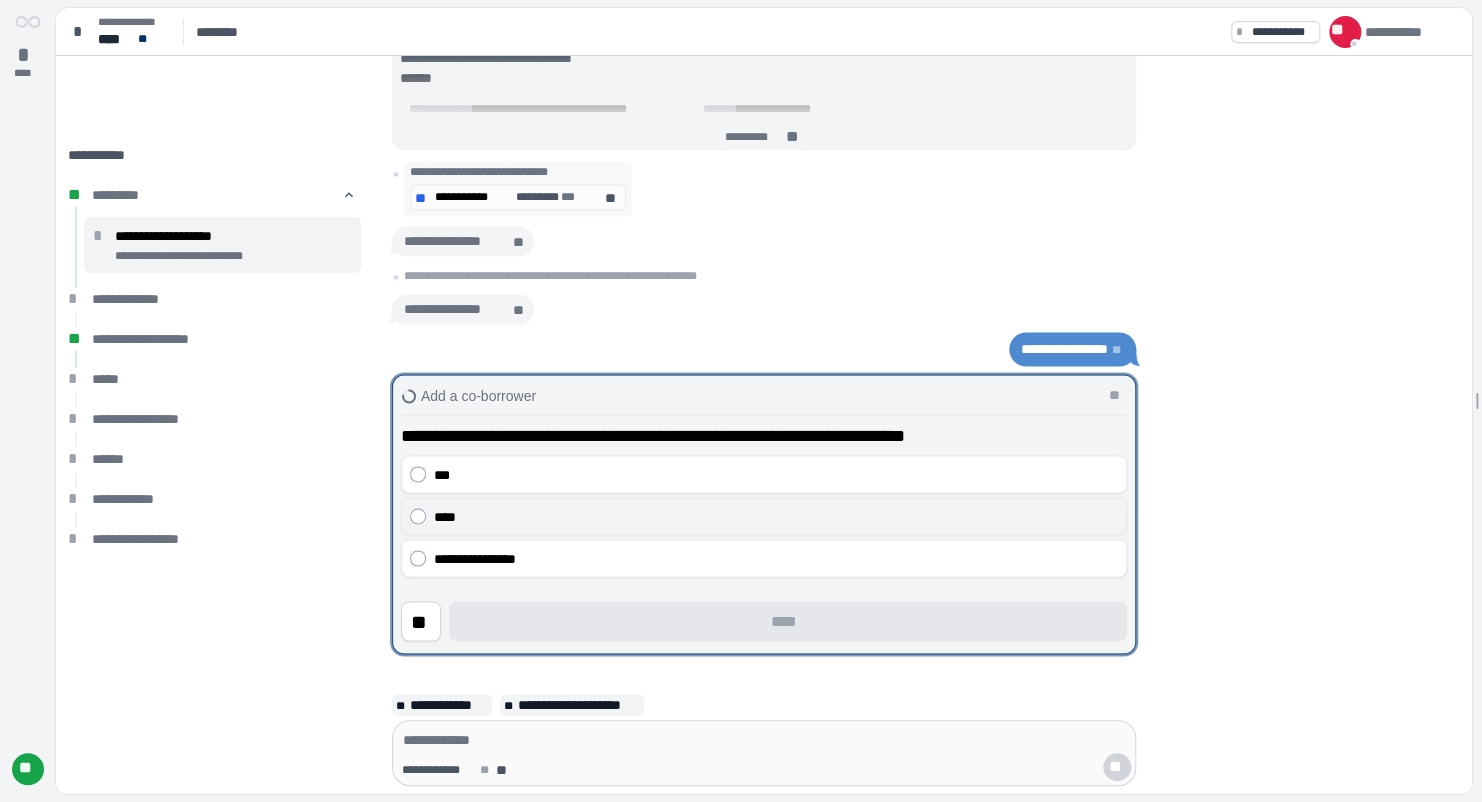 click on "****" at bounding box center (776, 516) 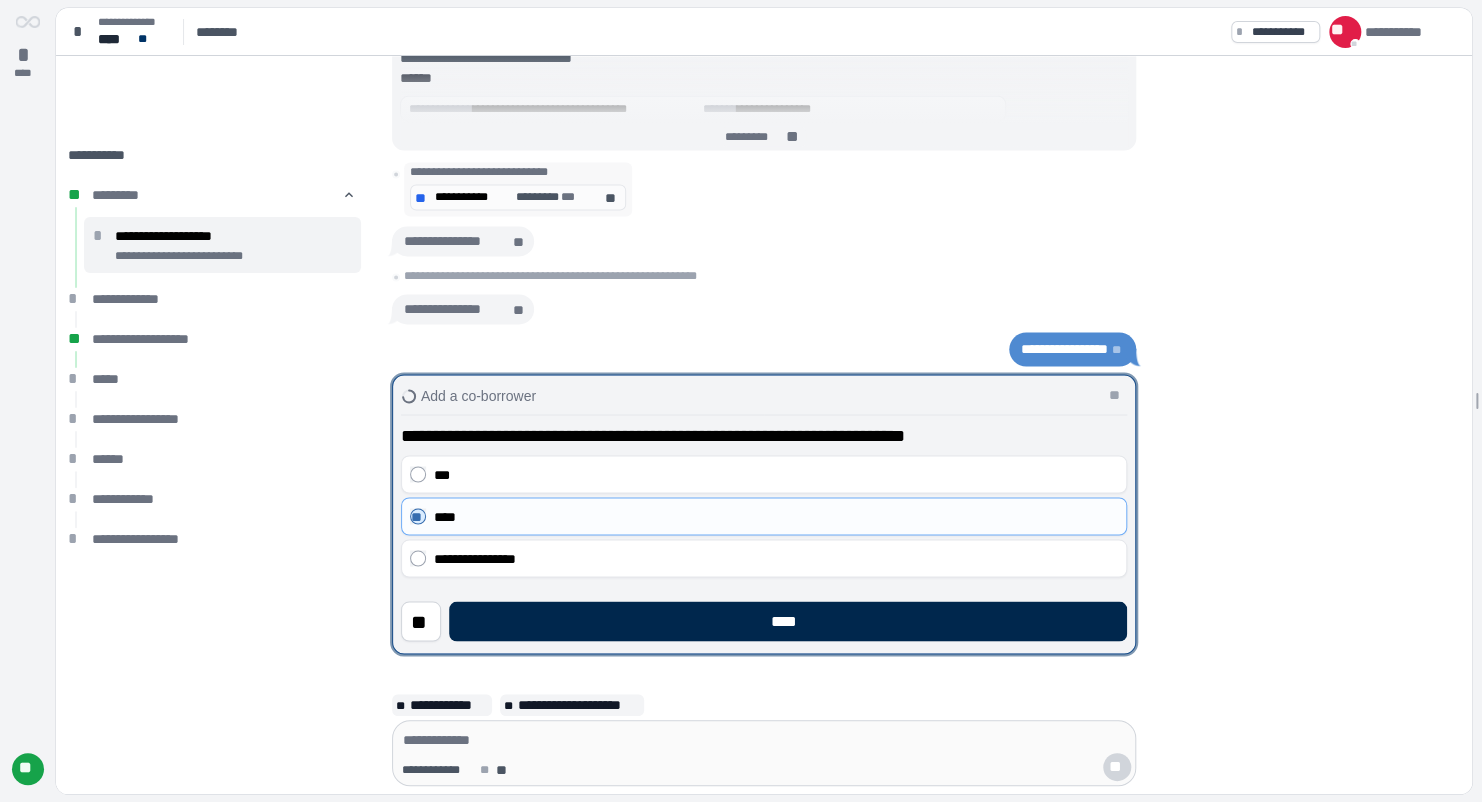 click on "****" at bounding box center [788, 621] 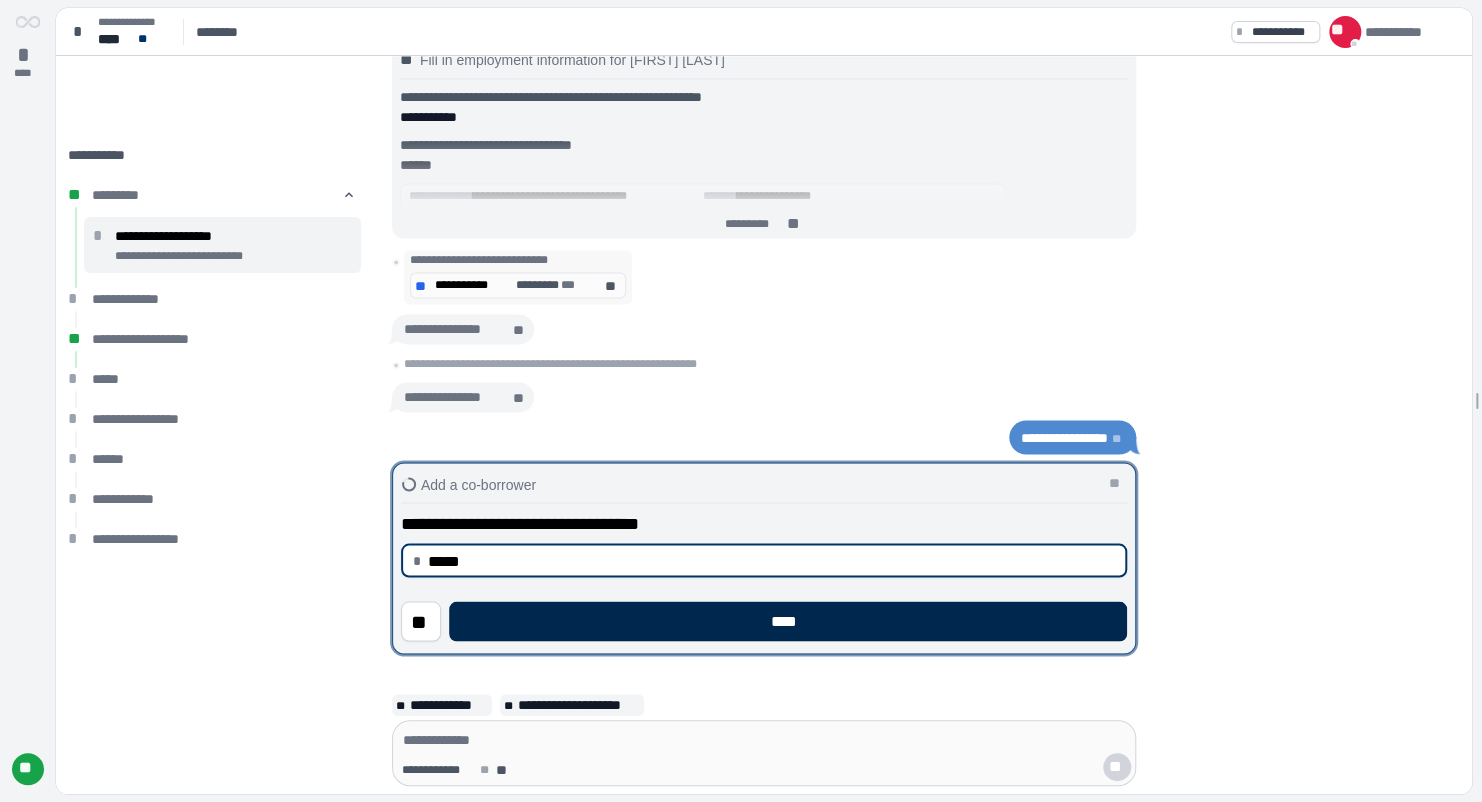 type on "********" 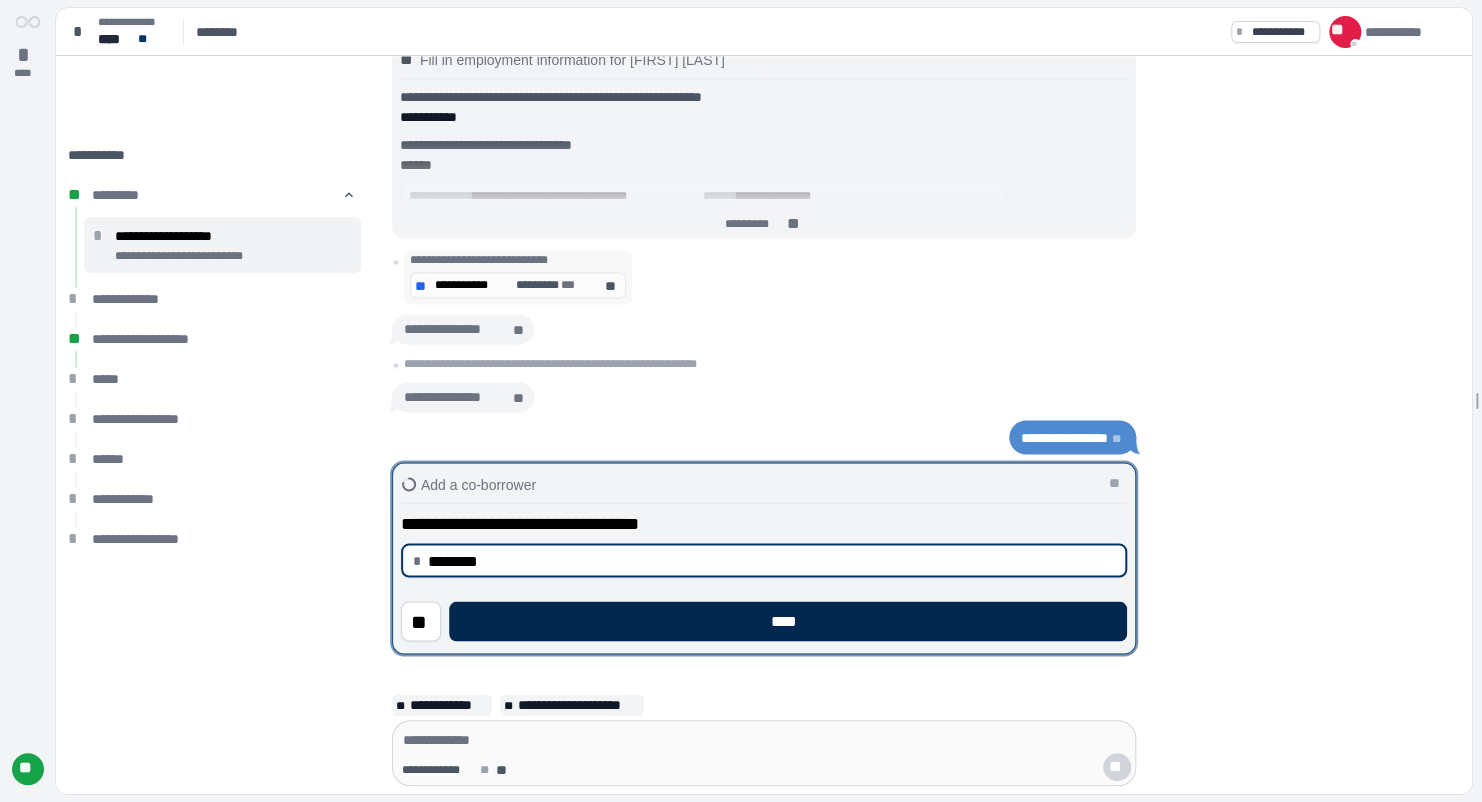 click on "****" at bounding box center [788, 621] 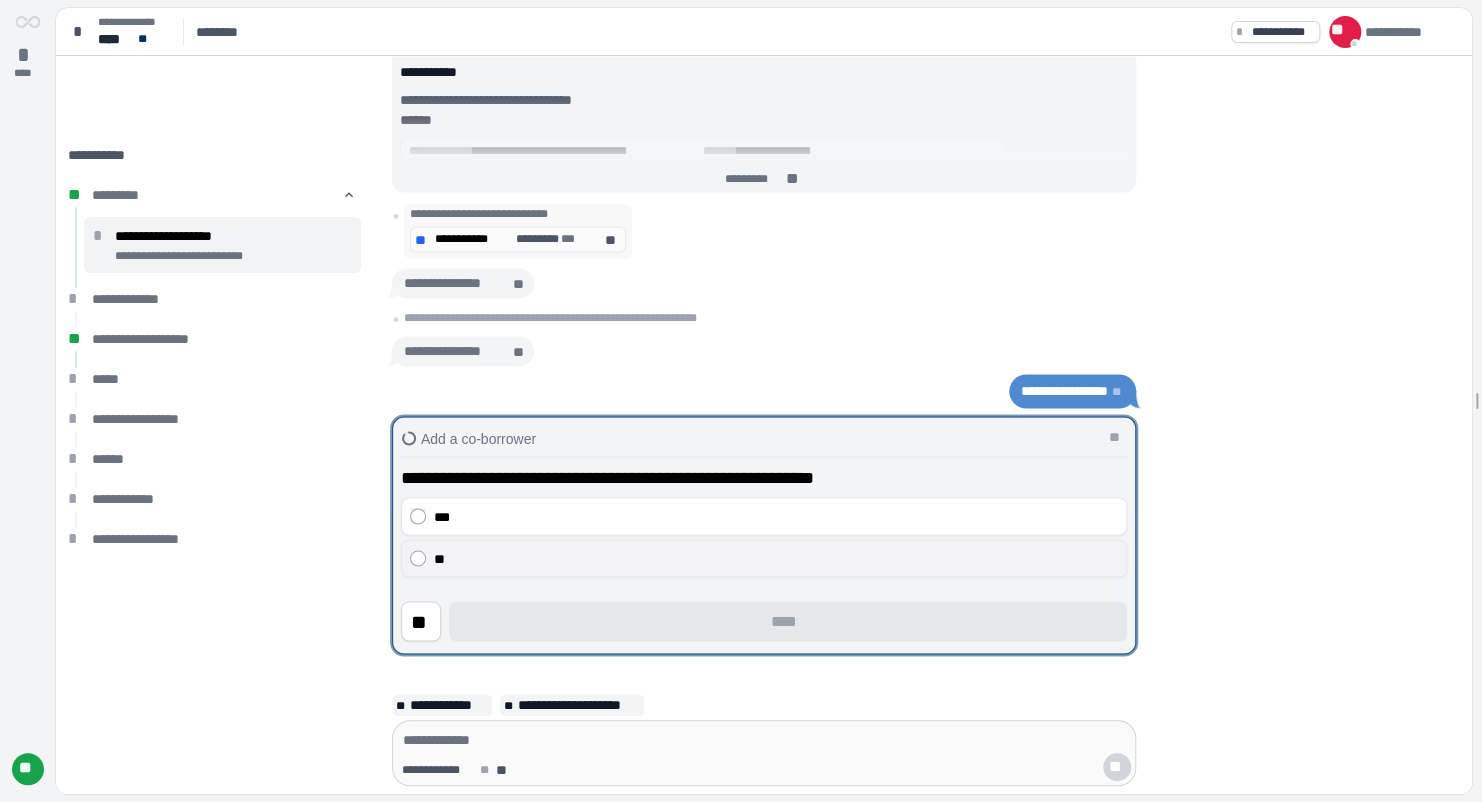 click on "**" at bounding box center (776, 558) 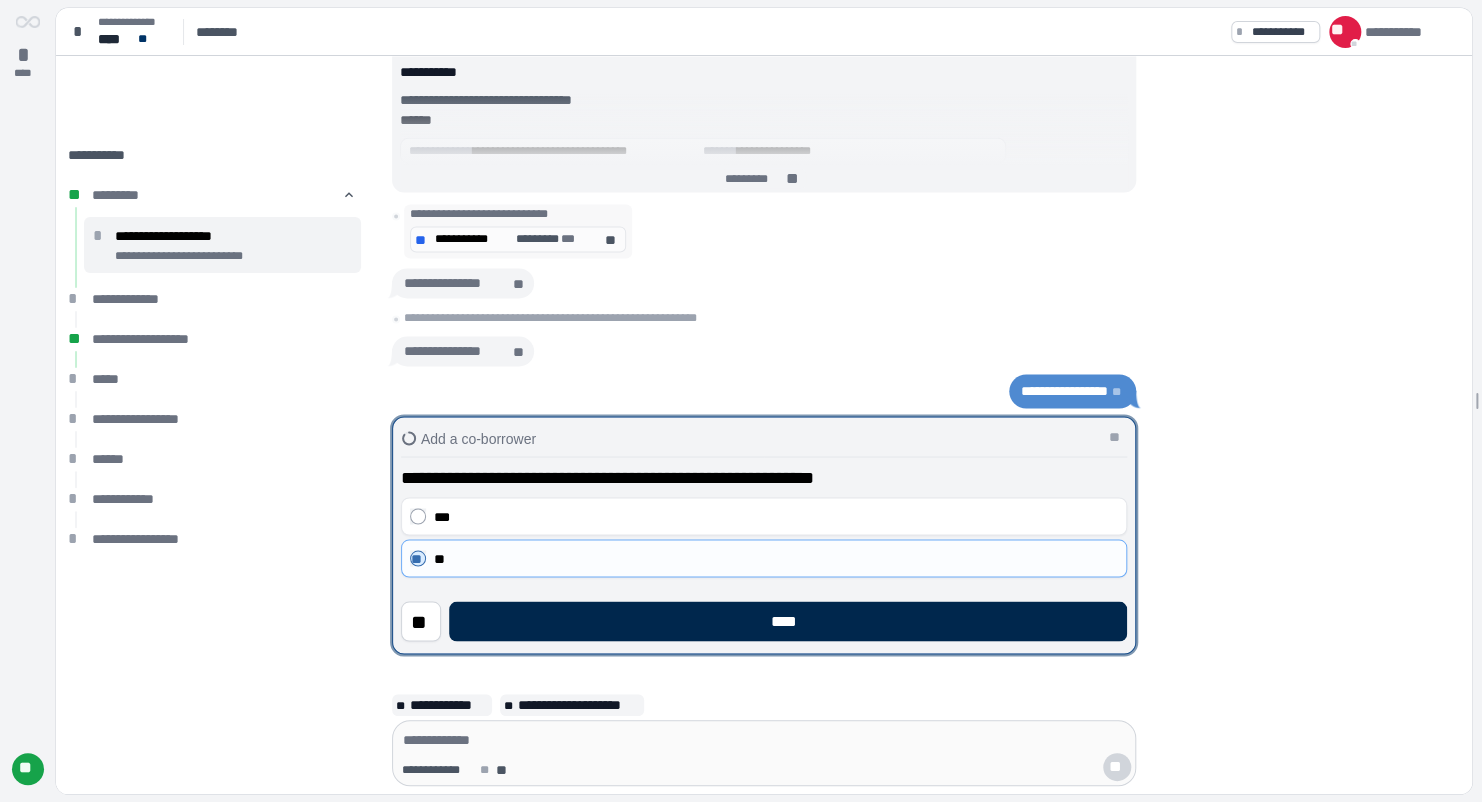 click on "****" at bounding box center (788, 621) 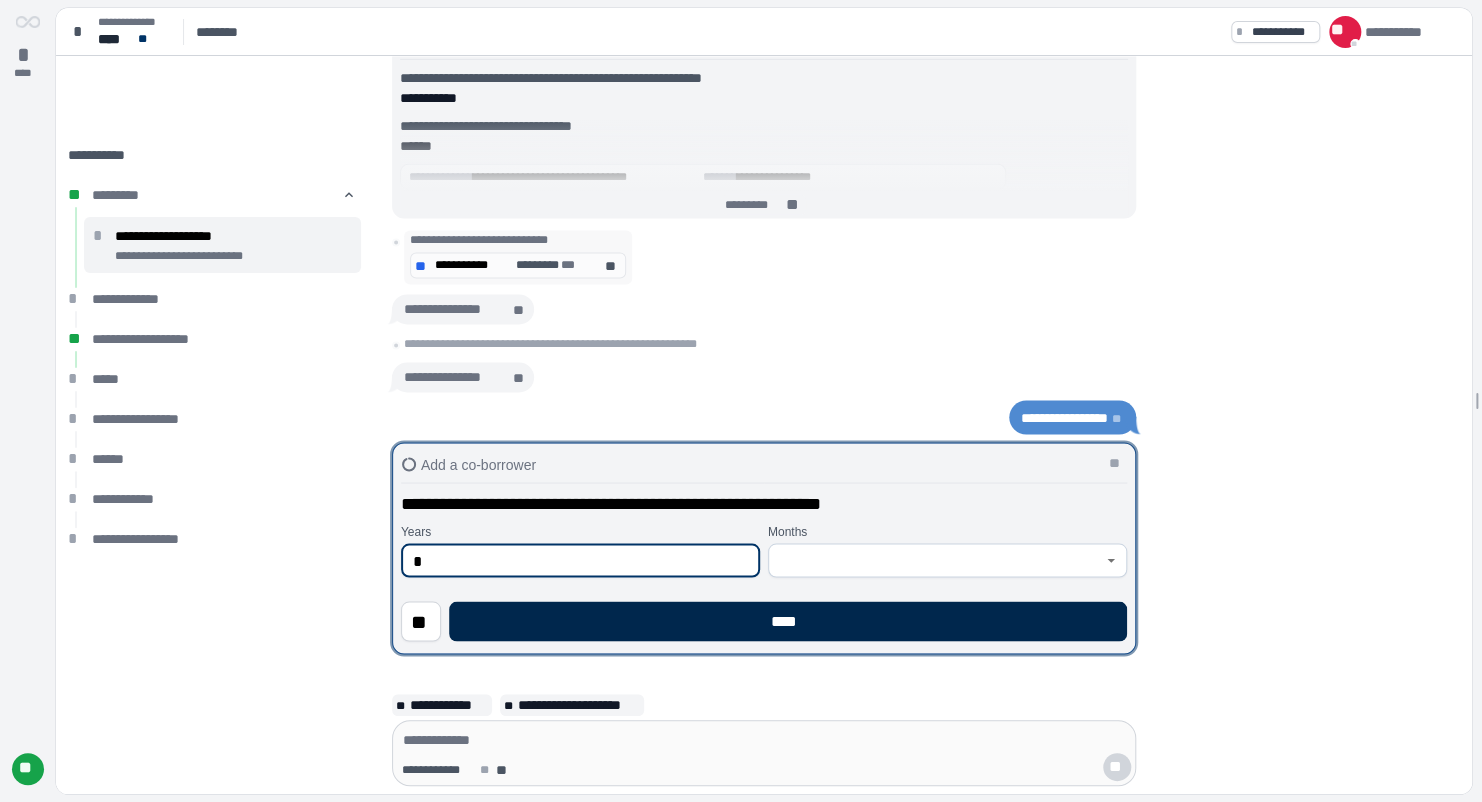 type on "*" 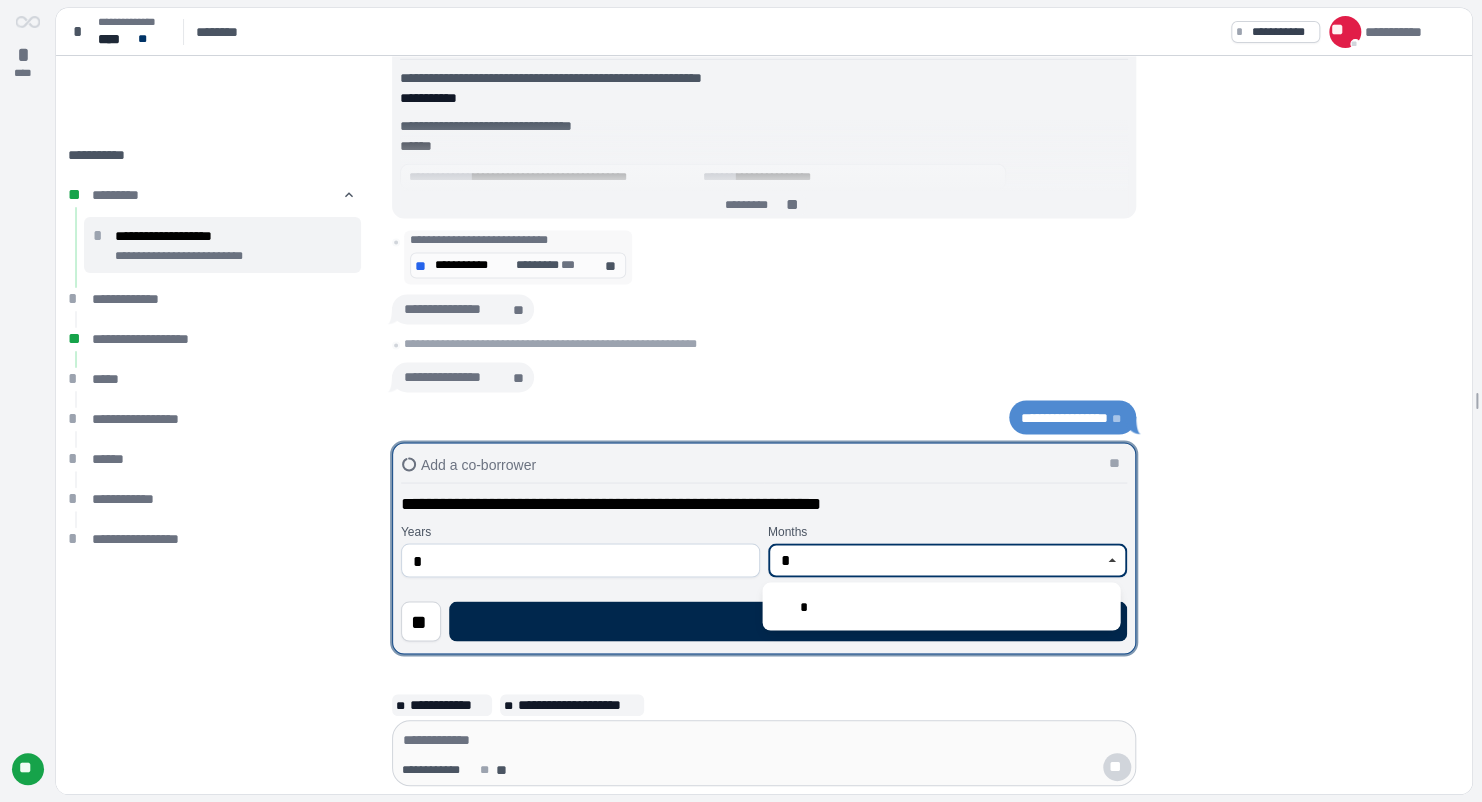 type on "*" 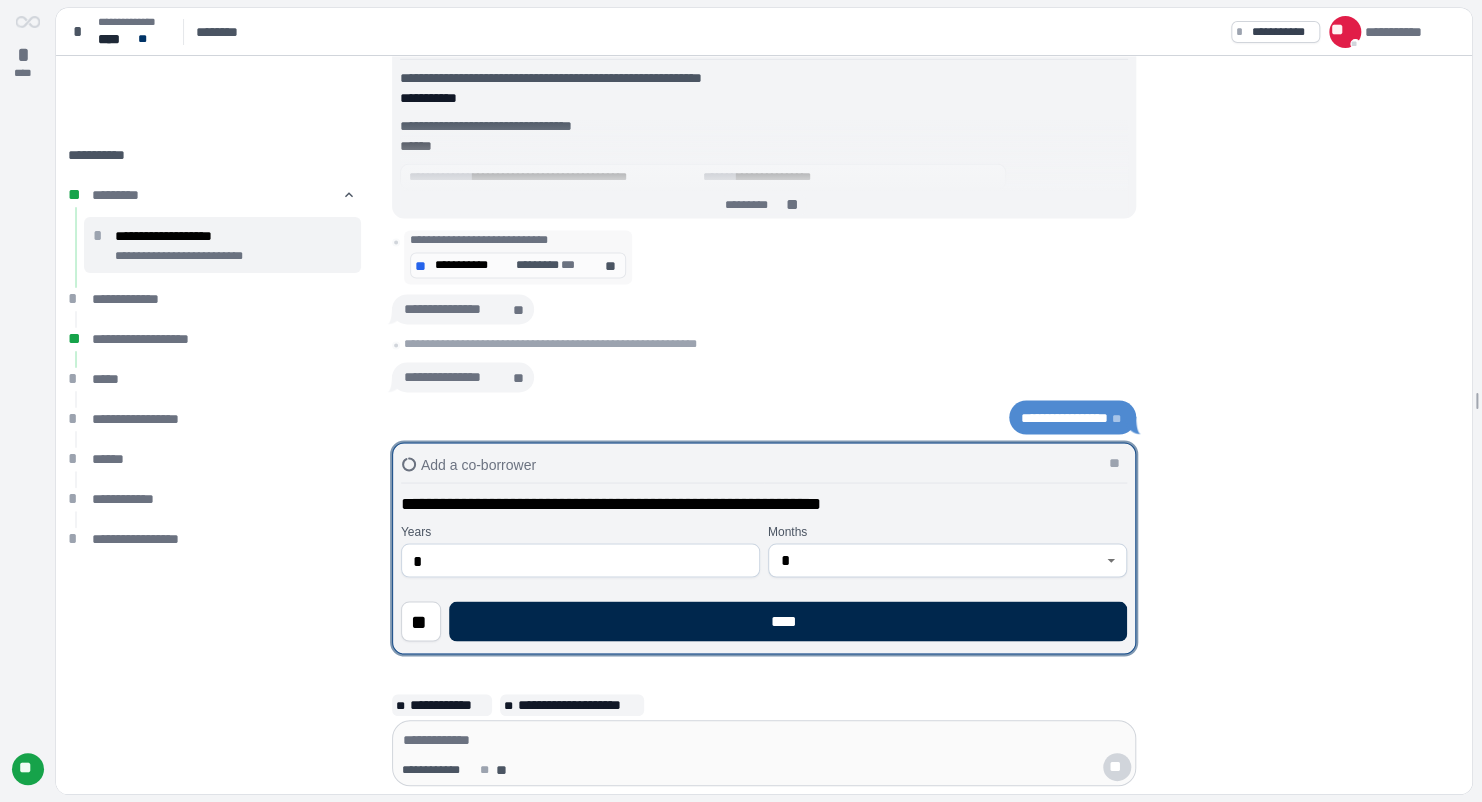 click on "****" at bounding box center [788, 621] 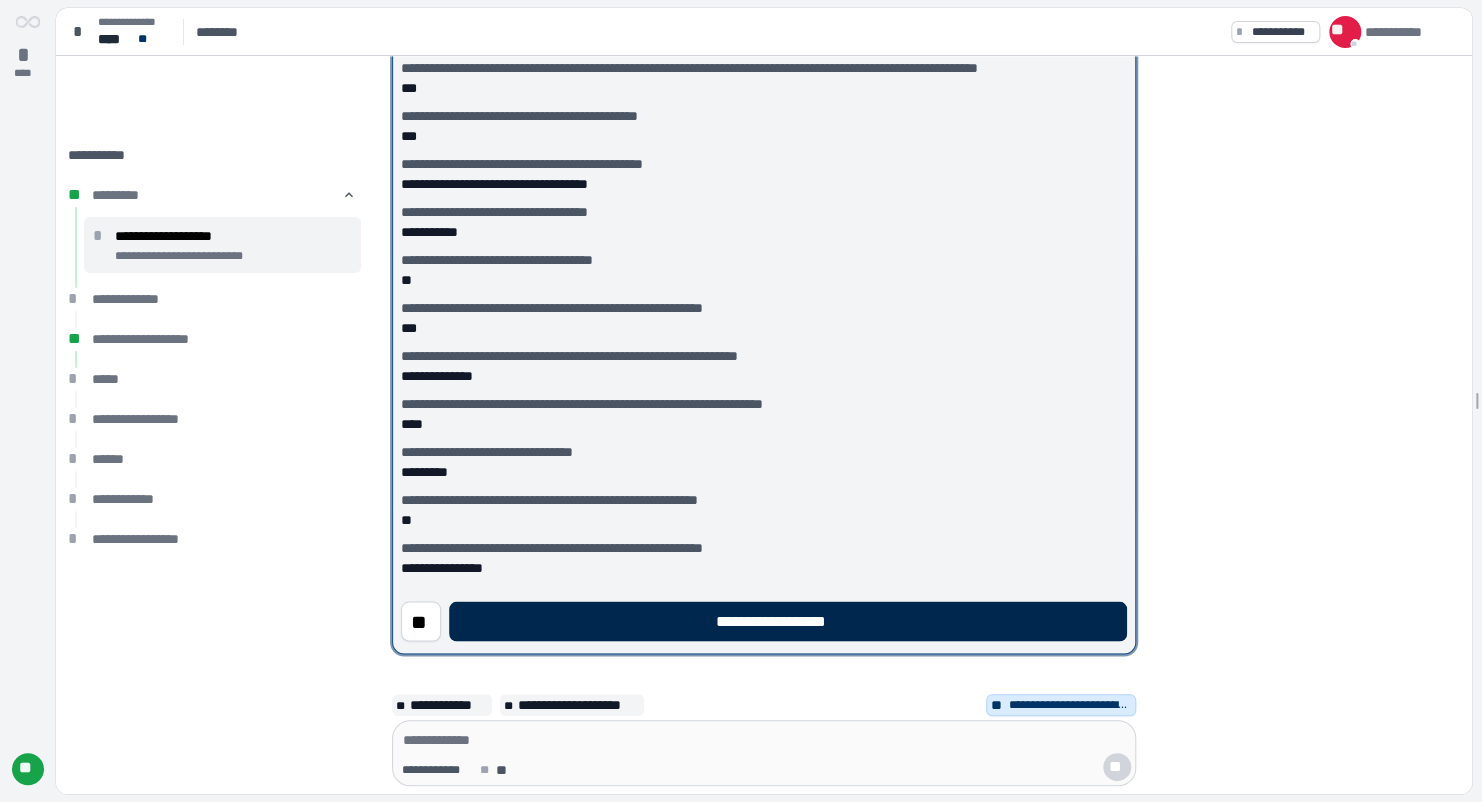click on "**********" at bounding box center [788, 621] 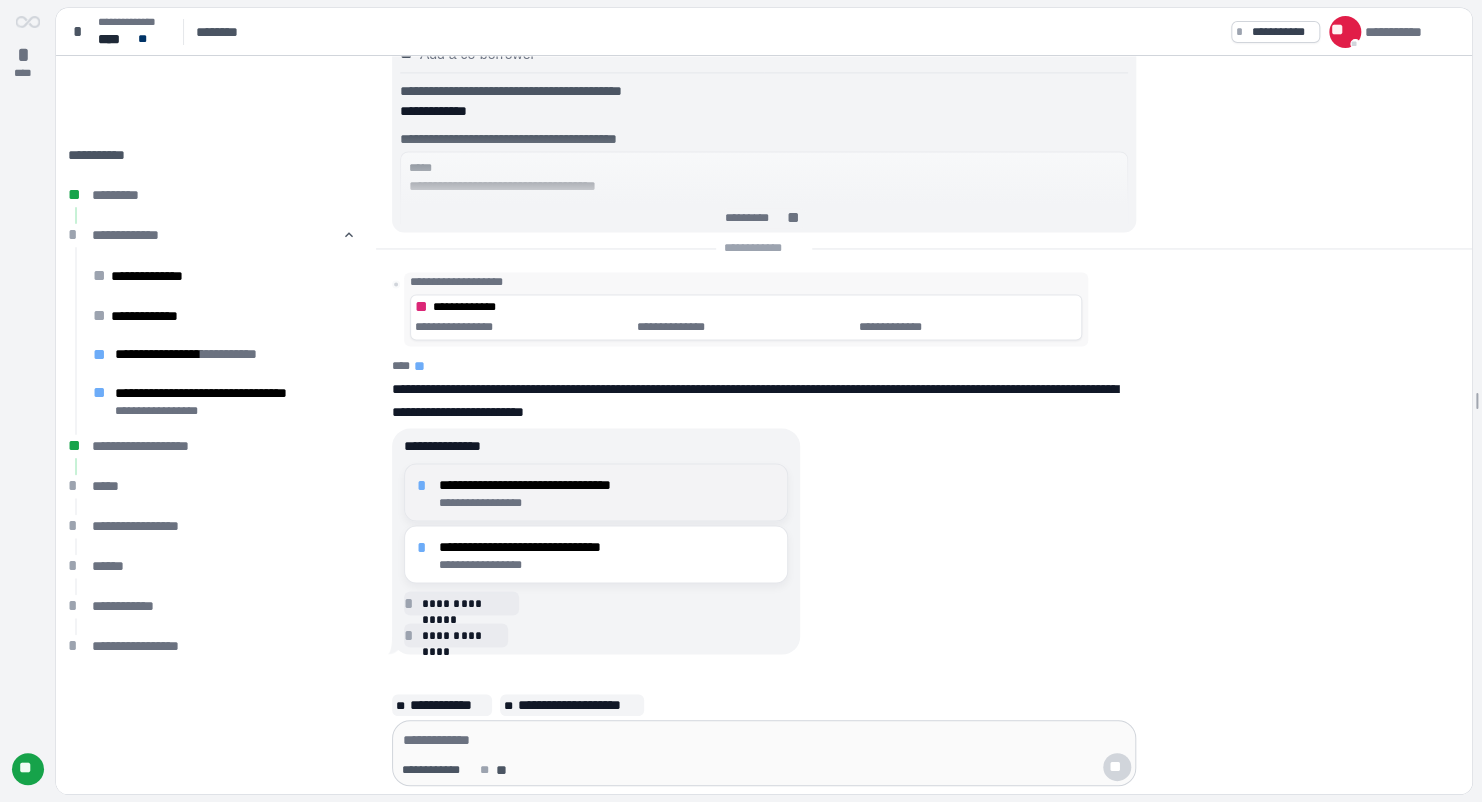 click on "**********" at bounding box center (607, 502) 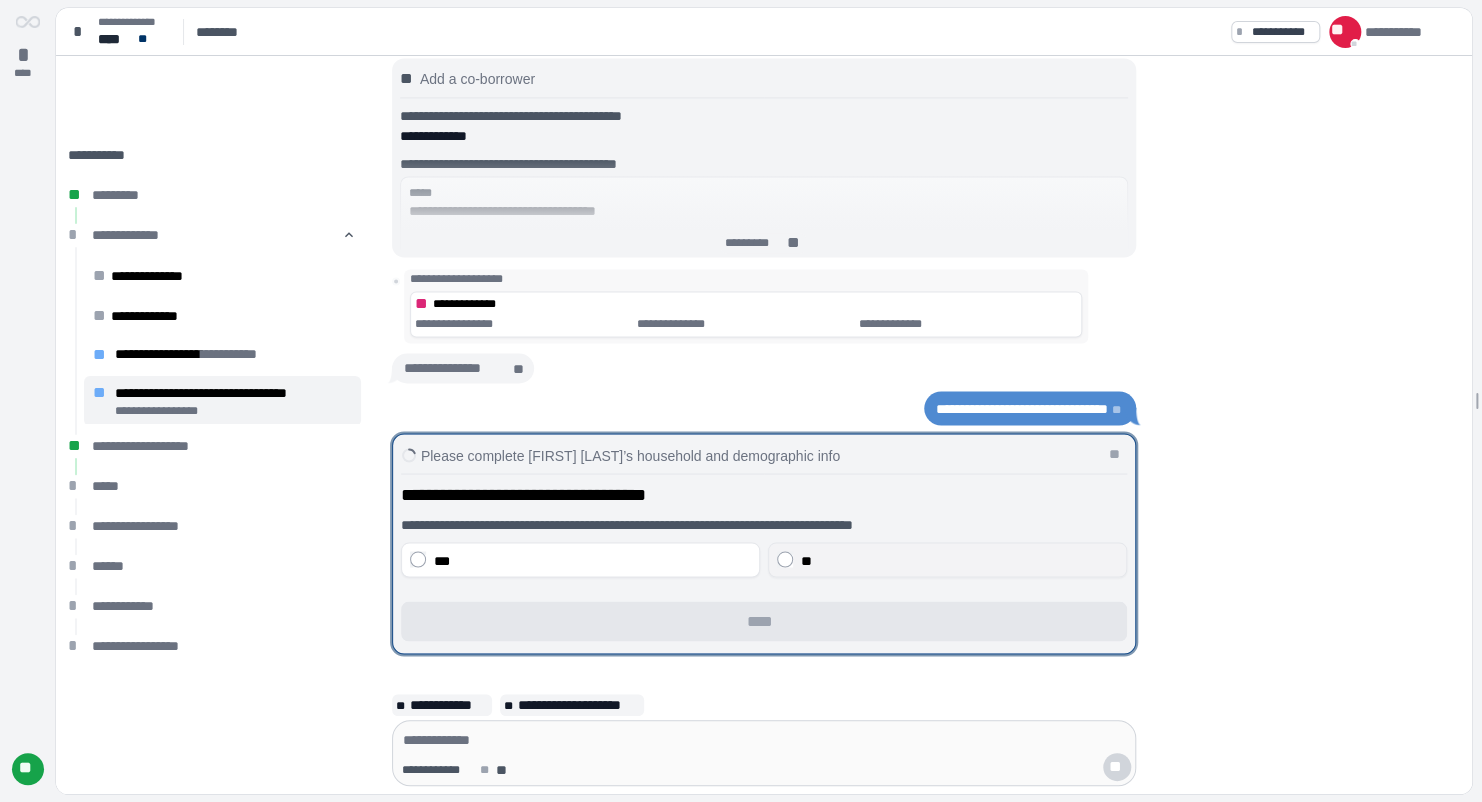 click on "**" at bounding box center [959, 560] 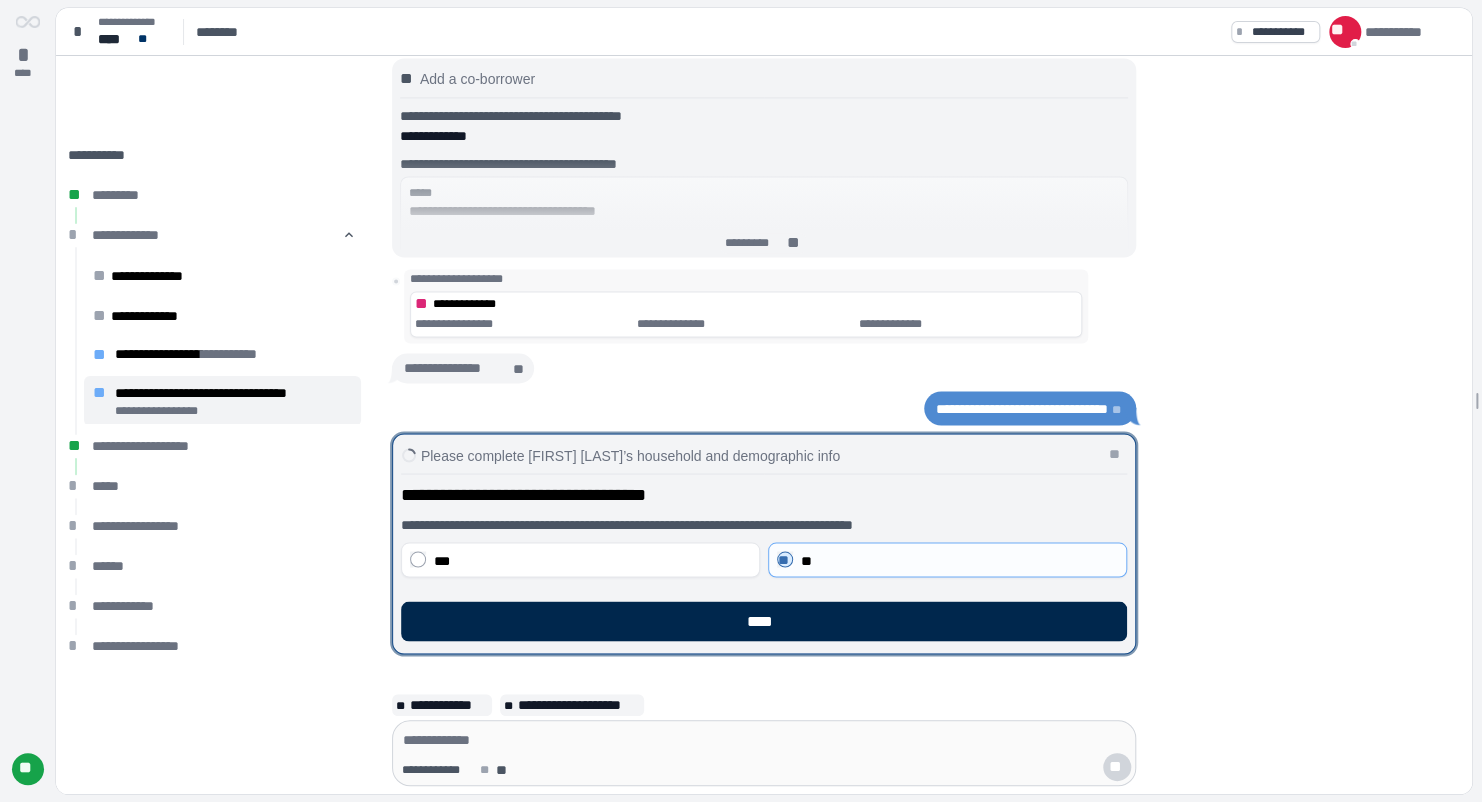 click on "****" at bounding box center [764, 621] 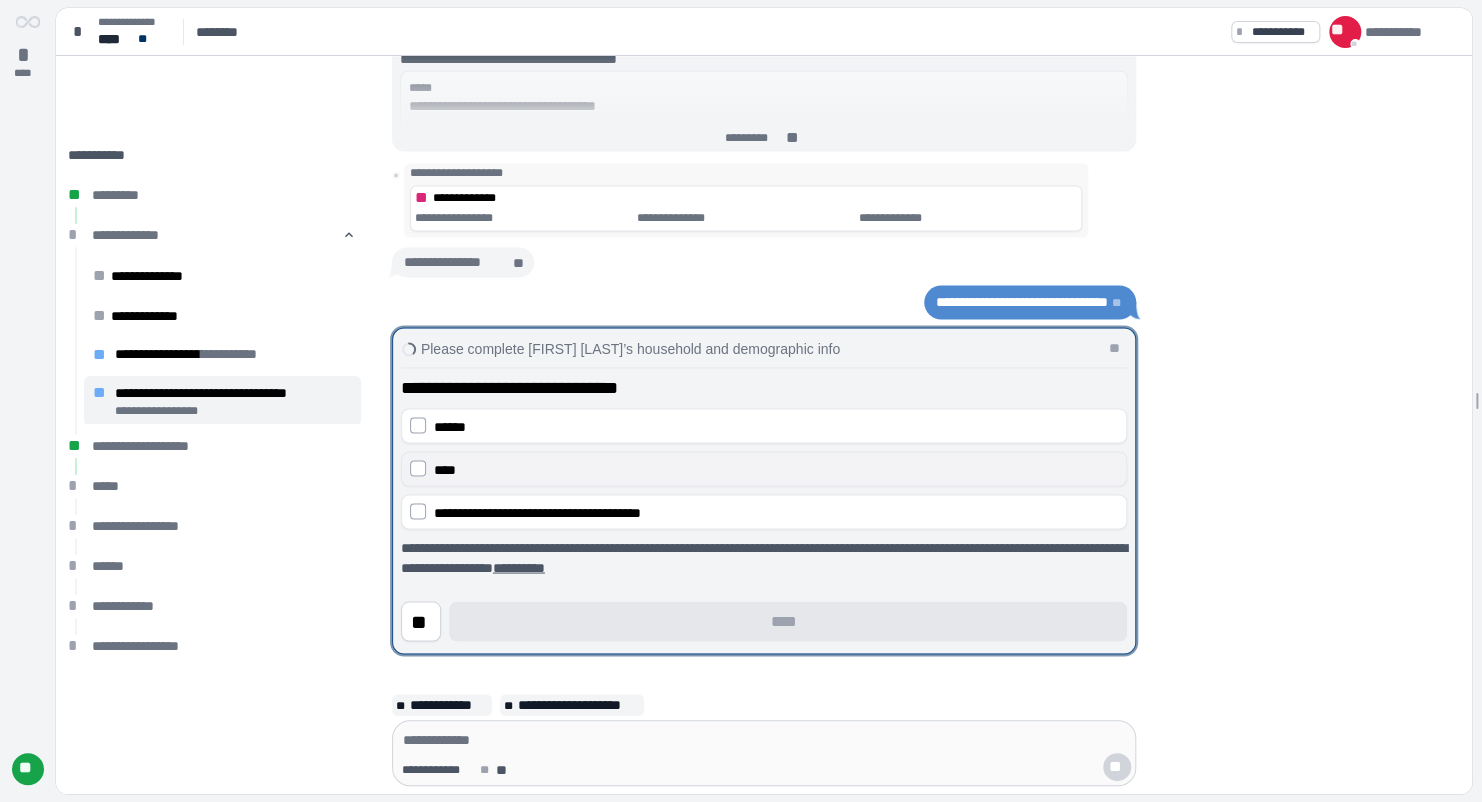 click on "****" at bounding box center (776, 469) 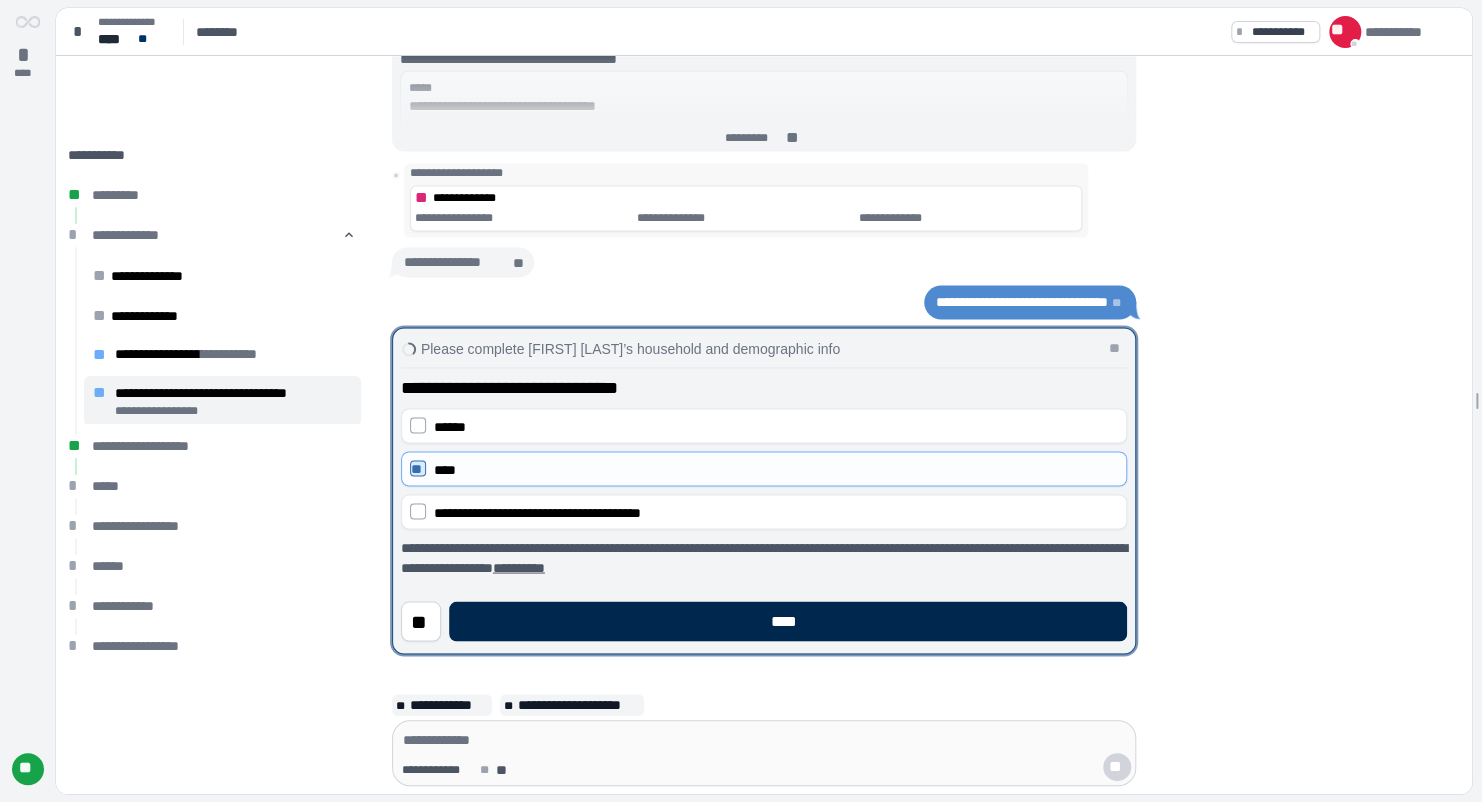click on "****" at bounding box center (788, 621) 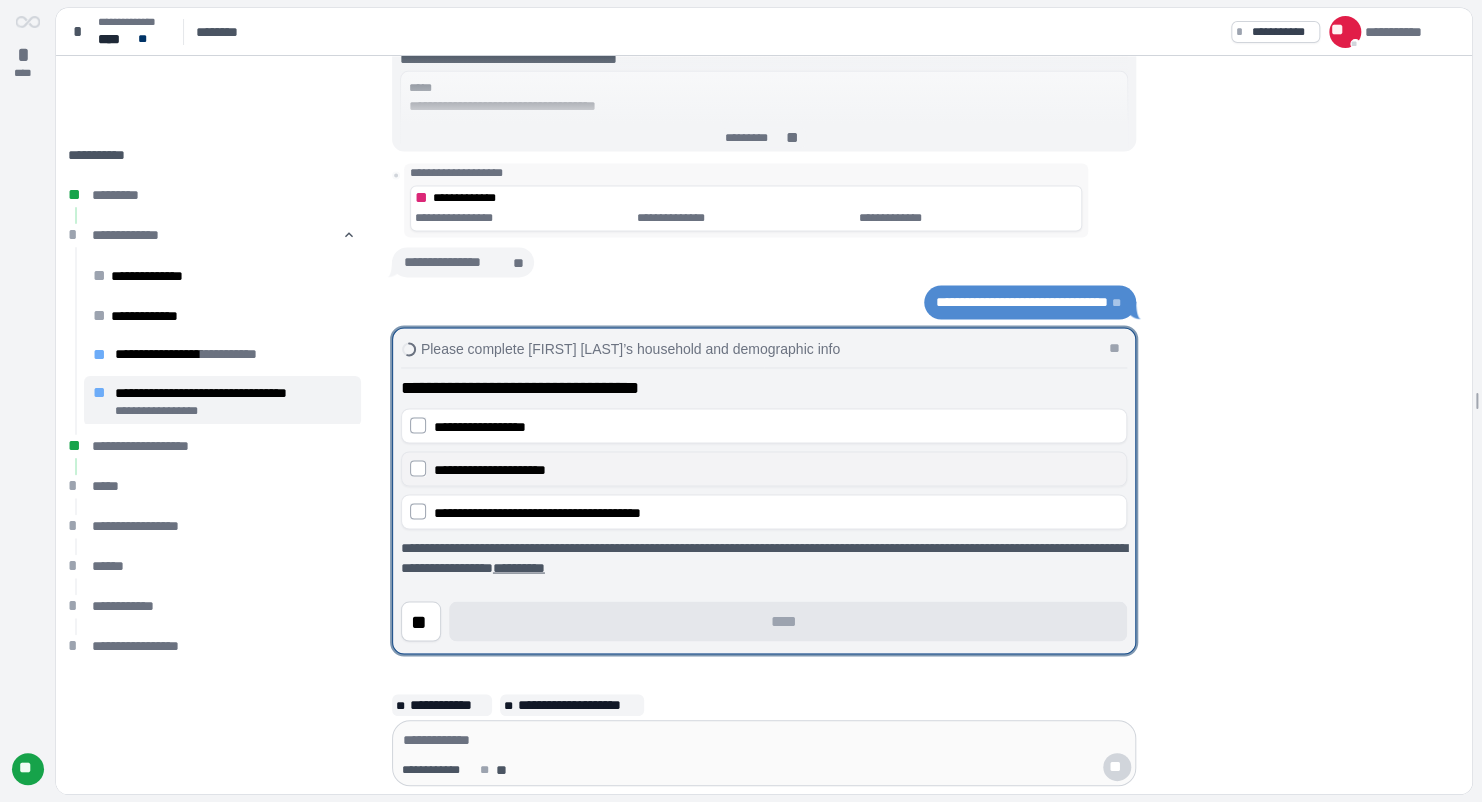 click on "**********" at bounding box center [490, 469] 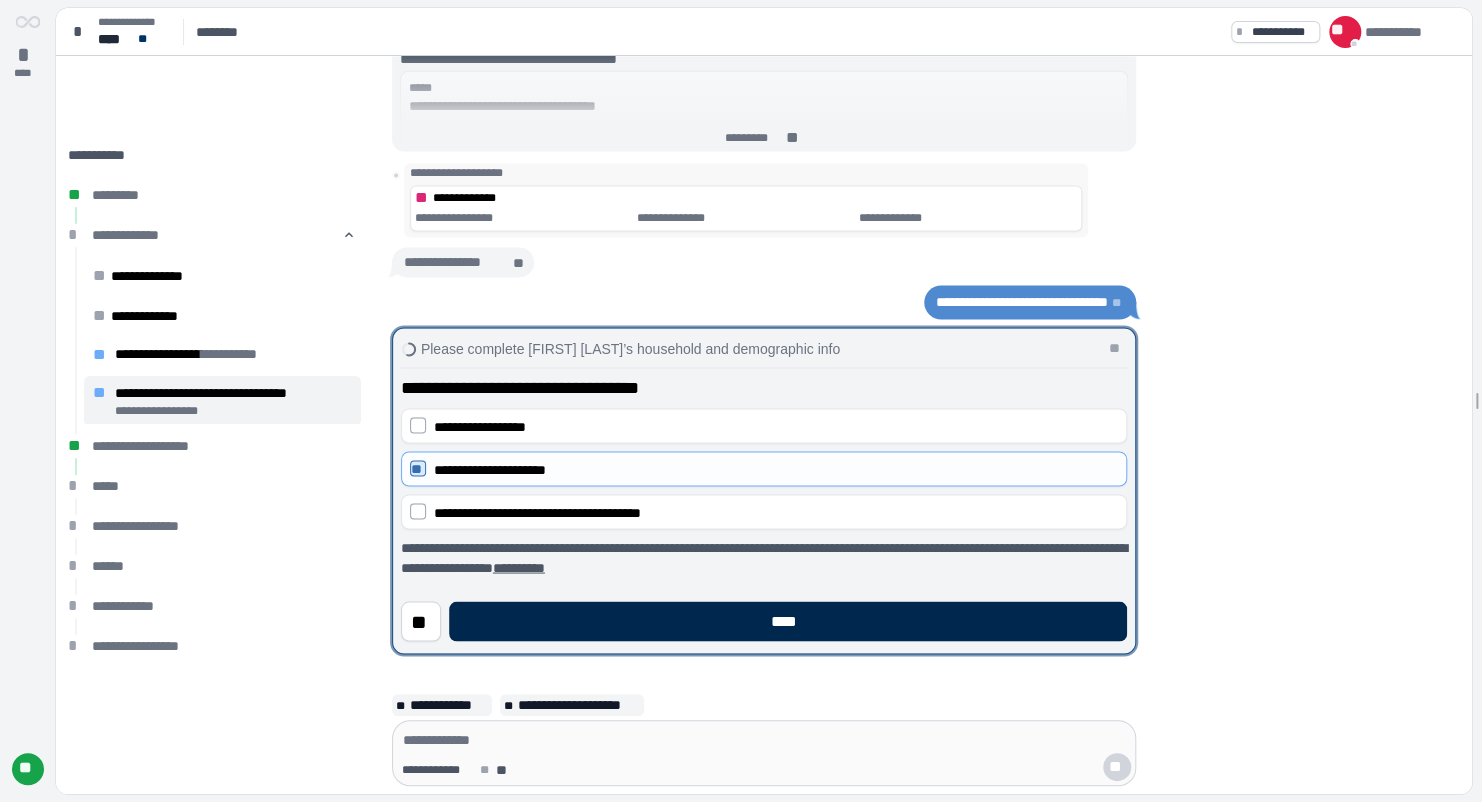 click on "****" at bounding box center (788, 621) 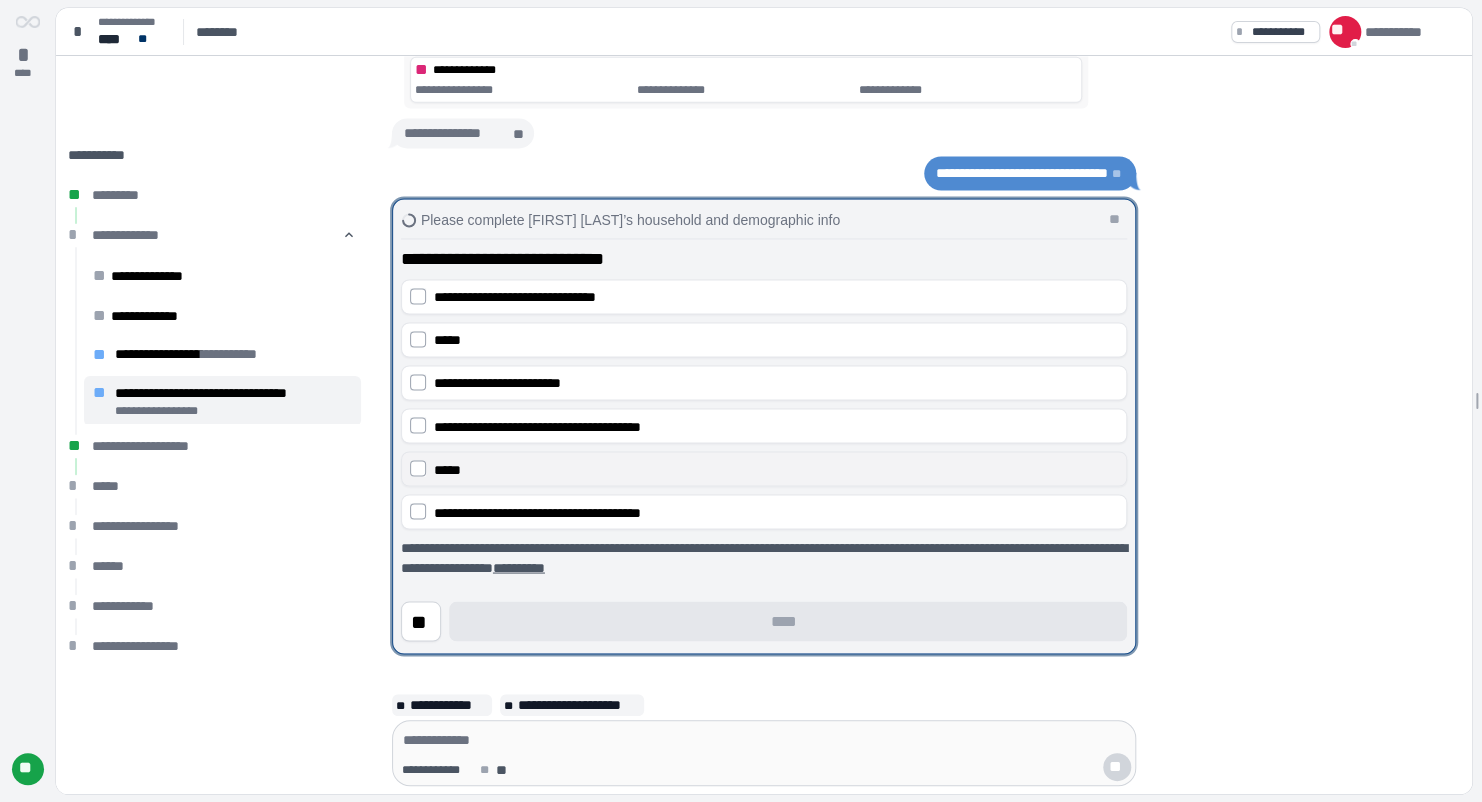 click on "*****" at bounding box center (776, 469) 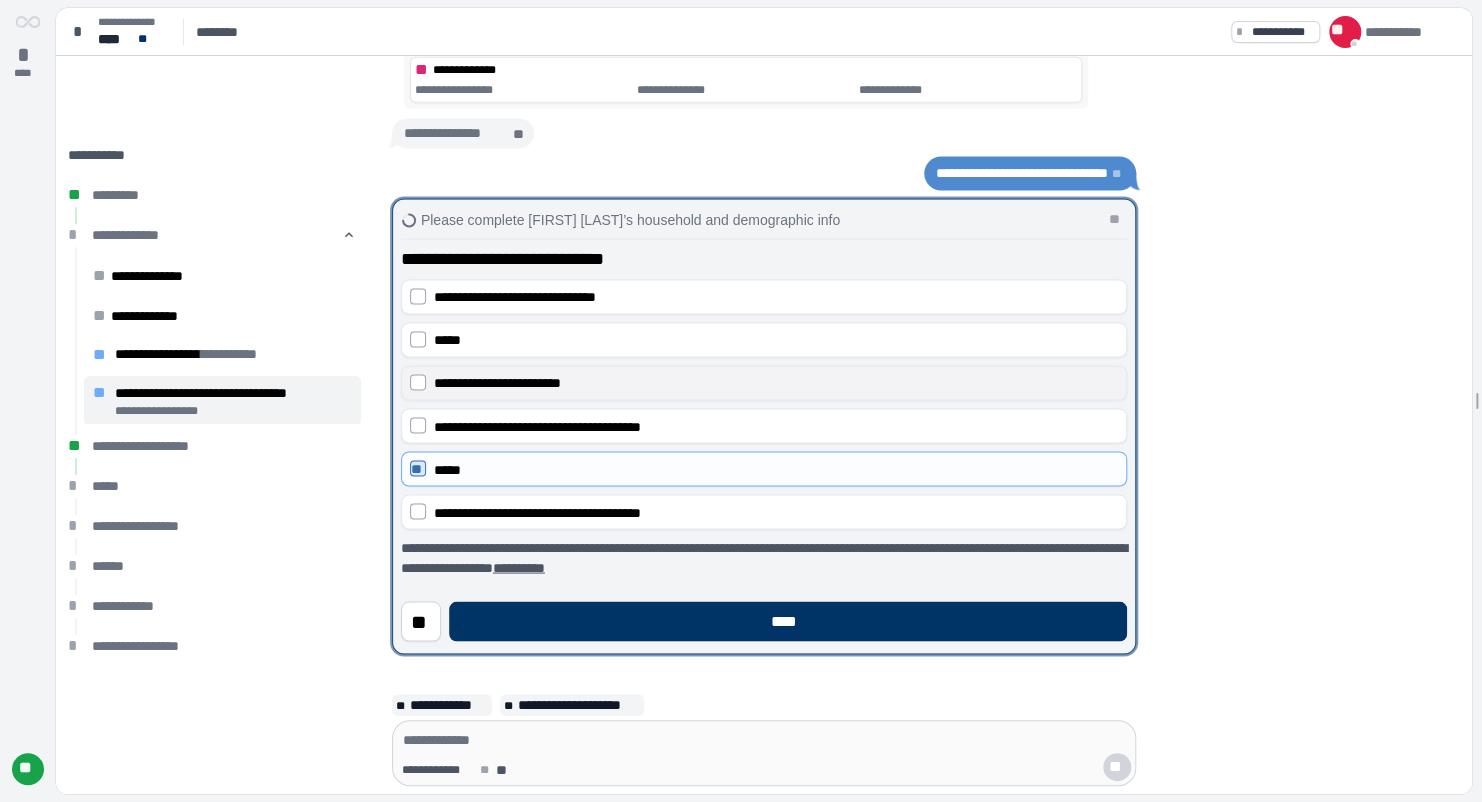 click on "**********" at bounding box center (776, 383) 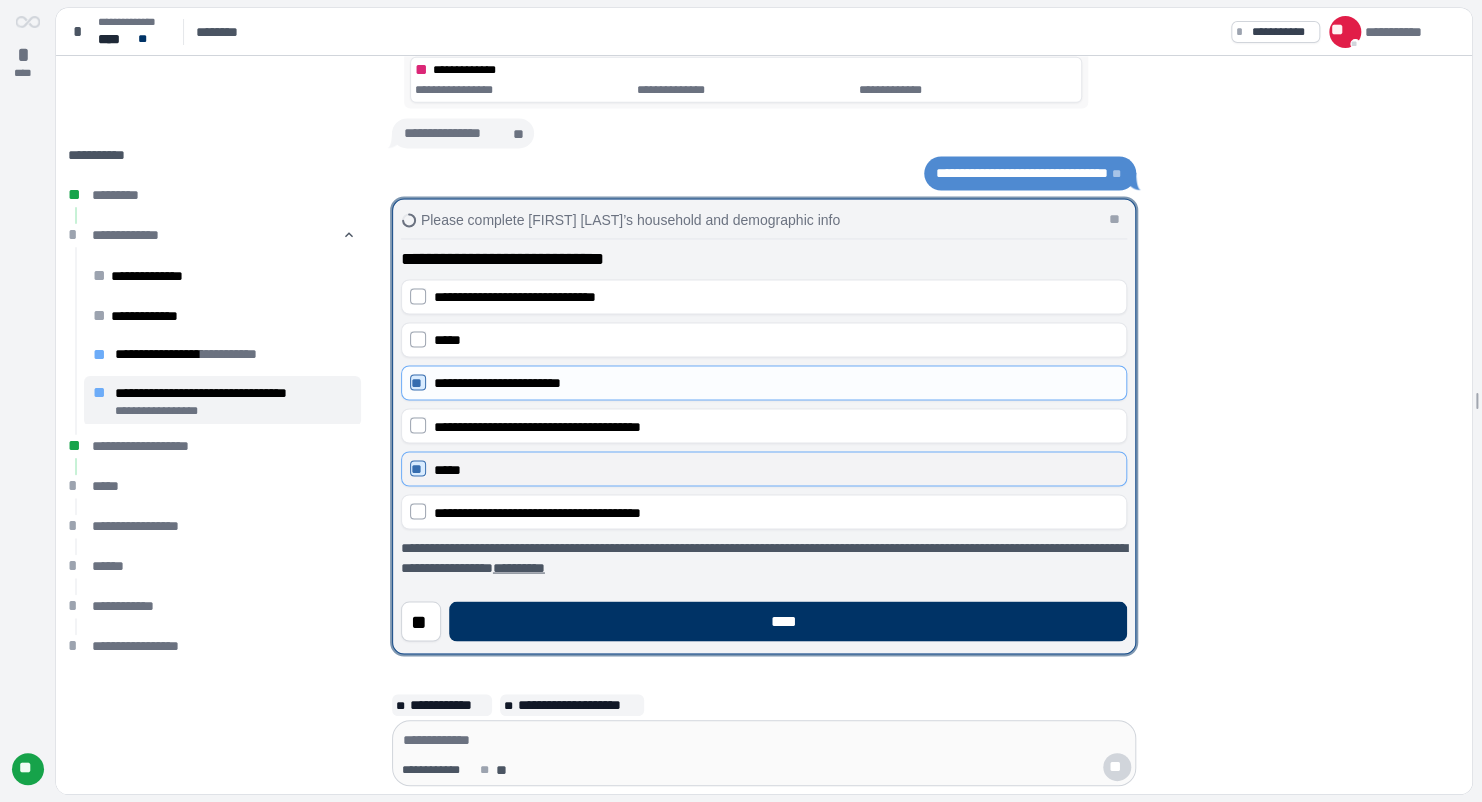 click on "*****" at bounding box center (776, 469) 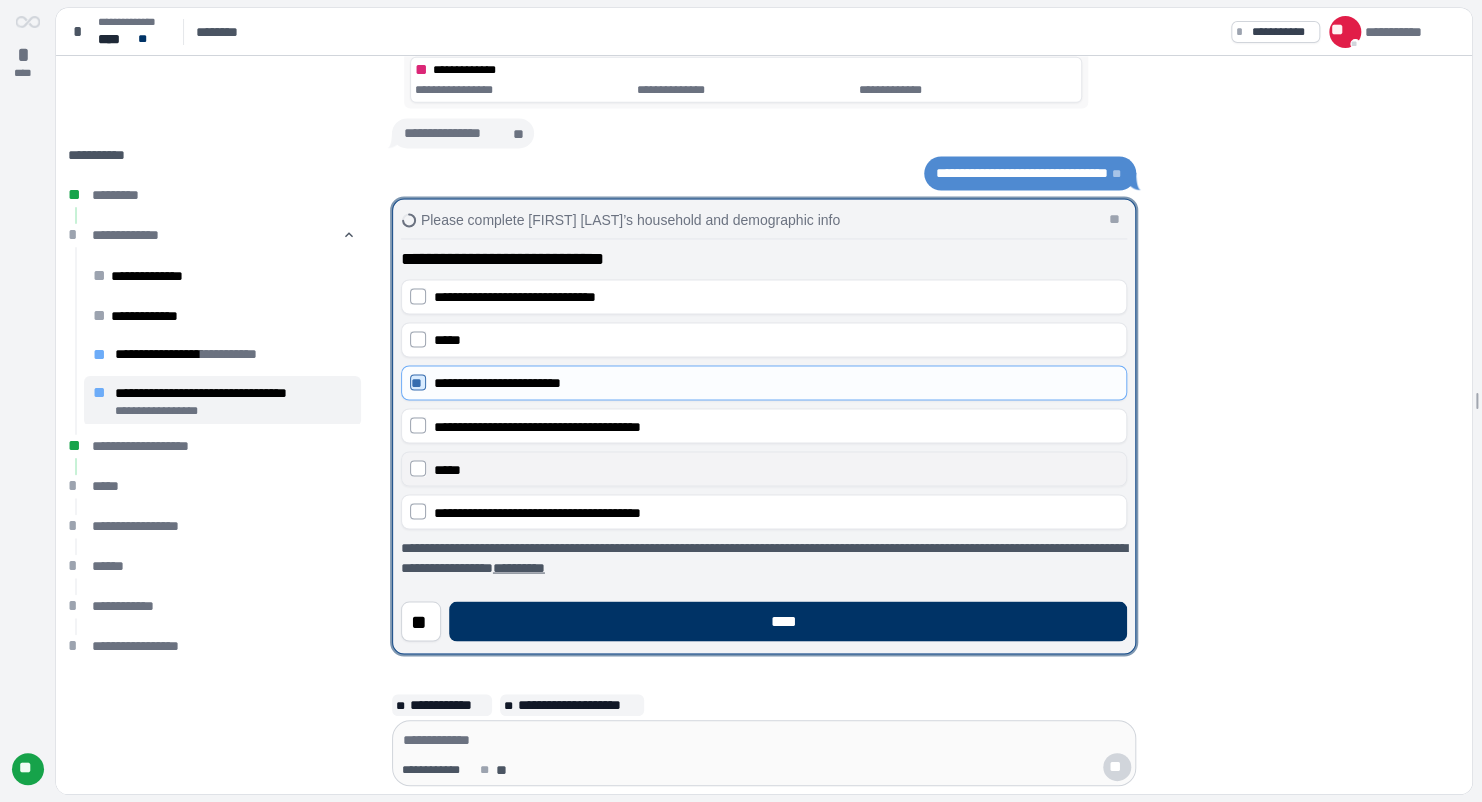 click on "*****" at bounding box center (776, 469) 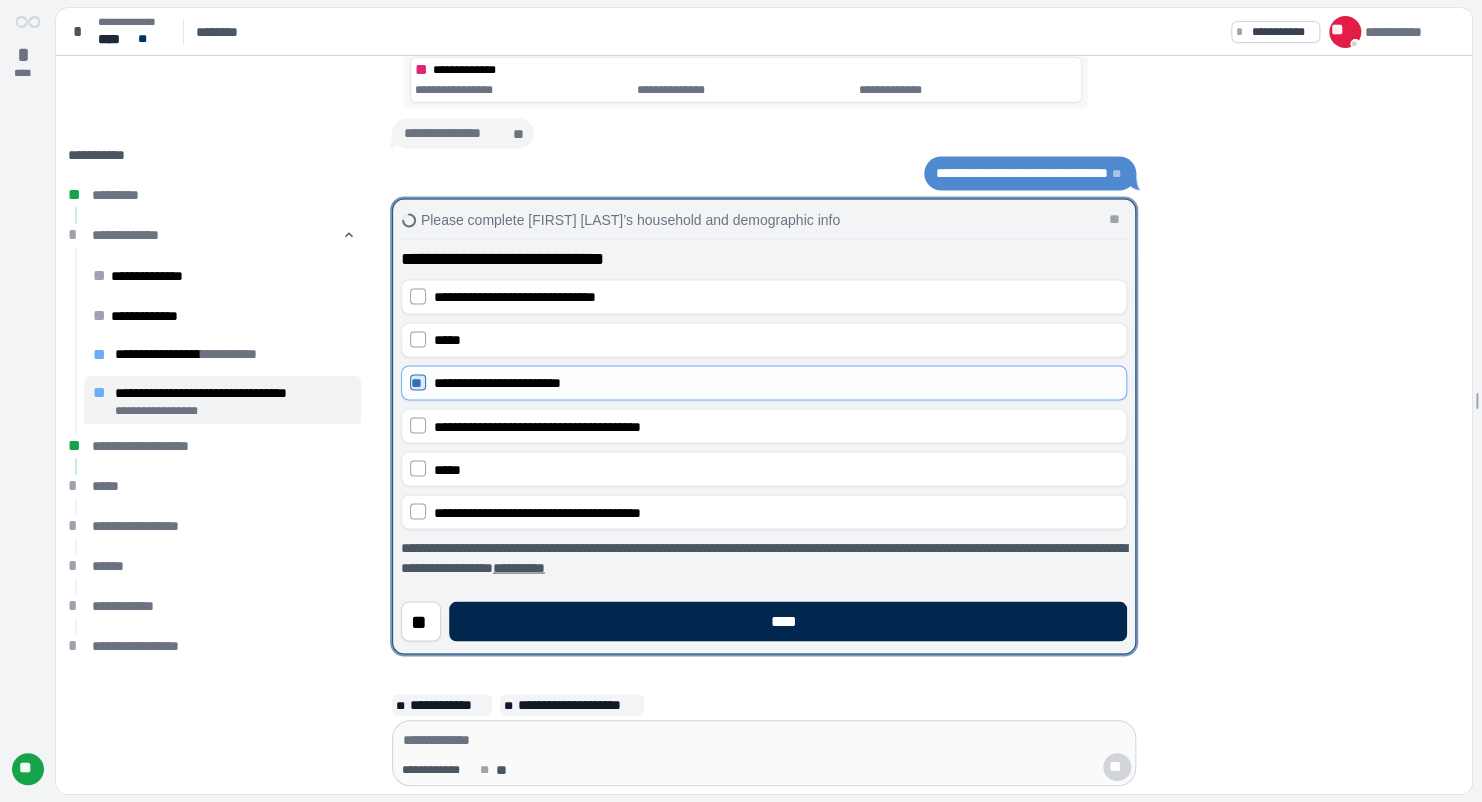 click on "****" at bounding box center (788, 621) 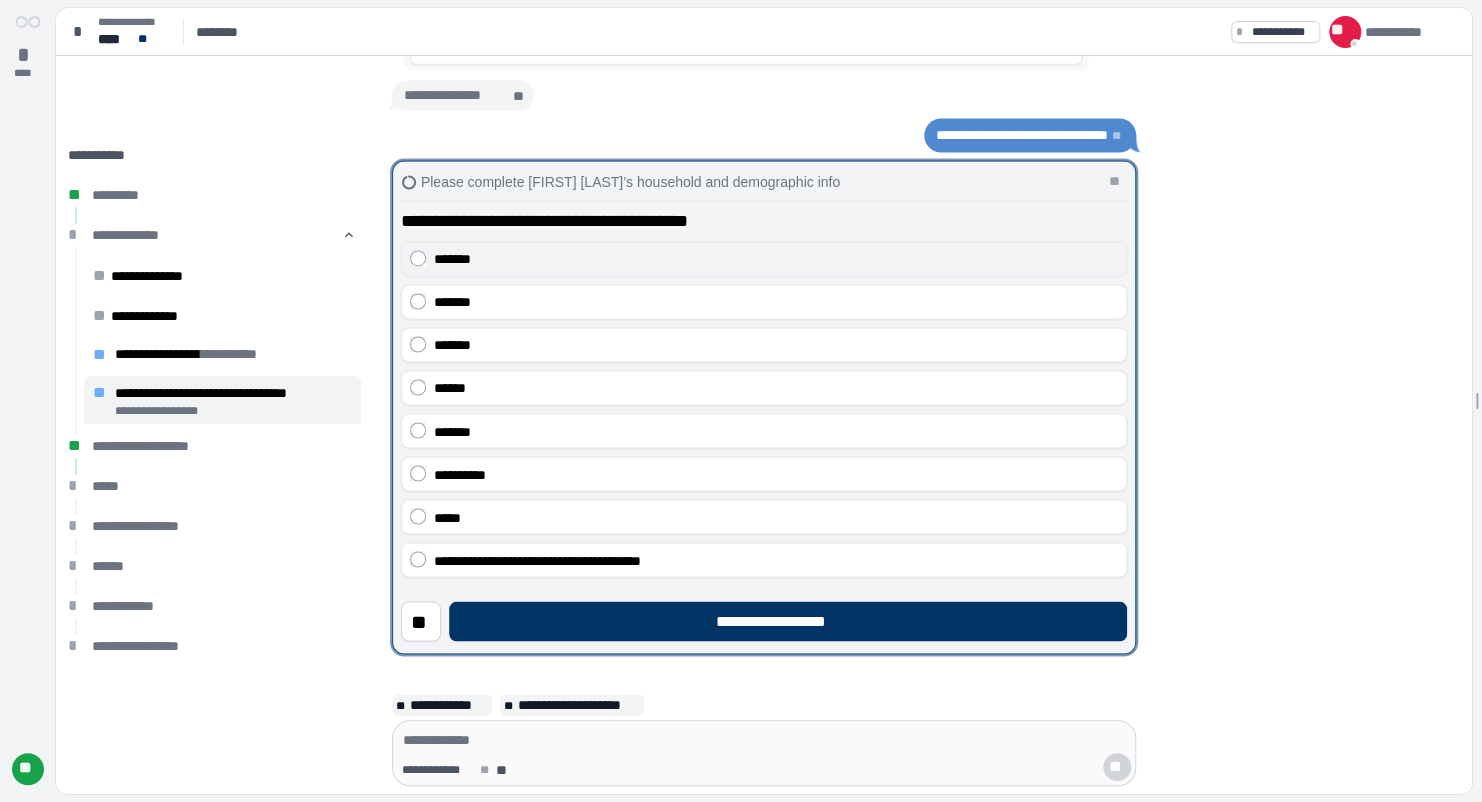 click on "*******" at bounding box center (776, 259) 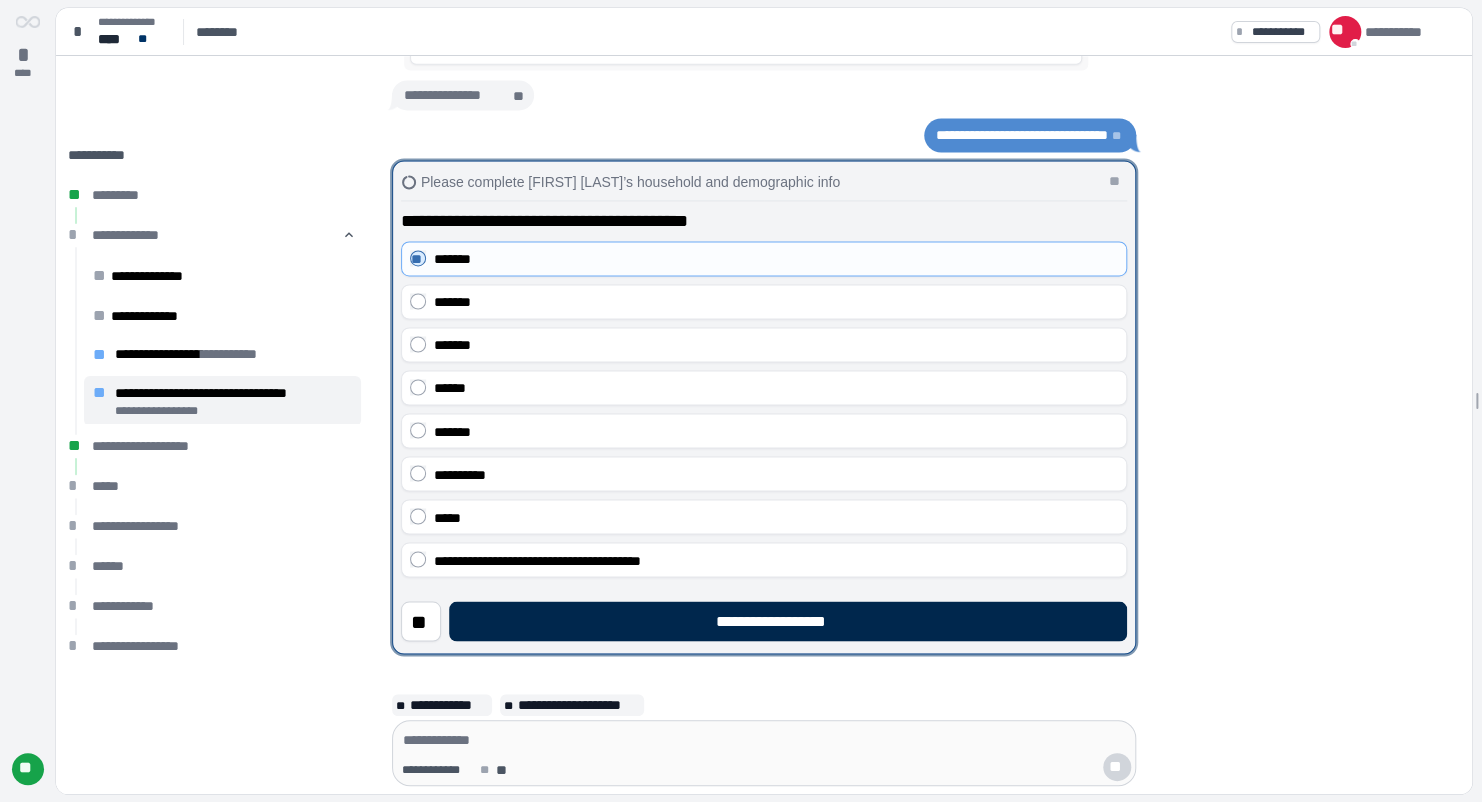 click on "**********" at bounding box center [788, 621] 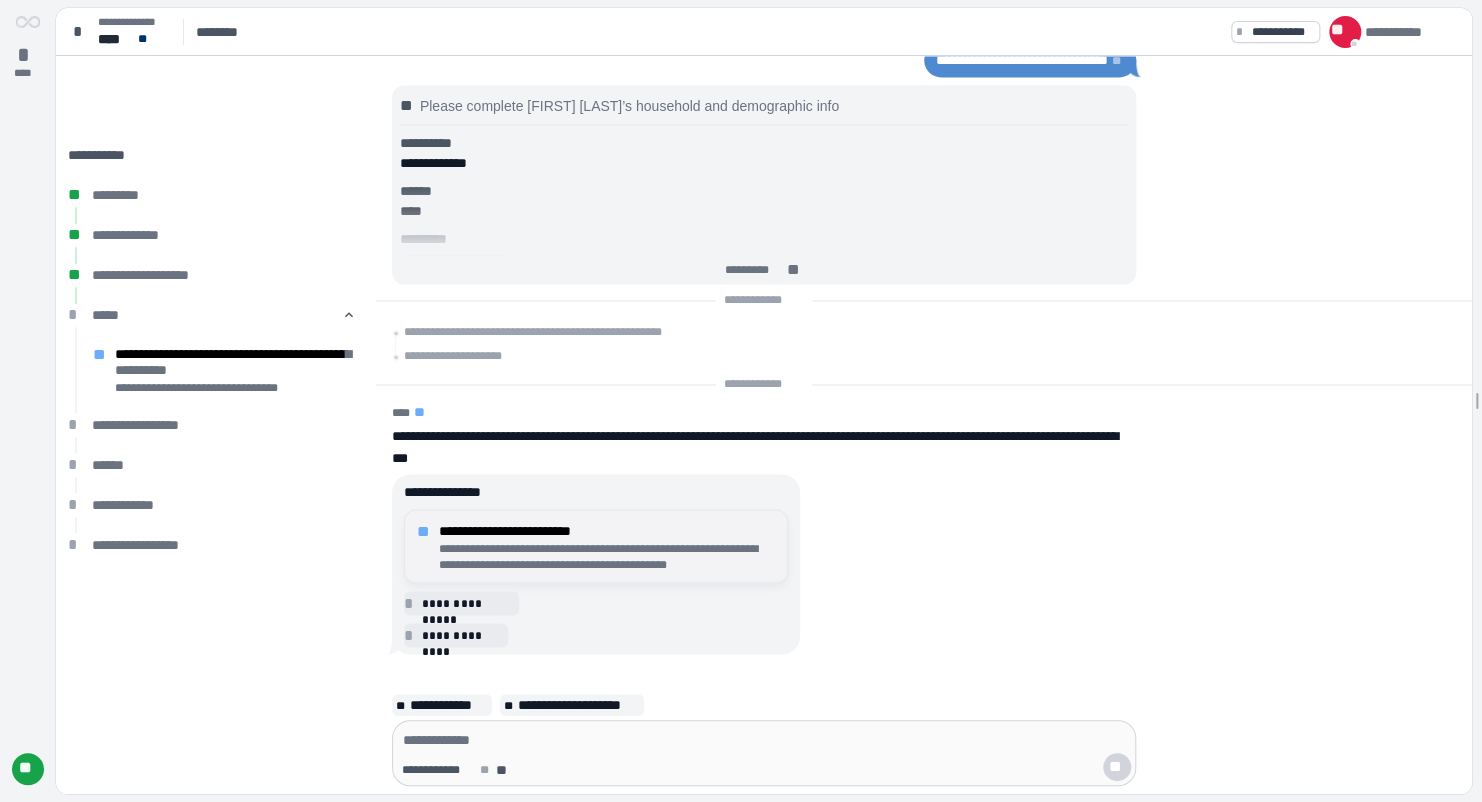 click on "**********" at bounding box center [607, 556] 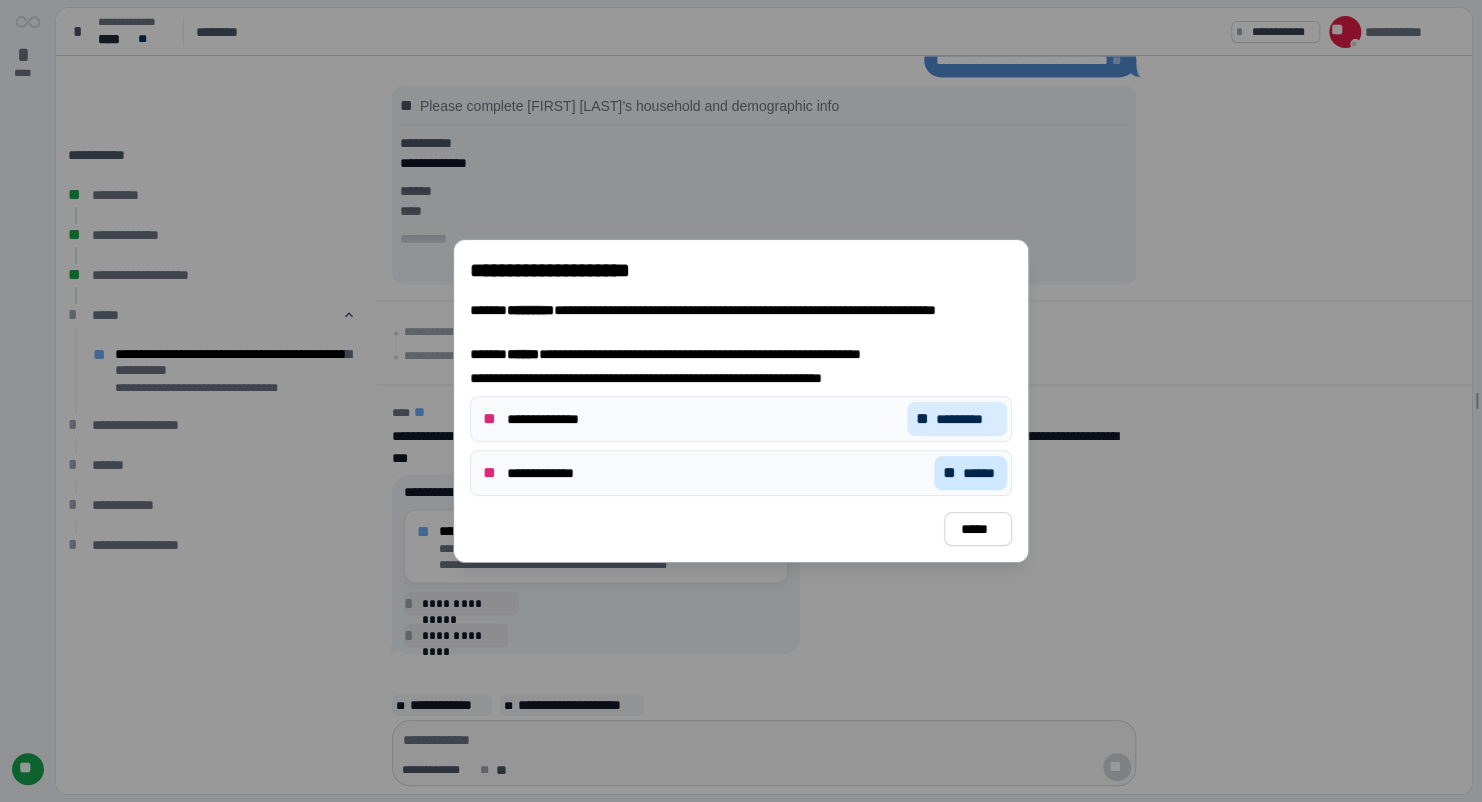 click on "******" at bounding box center (979, 473) 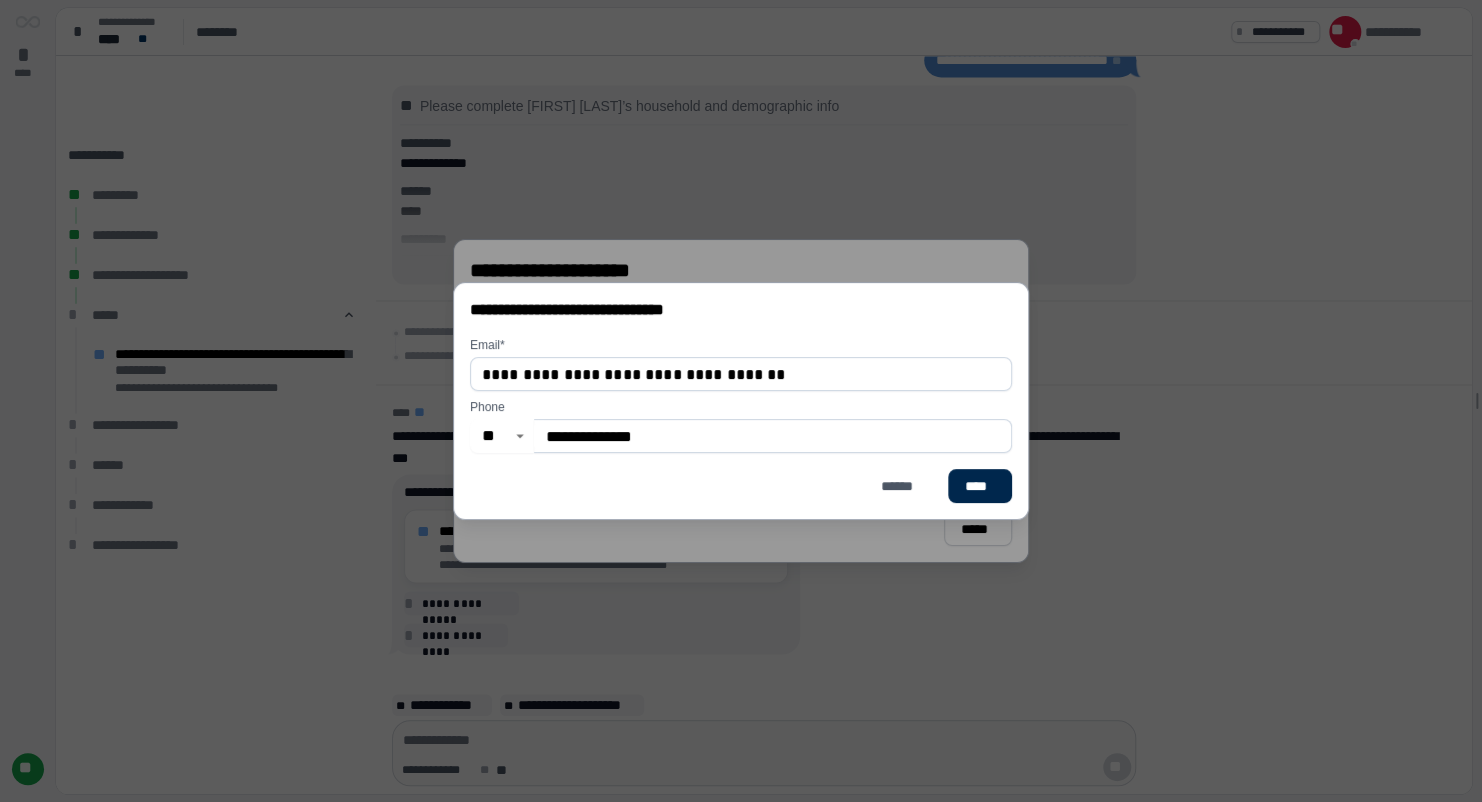 click on "****" at bounding box center (980, 486) 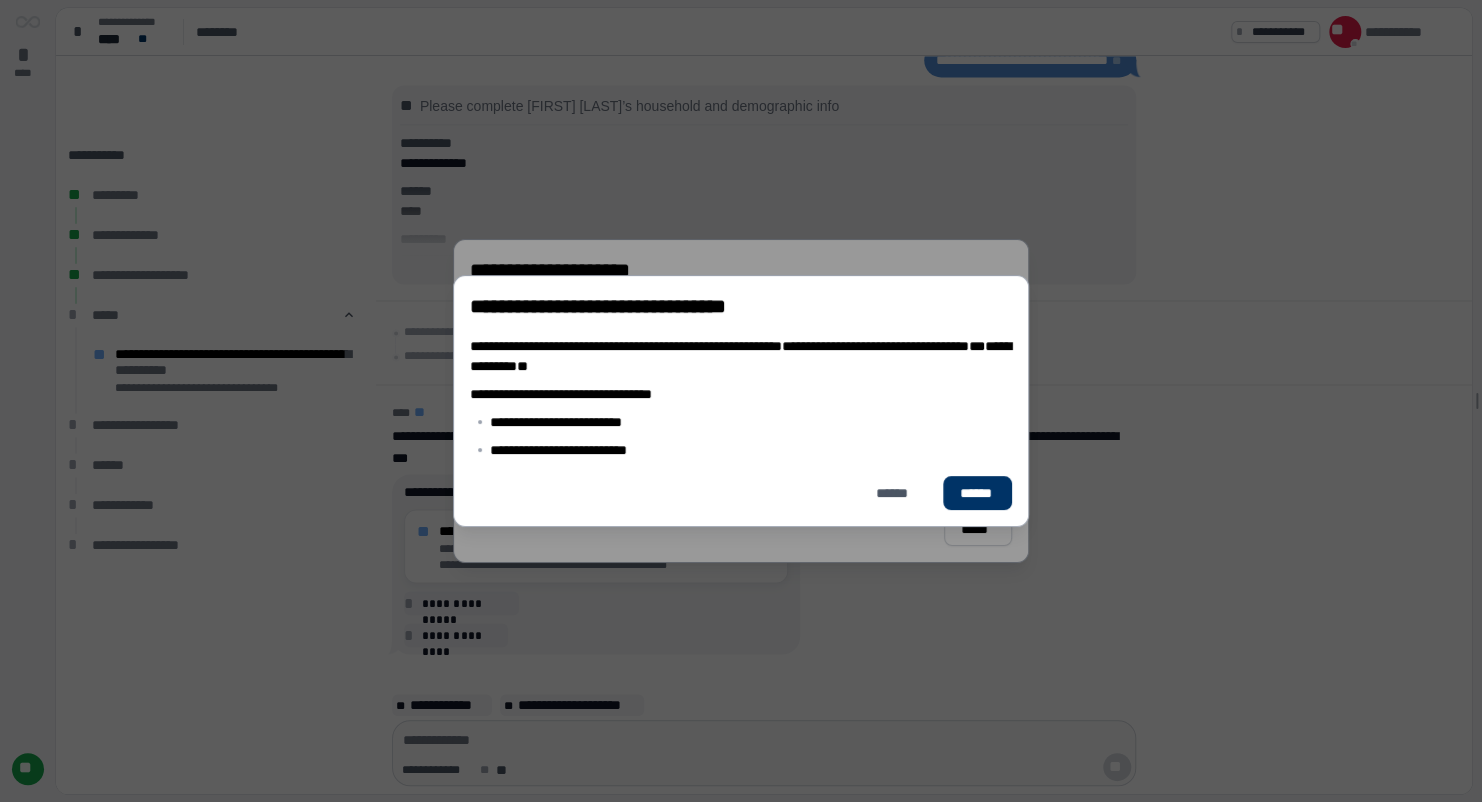 click on "******" at bounding box center (976, 493) 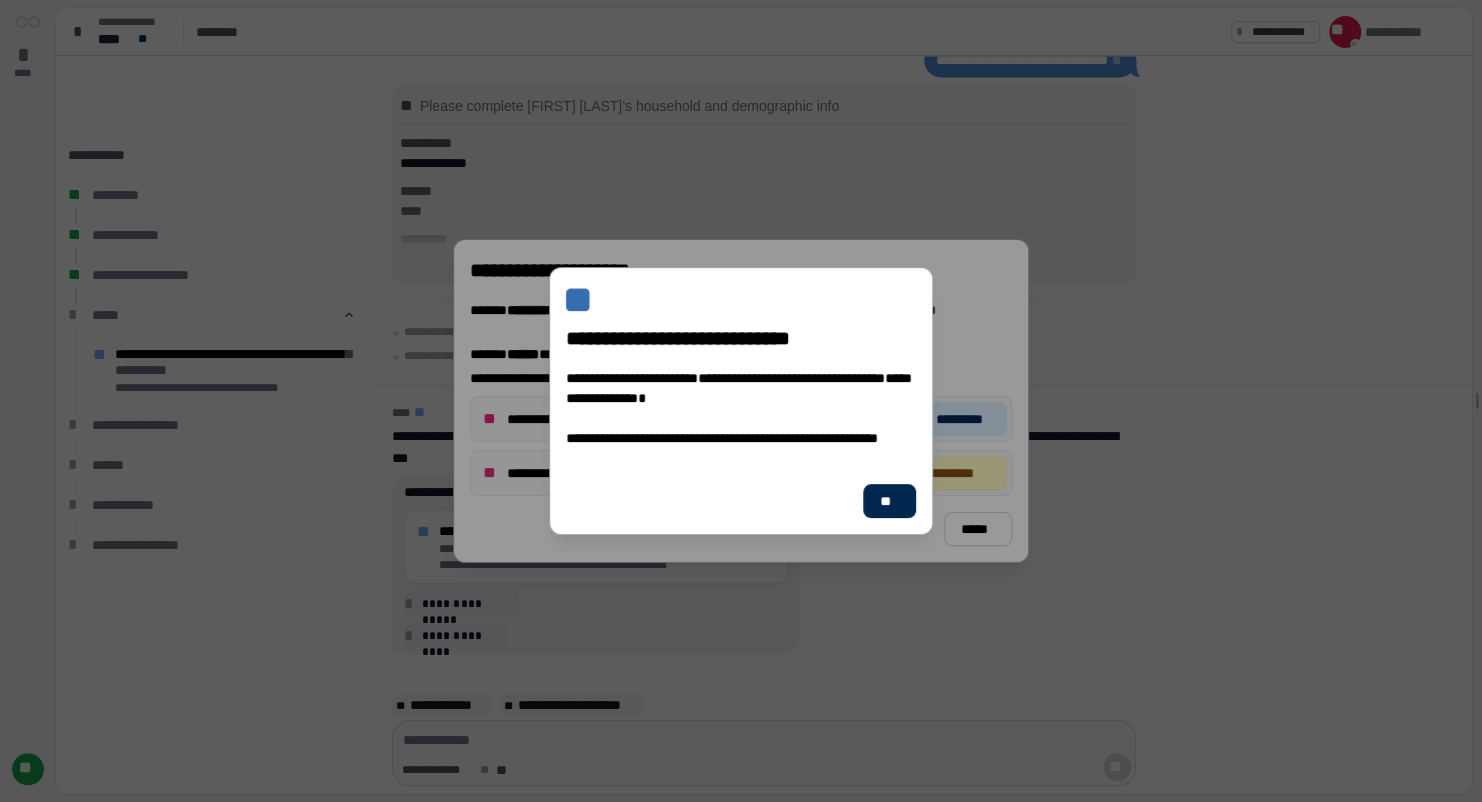 click on "**" at bounding box center (889, 501) 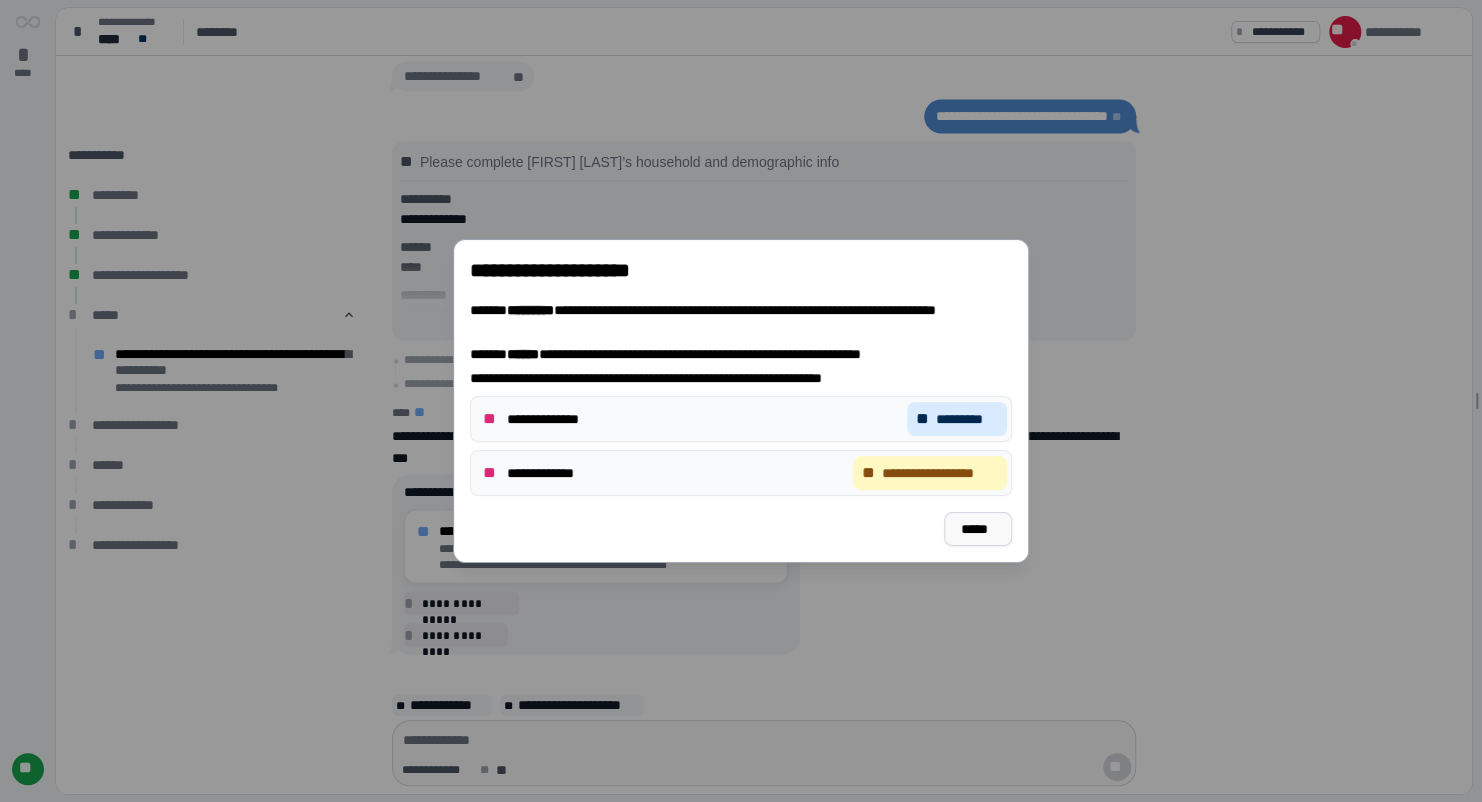 click on "*****" at bounding box center [978, 529] 